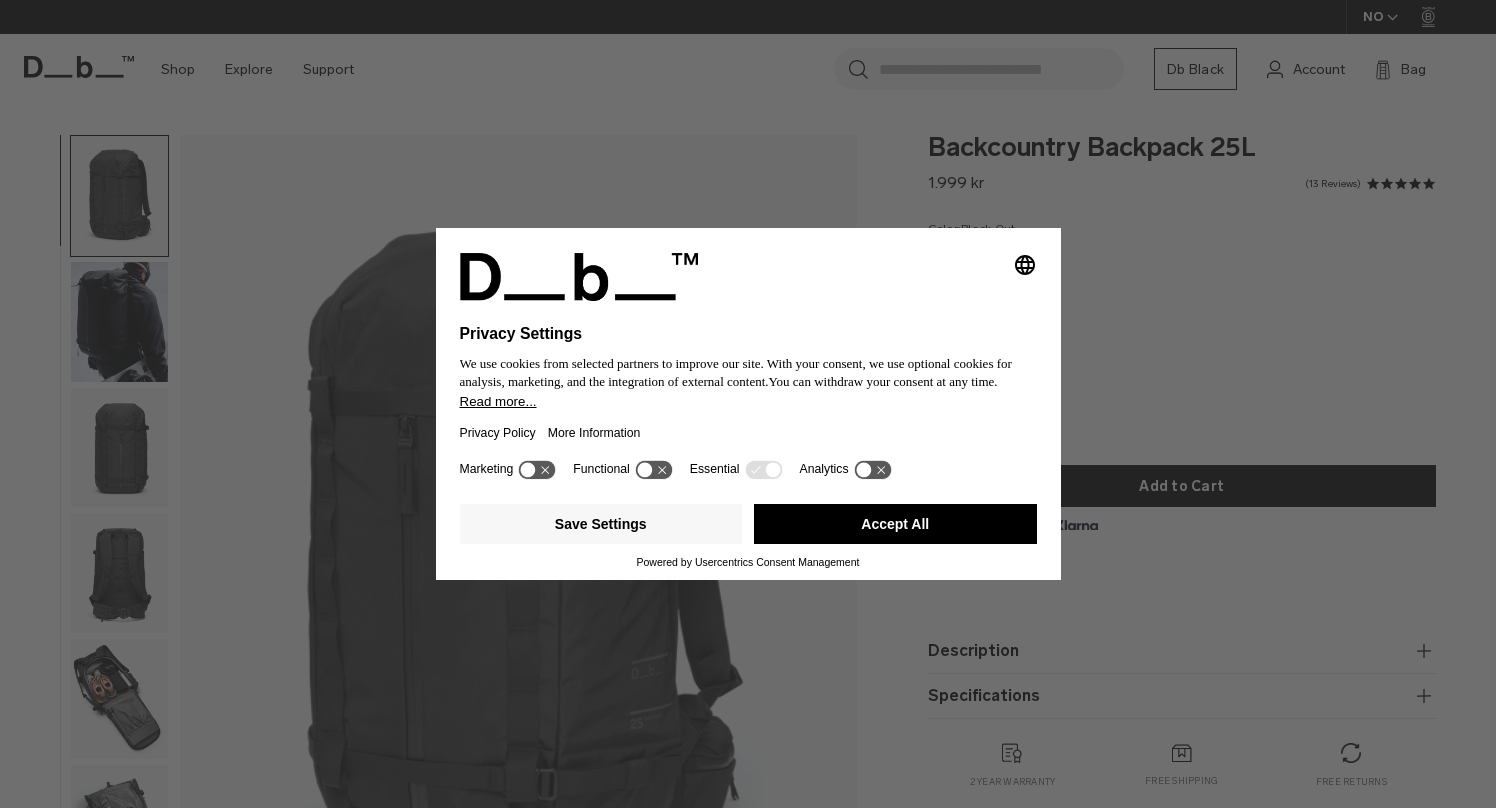 scroll, scrollTop: 0, scrollLeft: 0, axis: both 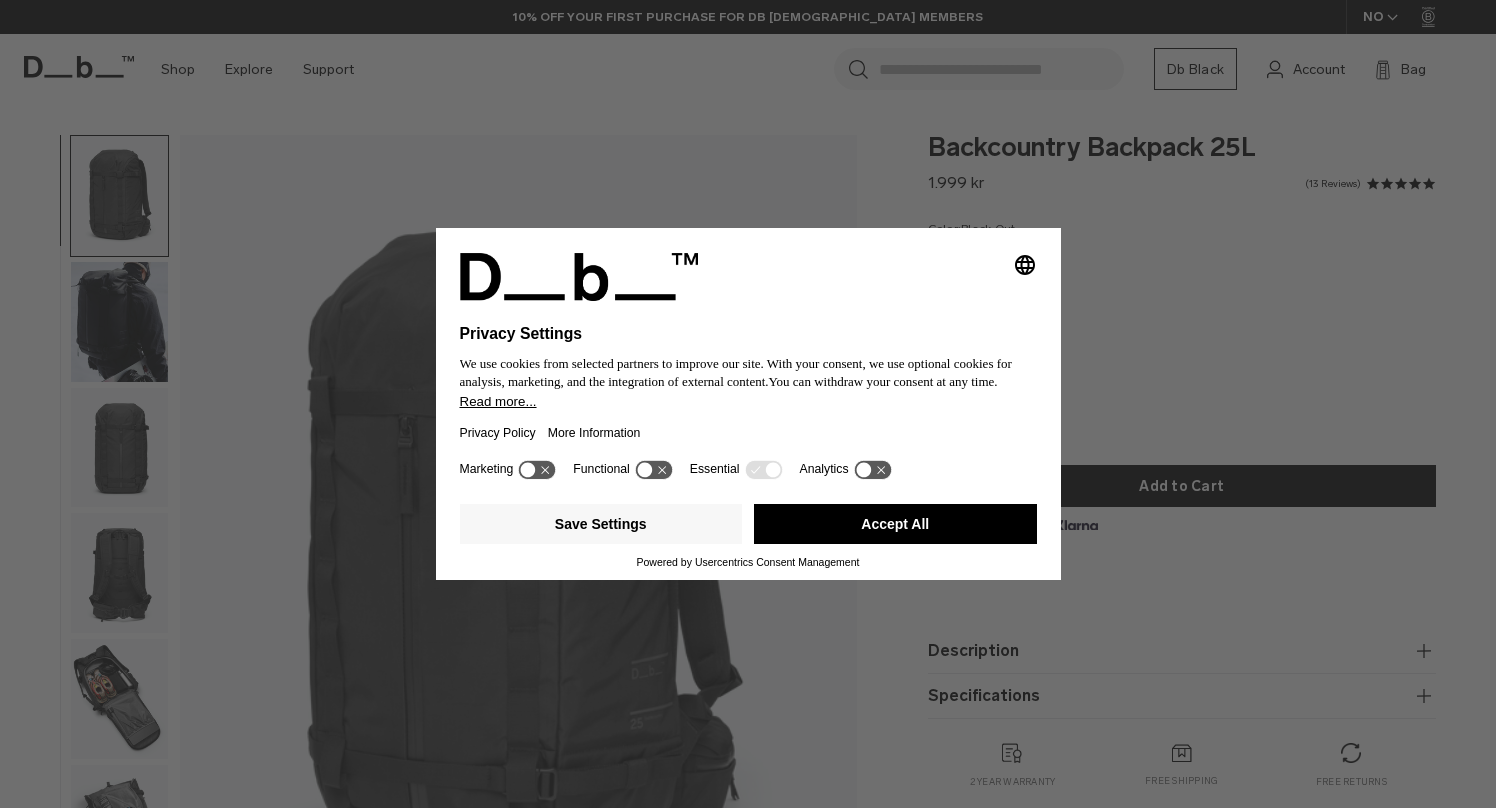 click on "Accept All" at bounding box center [895, 524] 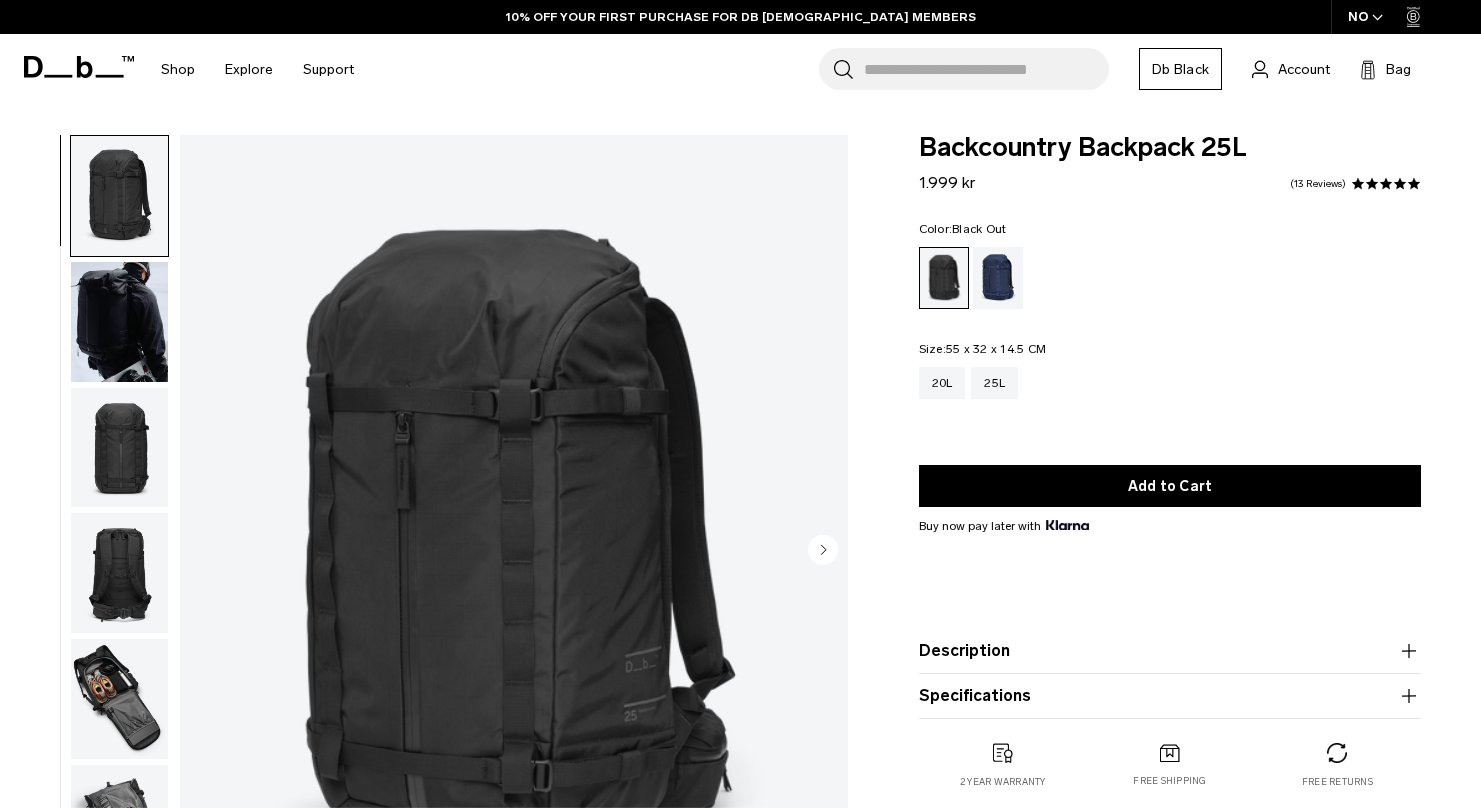 scroll, scrollTop: 0, scrollLeft: 0, axis: both 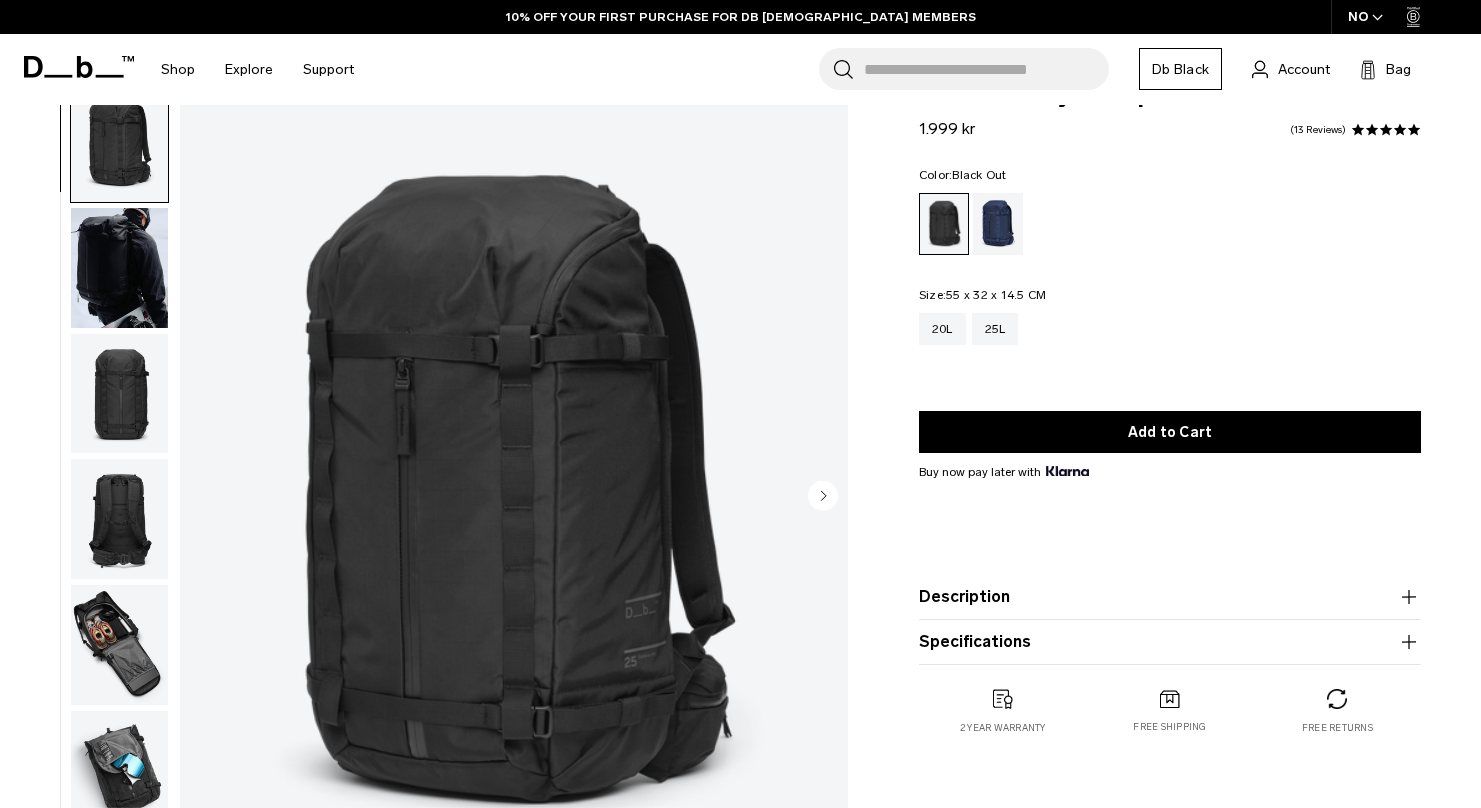 click 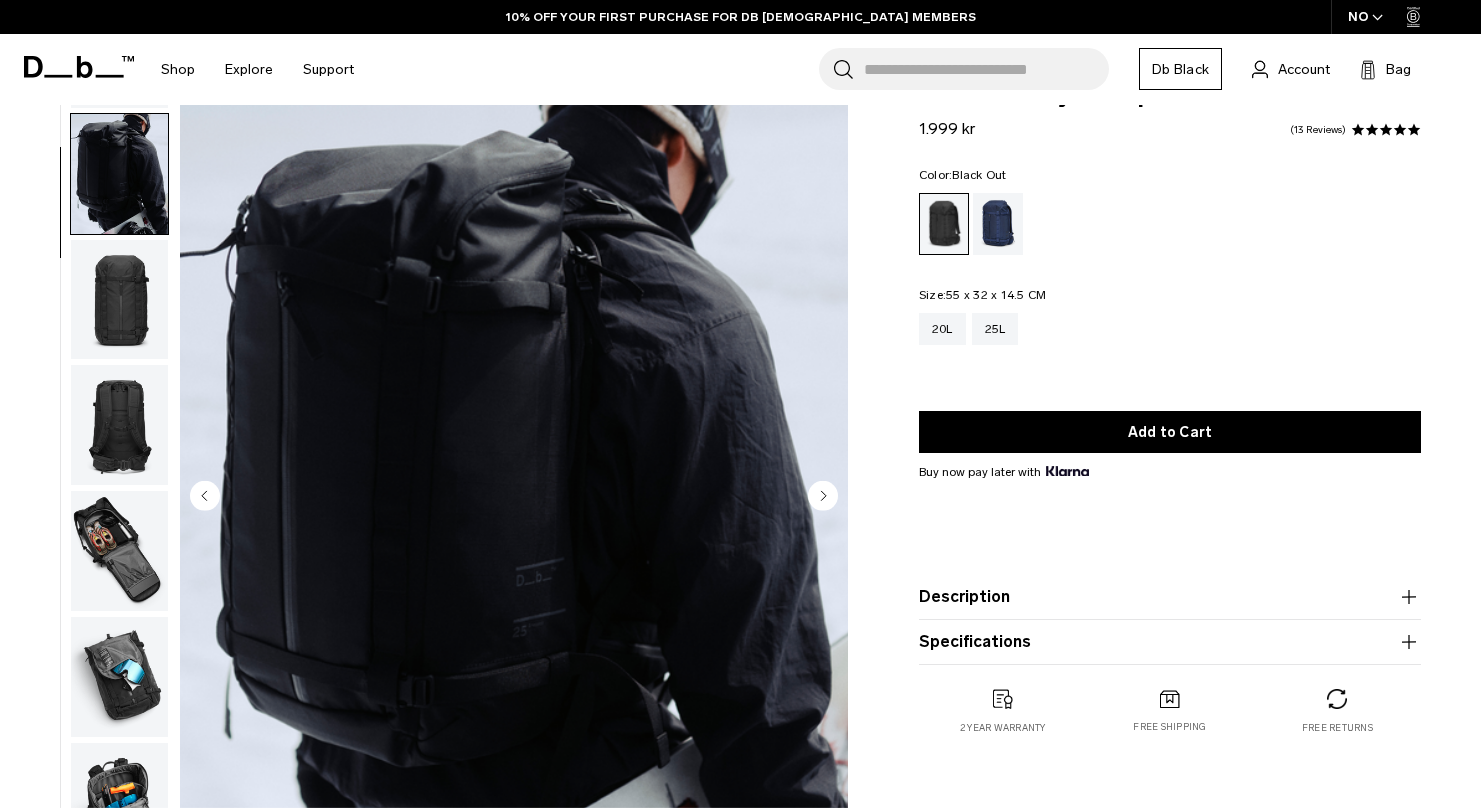 scroll, scrollTop: 126, scrollLeft: 0, axis: vertical 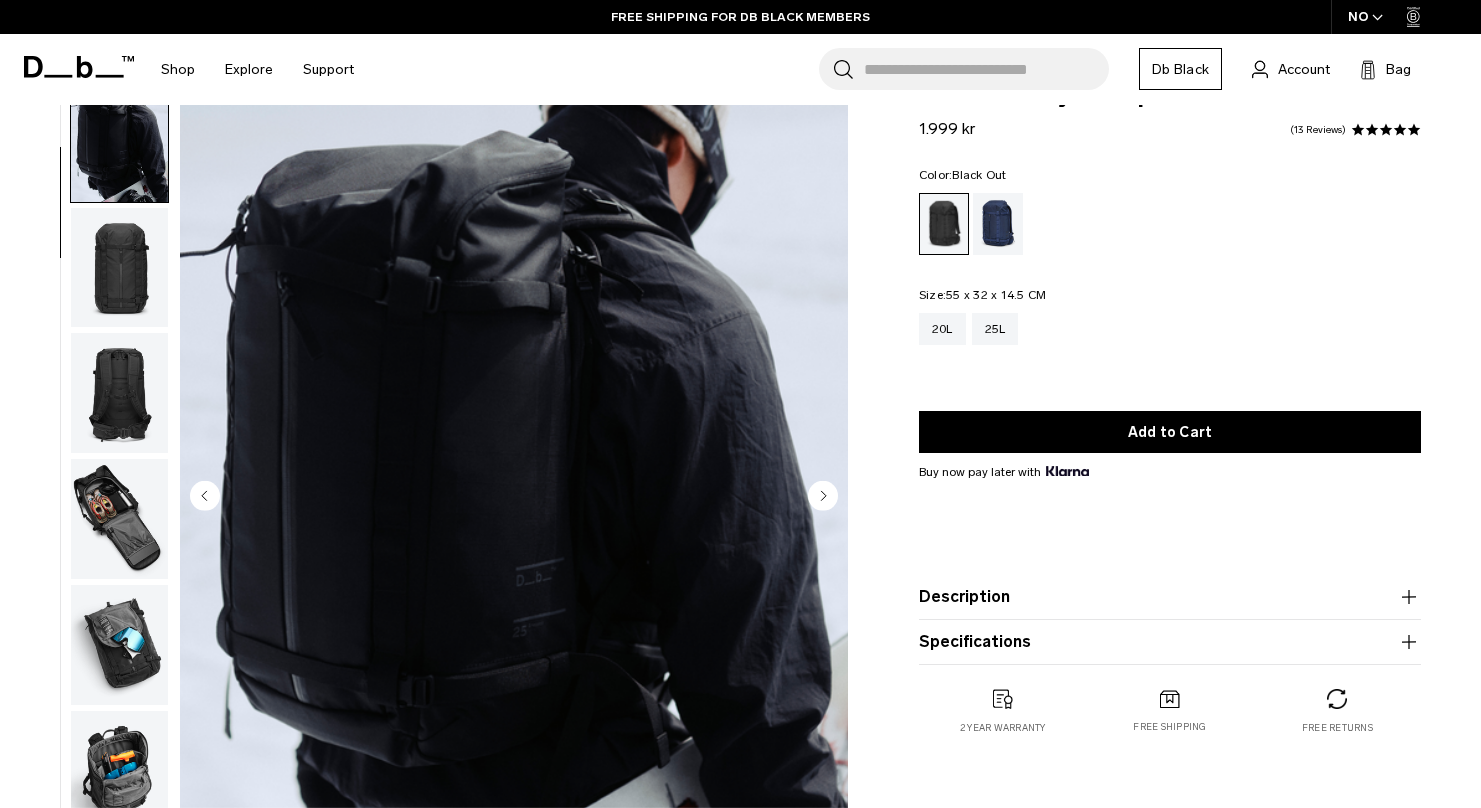 click 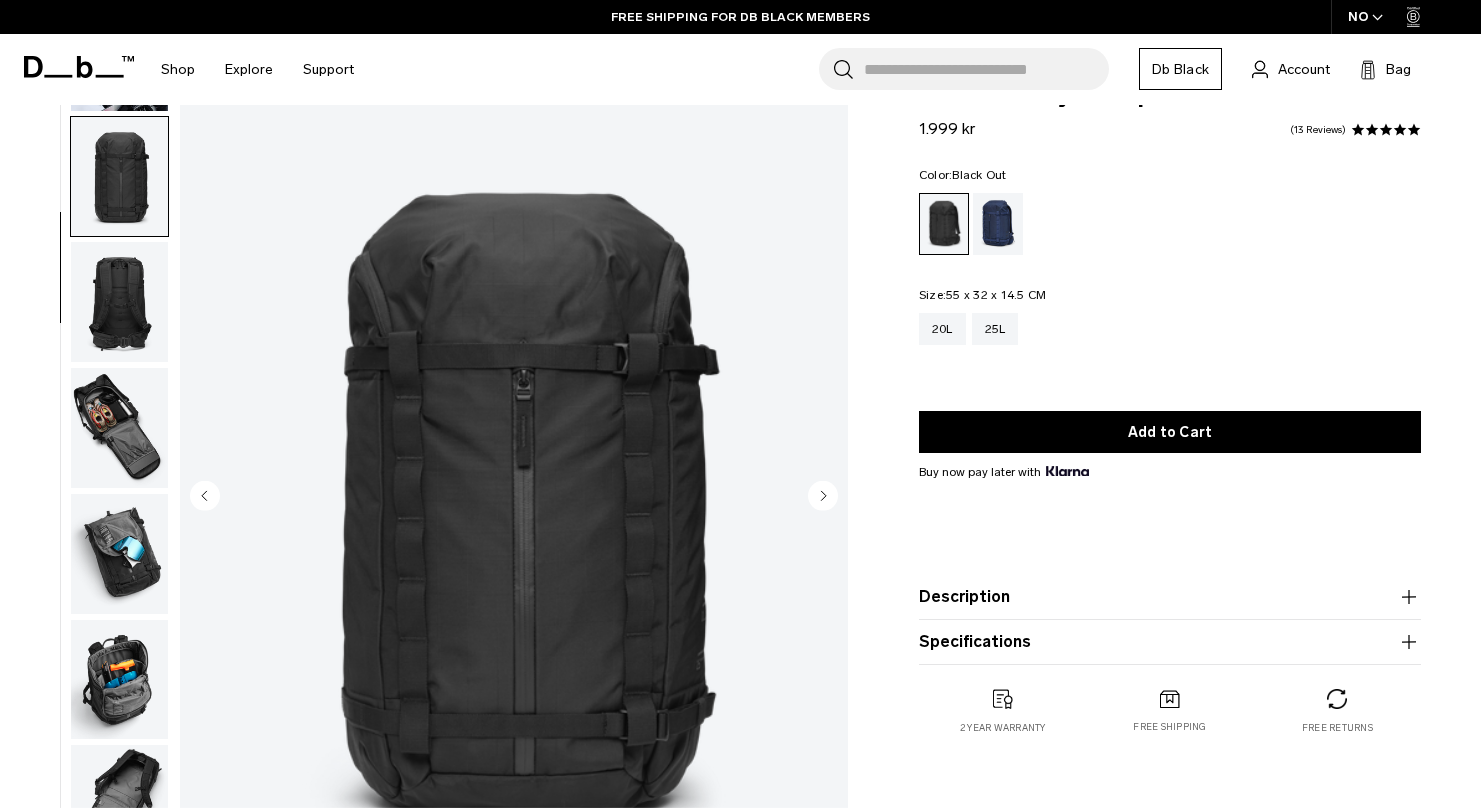 scroll, scrollTop: 252, scrollLeft: 0, axis: vertical 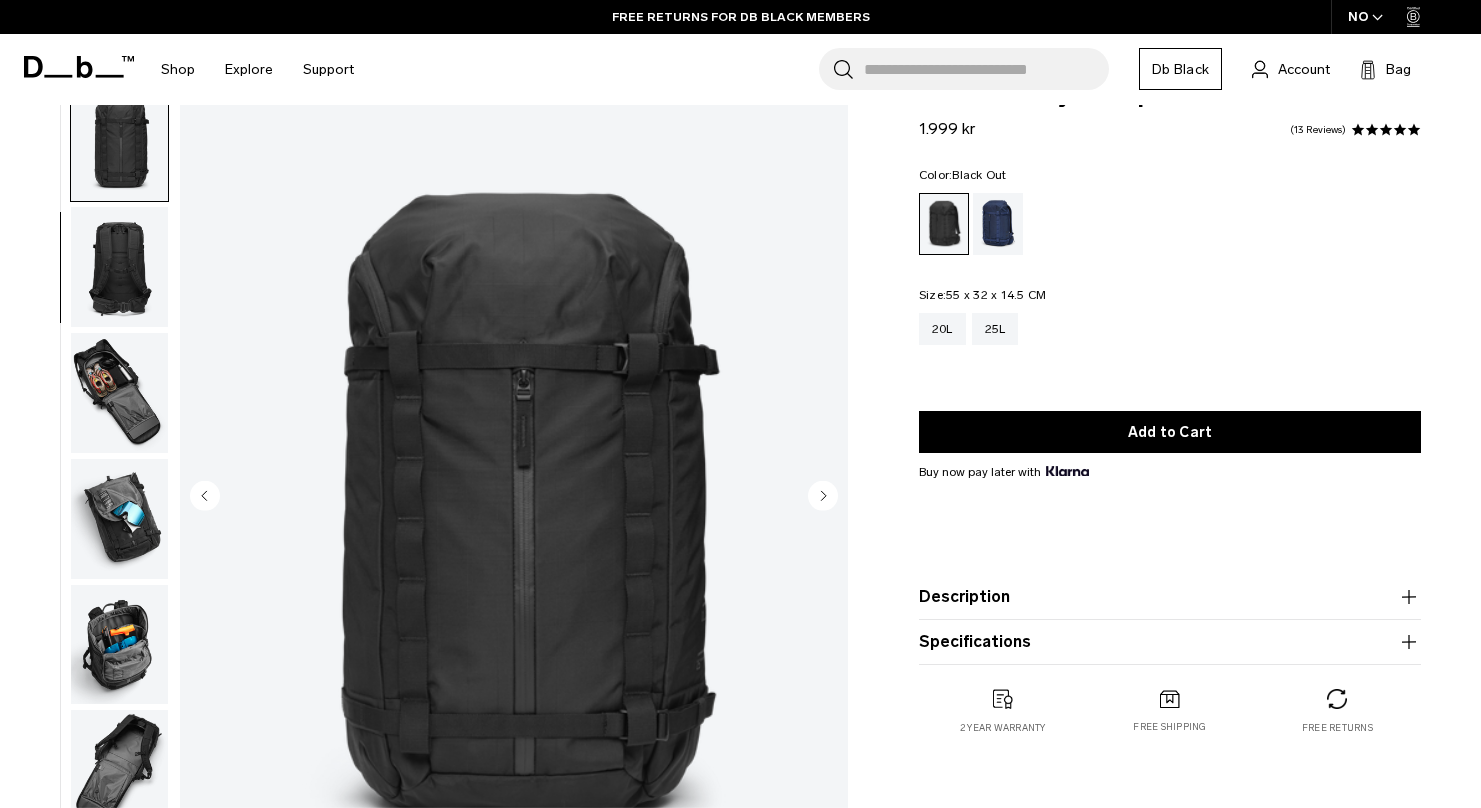 click 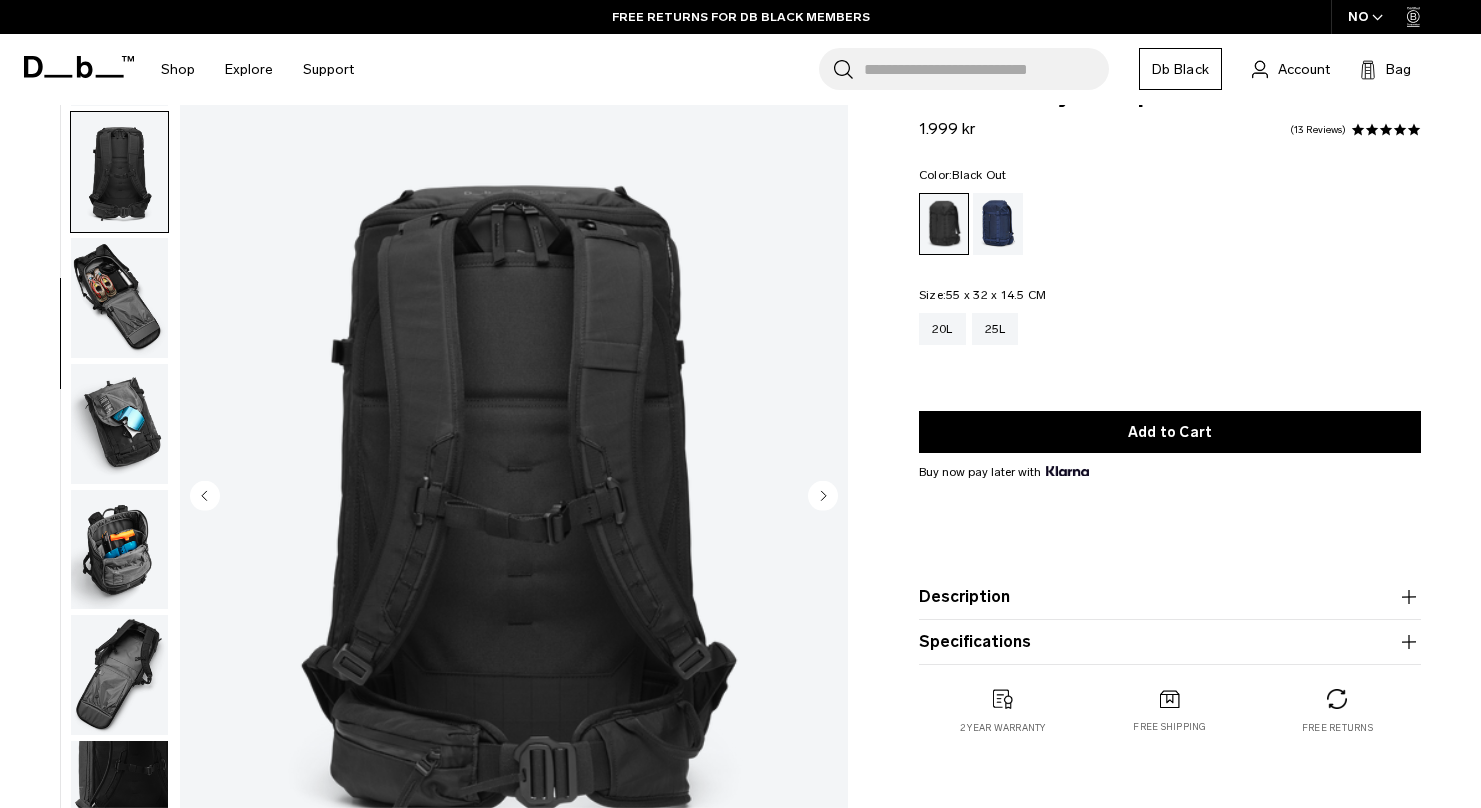 scroll, scrollTop: 377, scrollLeft: 0, axis: vertical 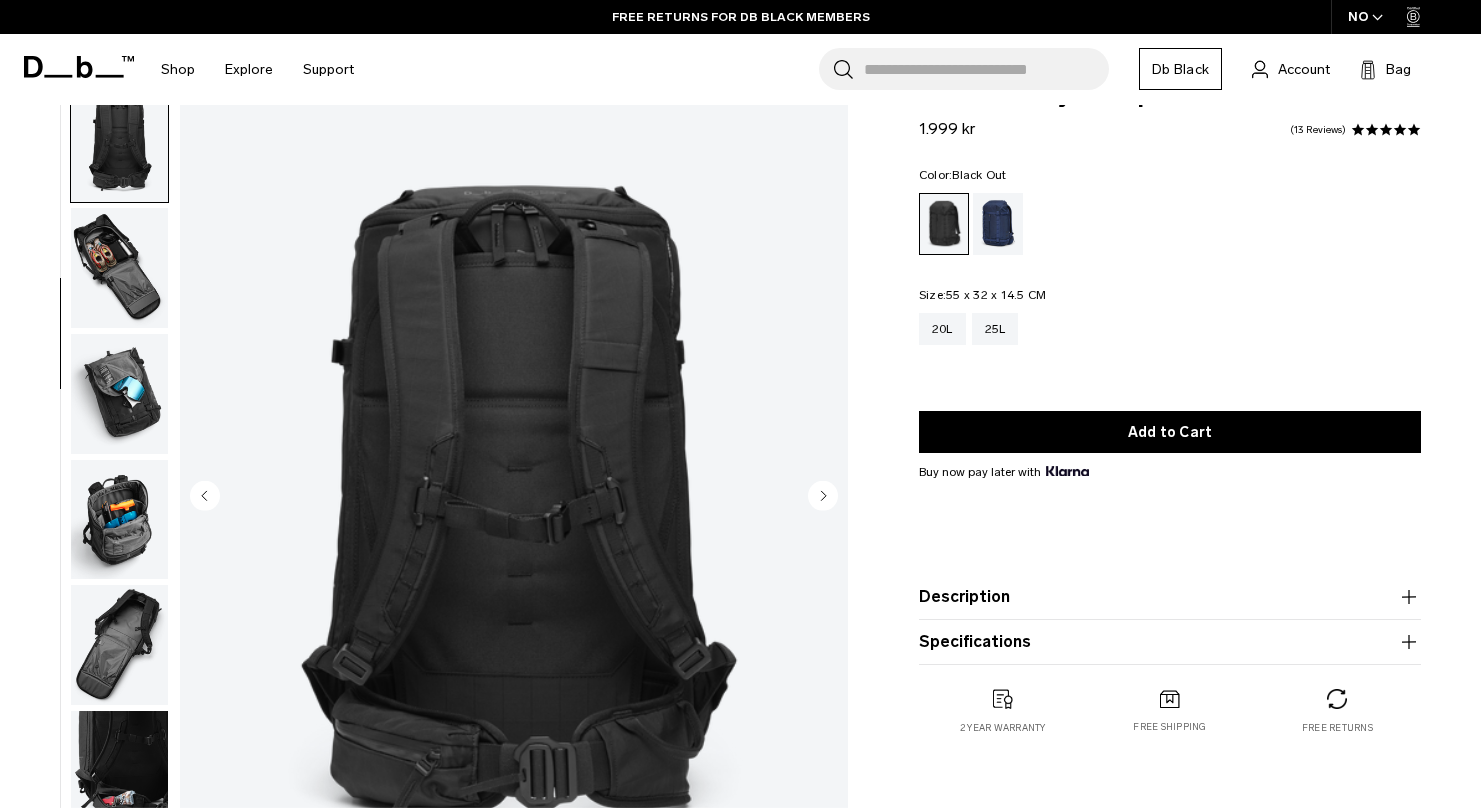 click 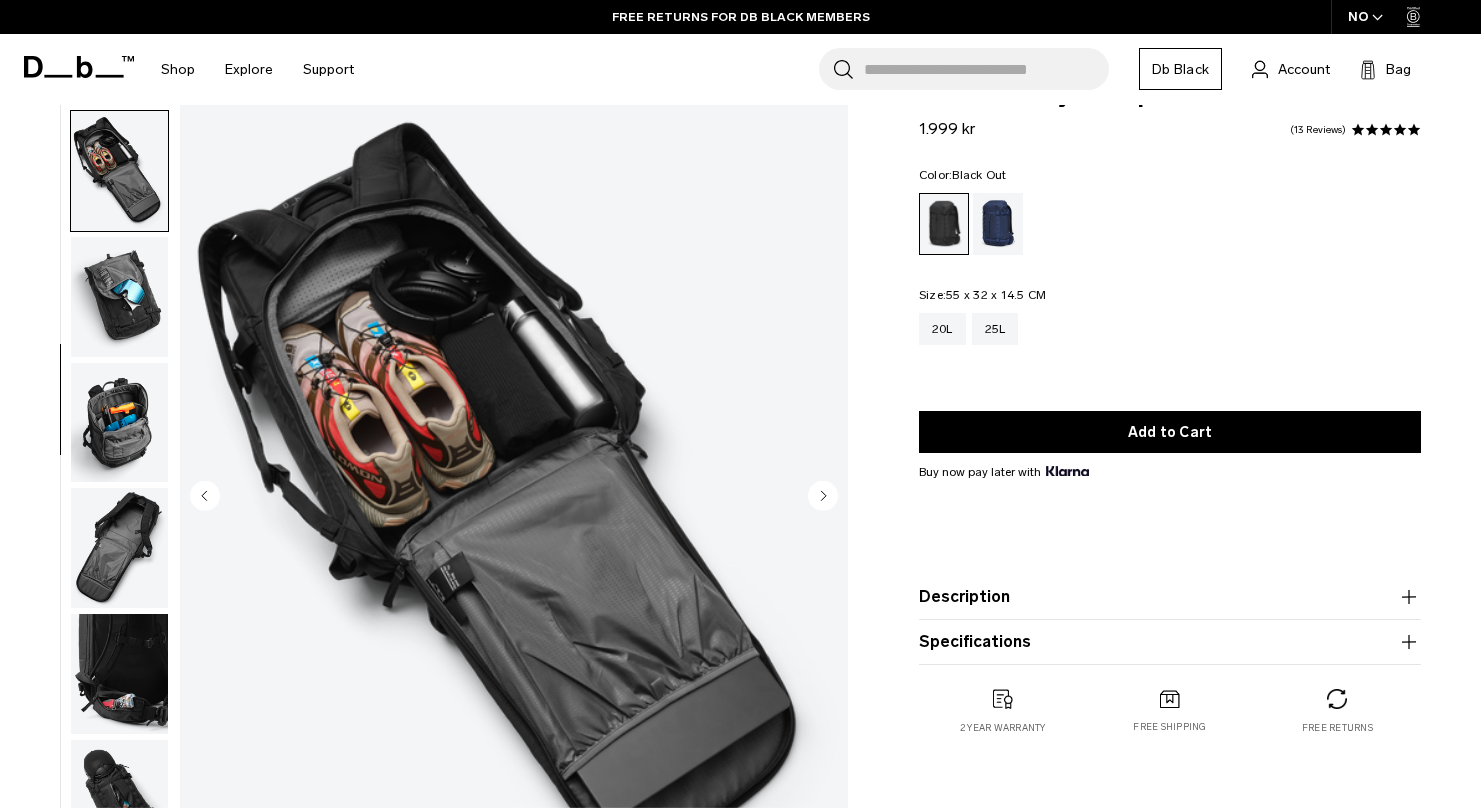 scroll, scrollTop: 503, scrollLeft: 0, axis: vertical 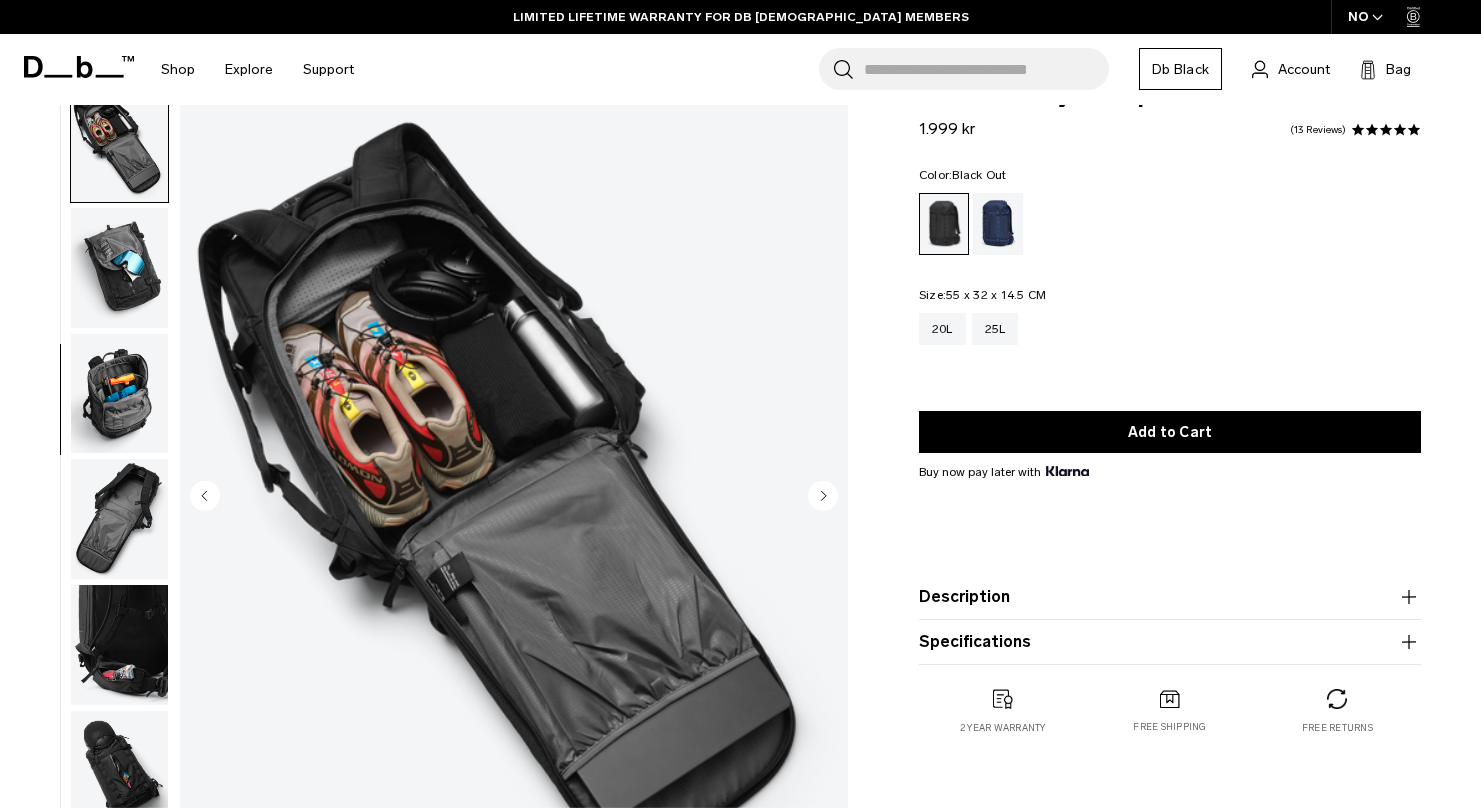 click 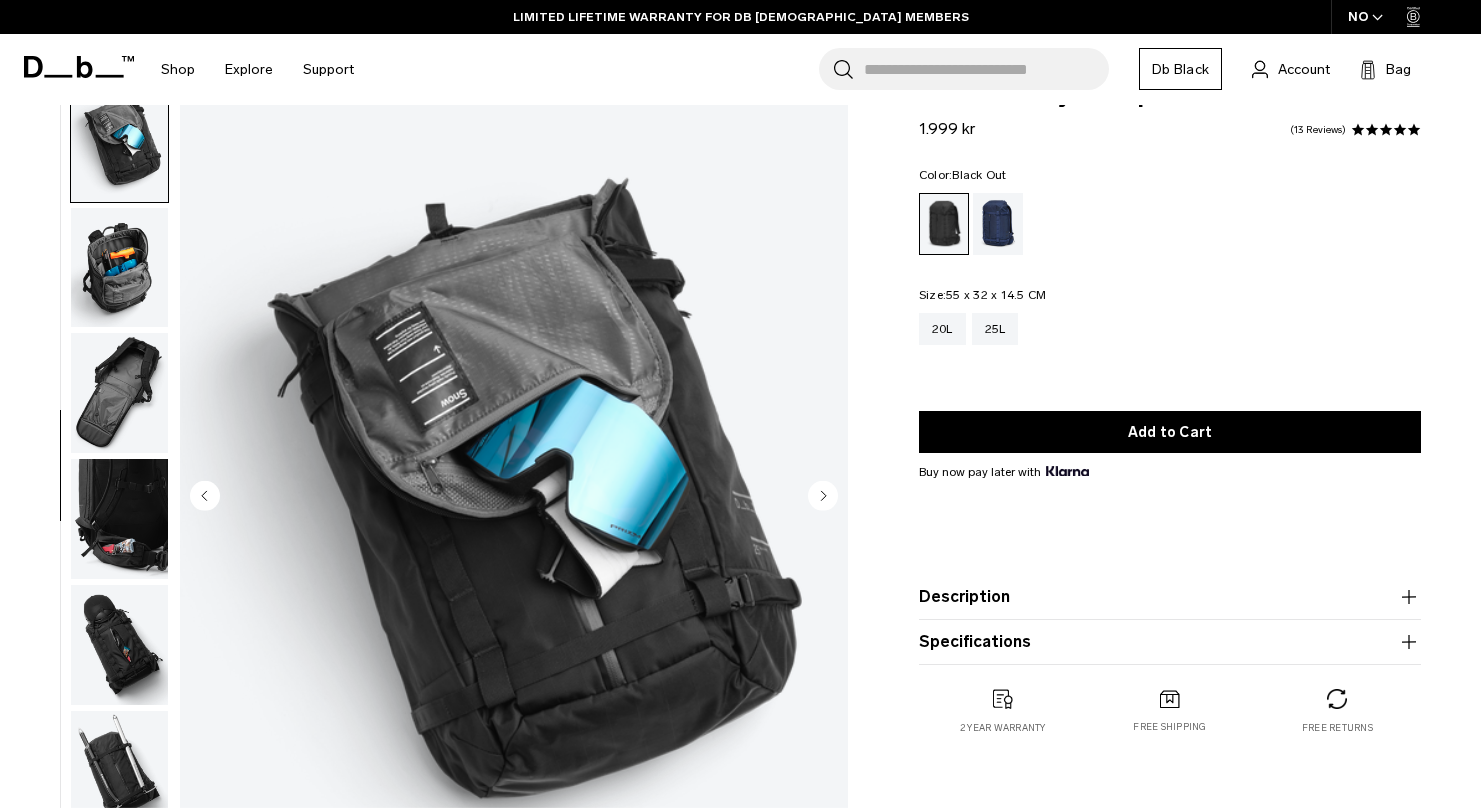 click 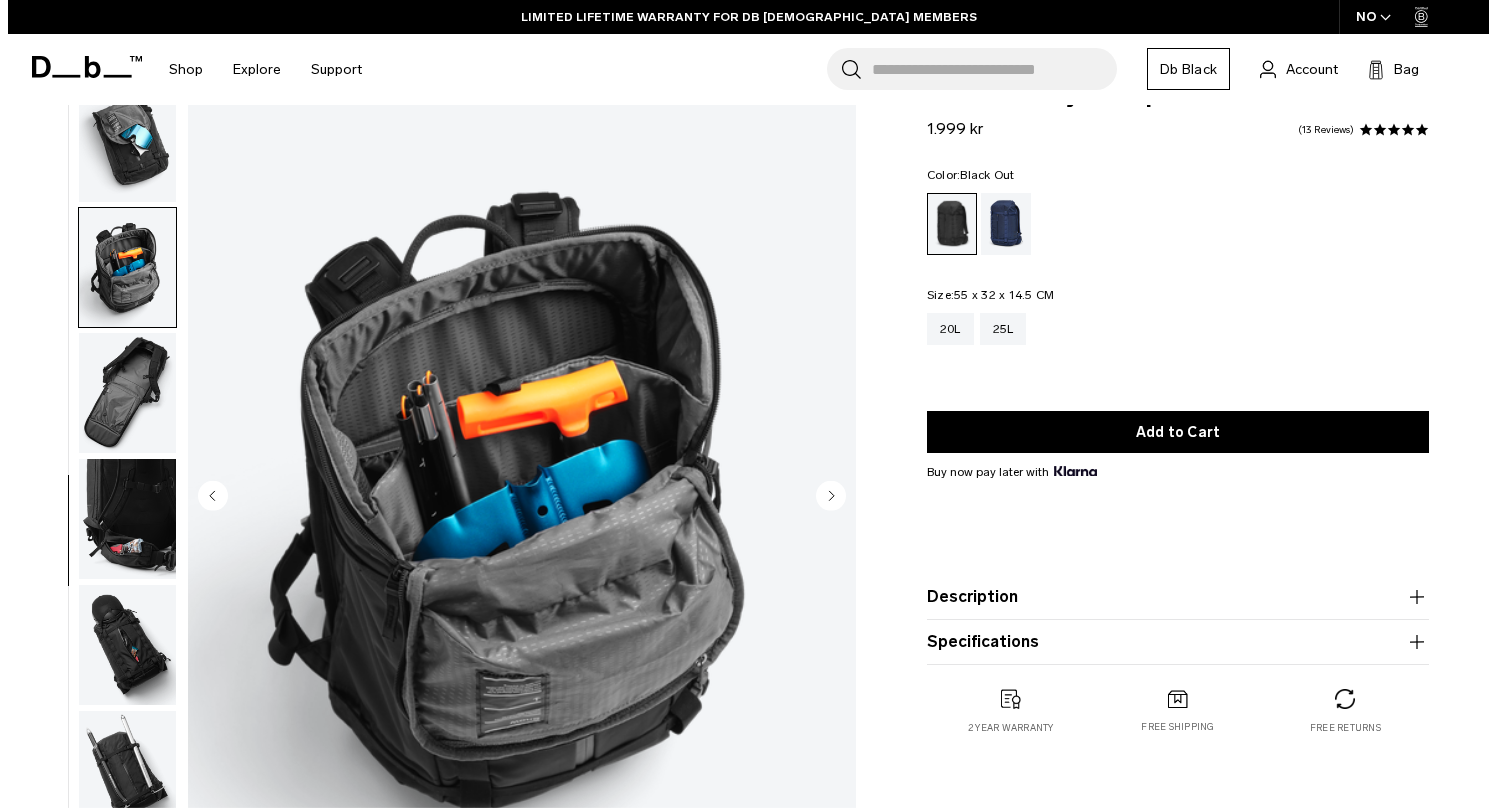 scroll, scrollTop: 671, scrollLeft: 0, axis: vertical 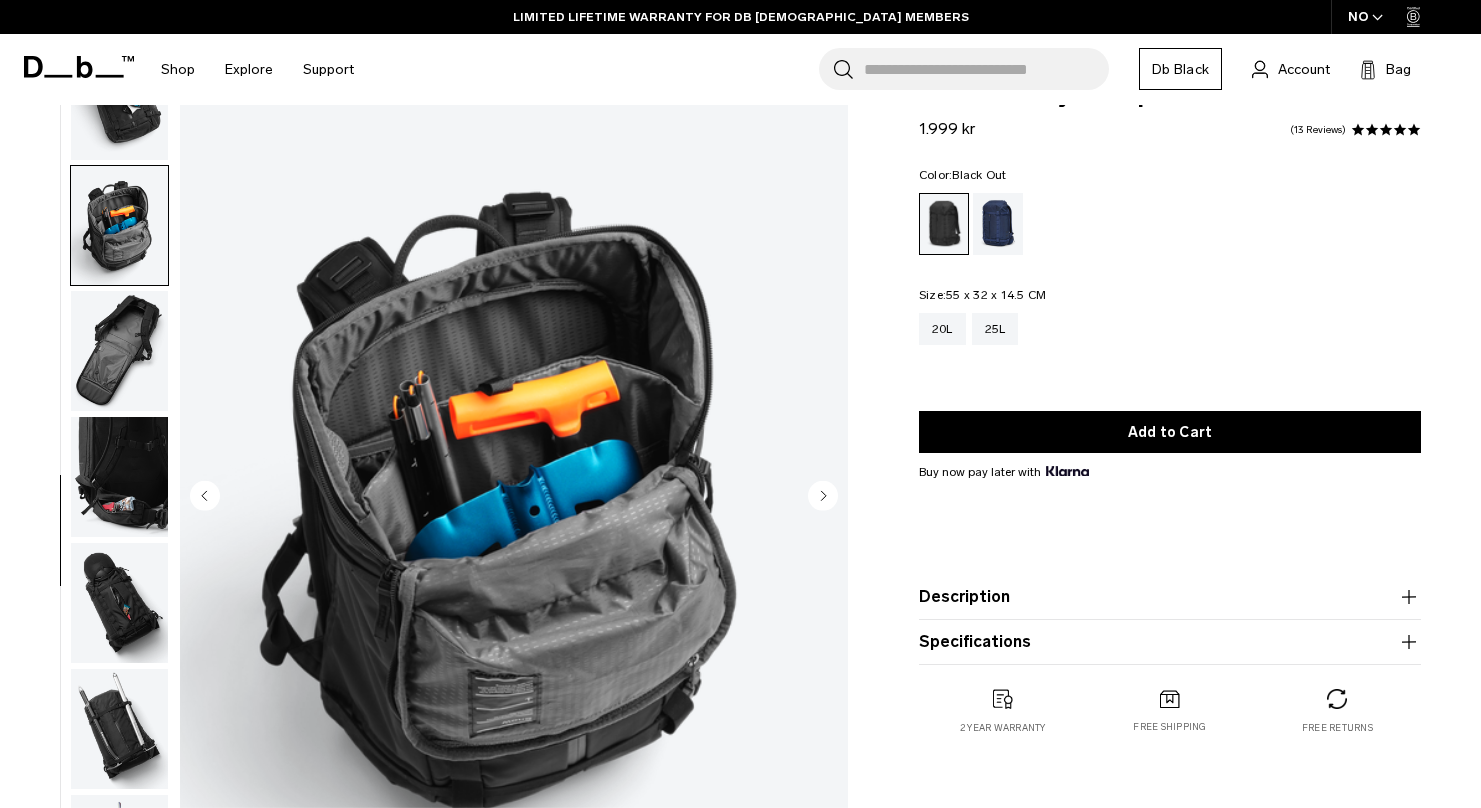 click 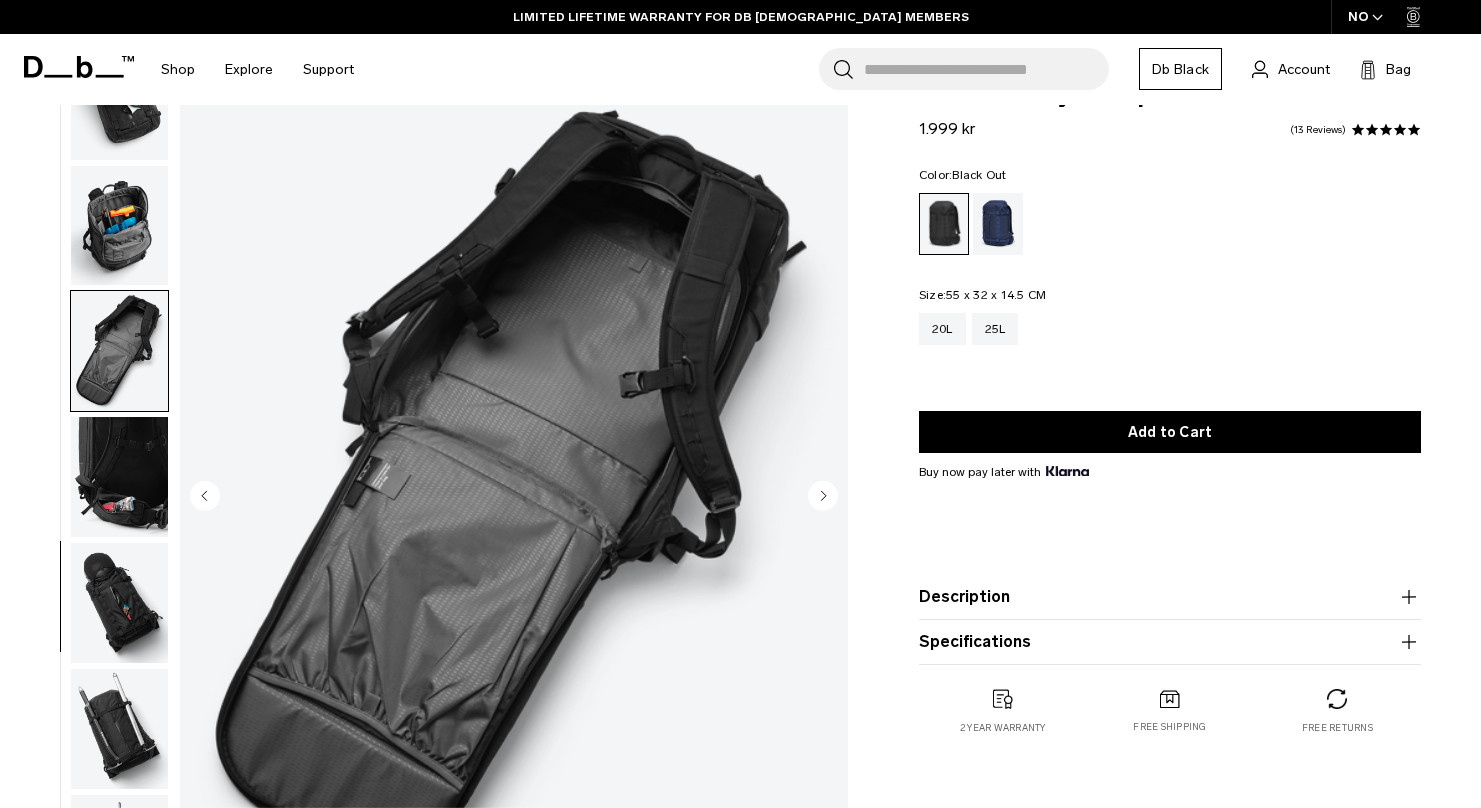 click 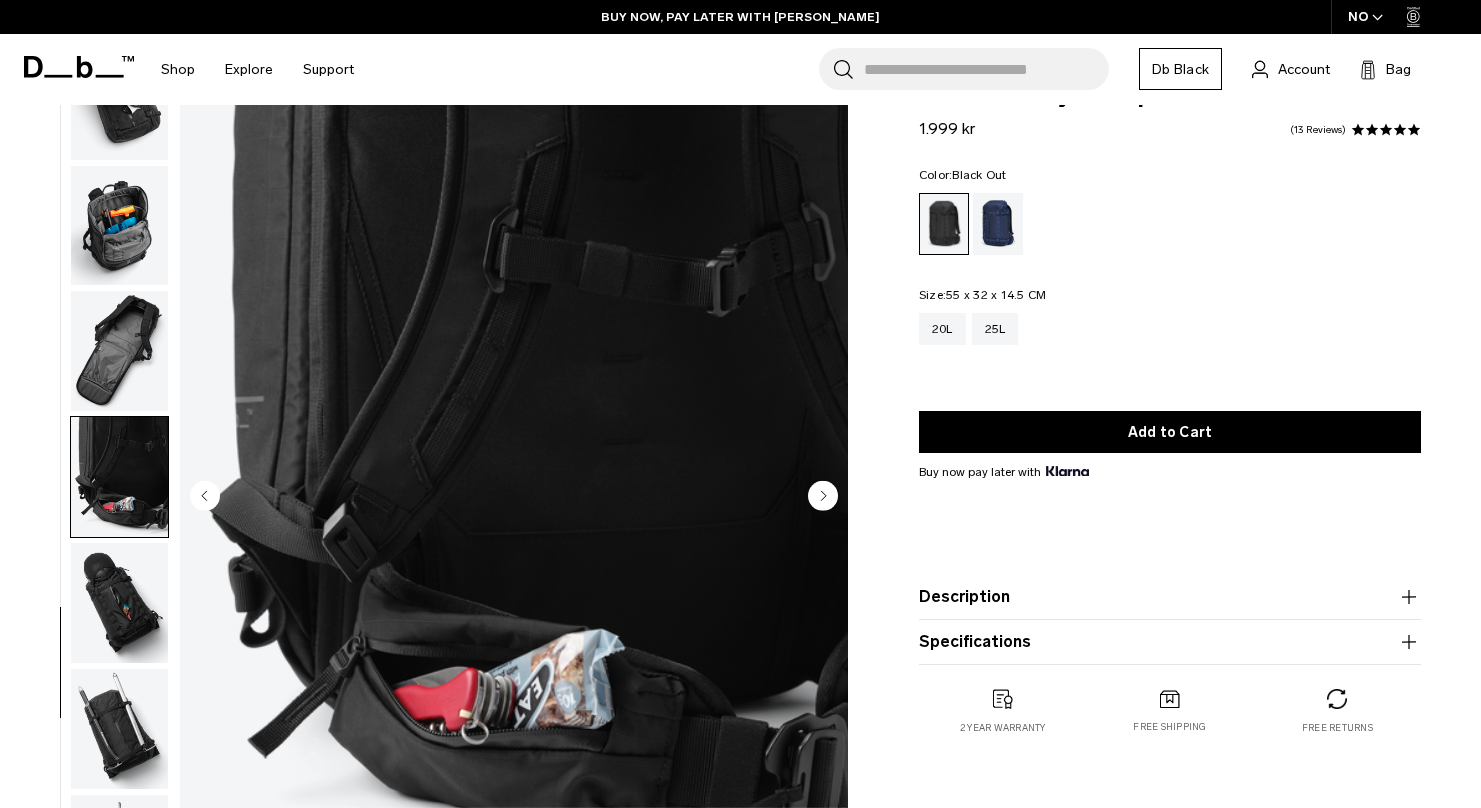 click 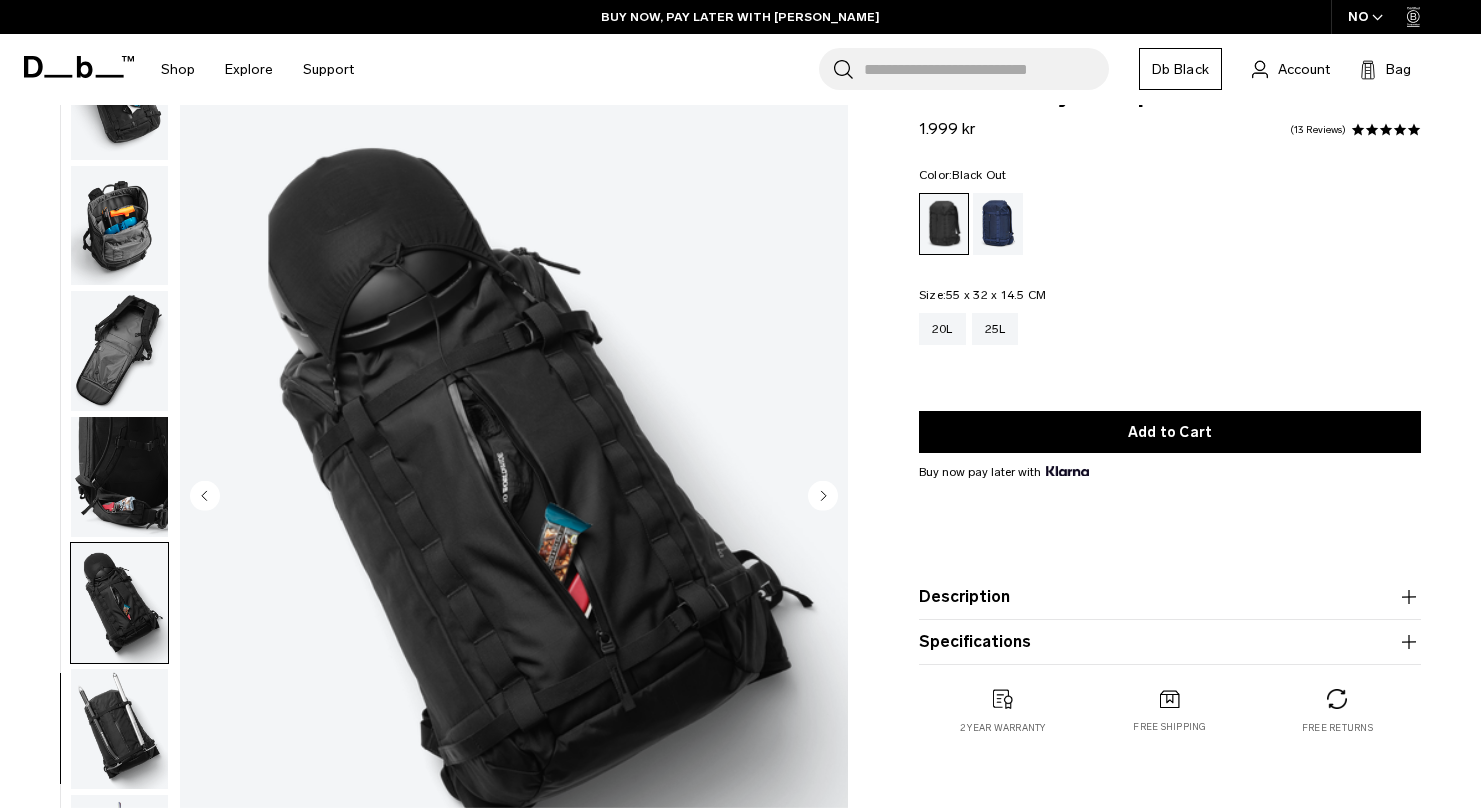 click 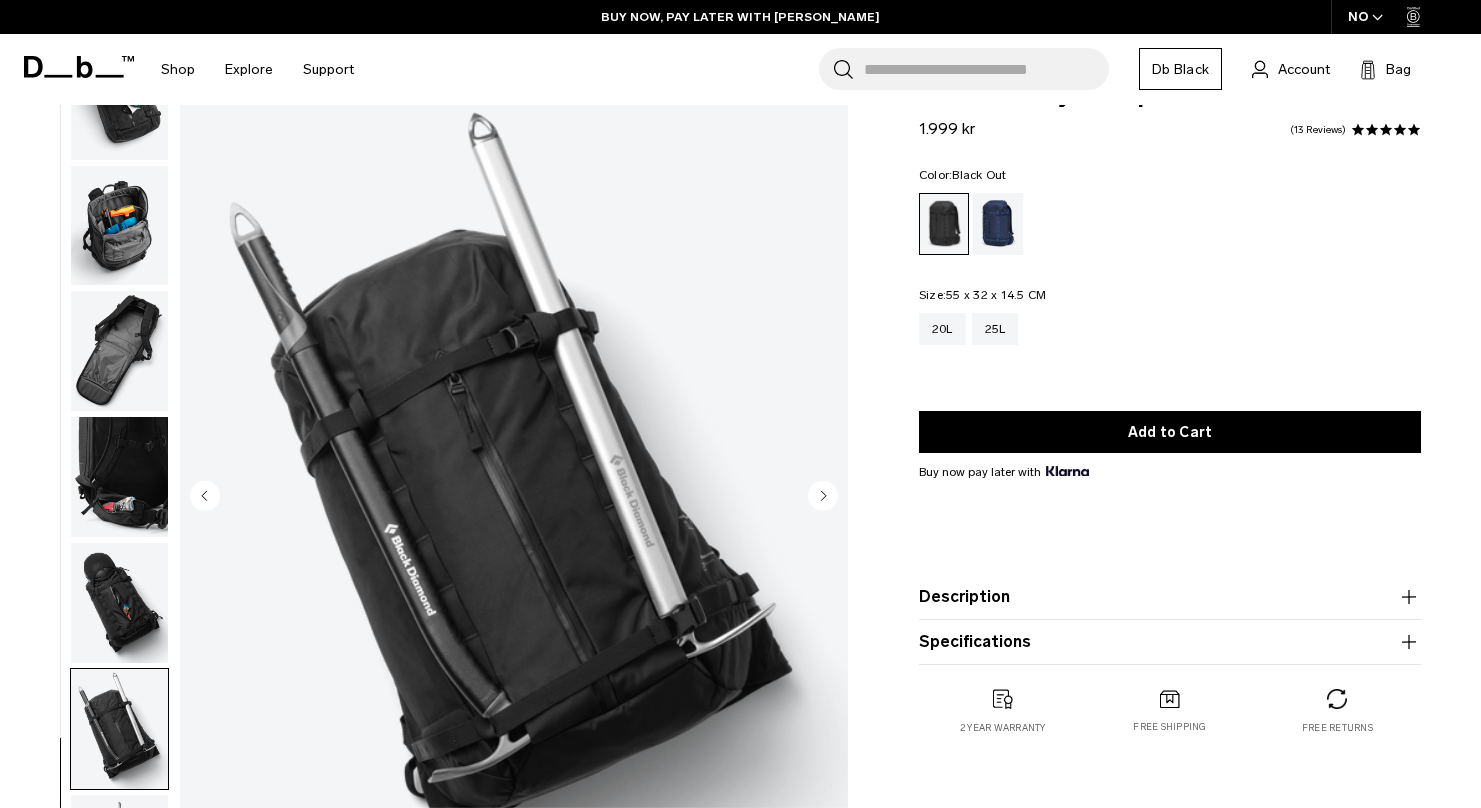 click 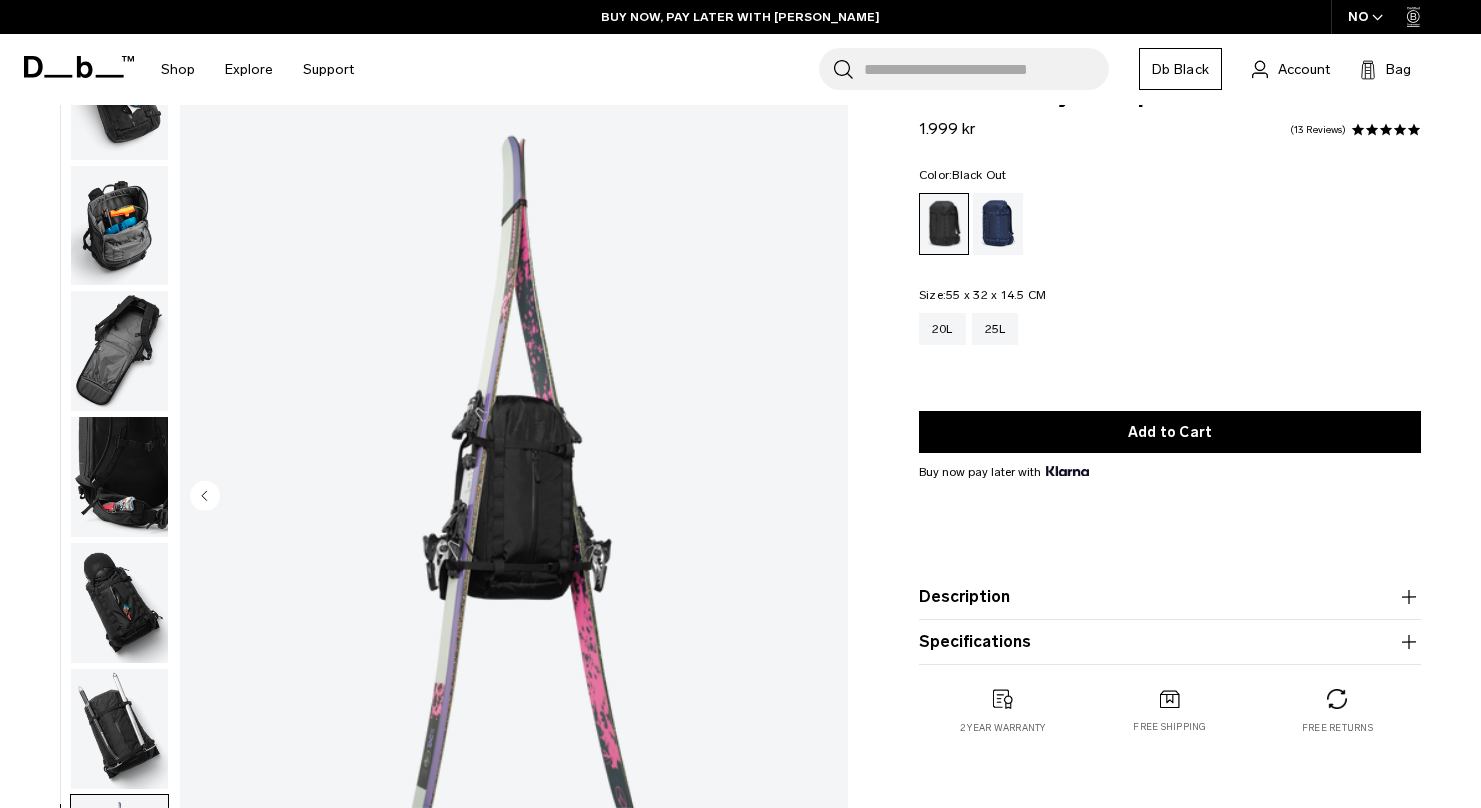click at bounding box center [514, 498] 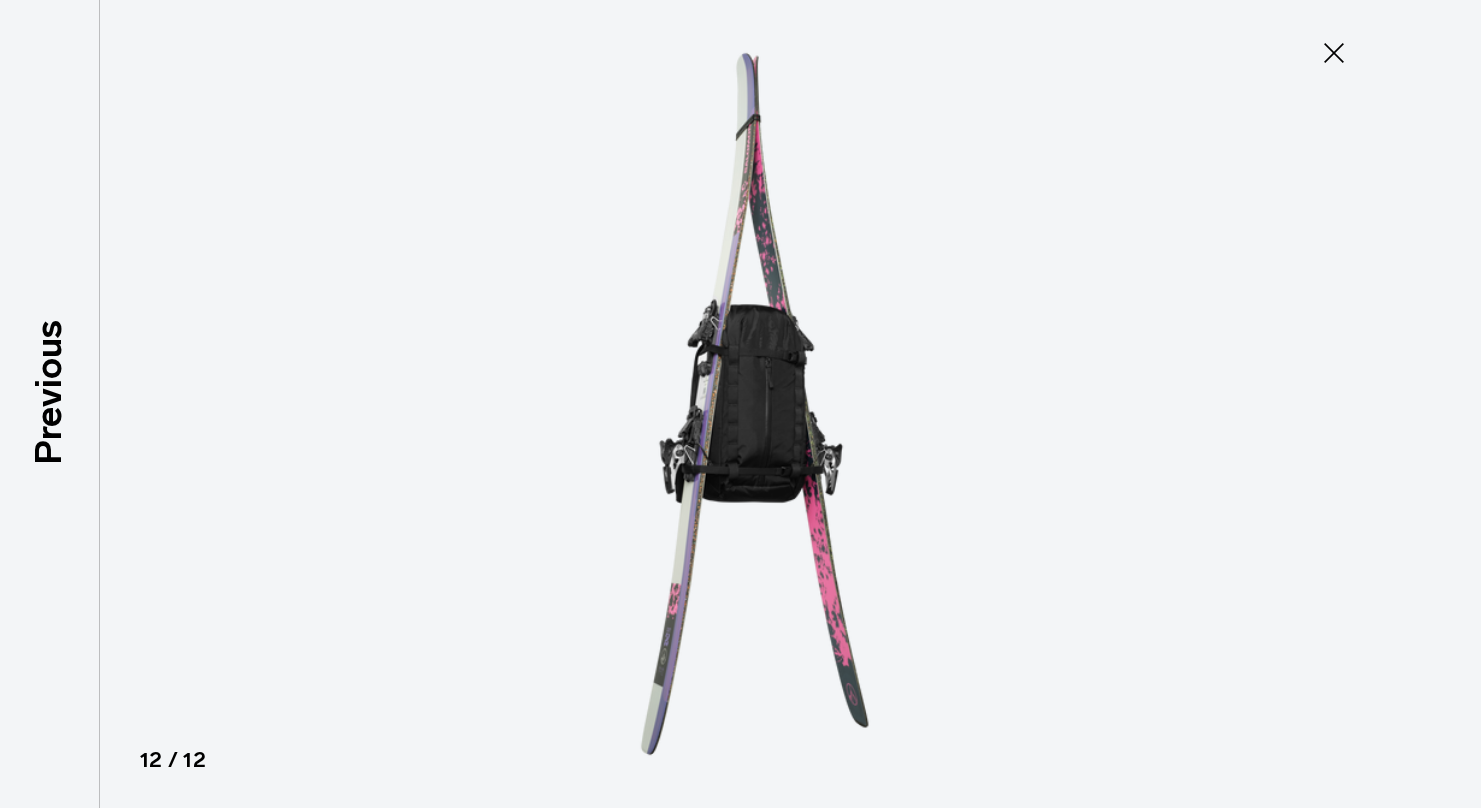 scroll, scrollTop: 660, scrollLeft: 0, axis: vertical 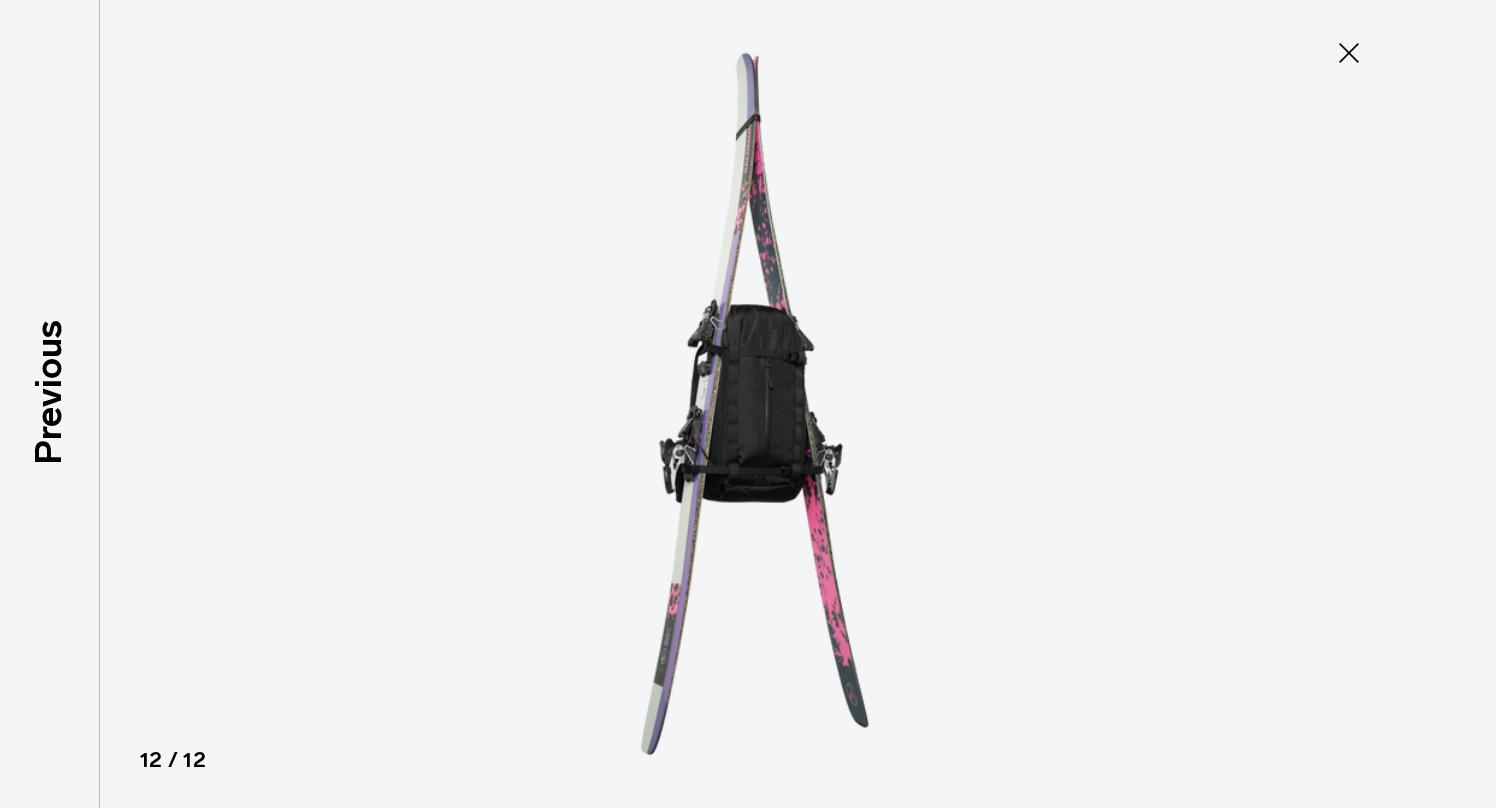 click on "Close" at bounding box center (1349, 53) 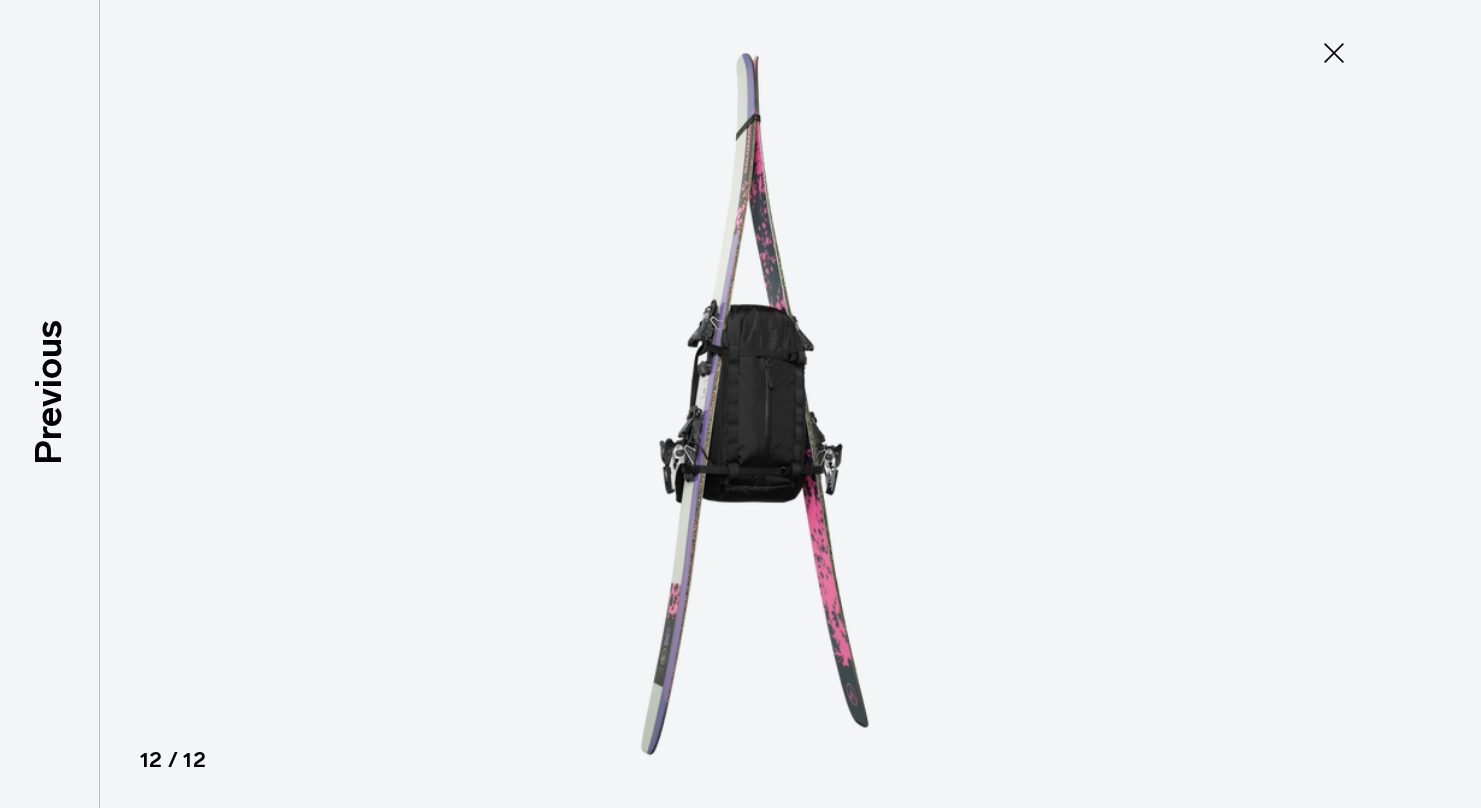 scroll, scrollTop: 671, scrollLeft: 0, axis: vertical 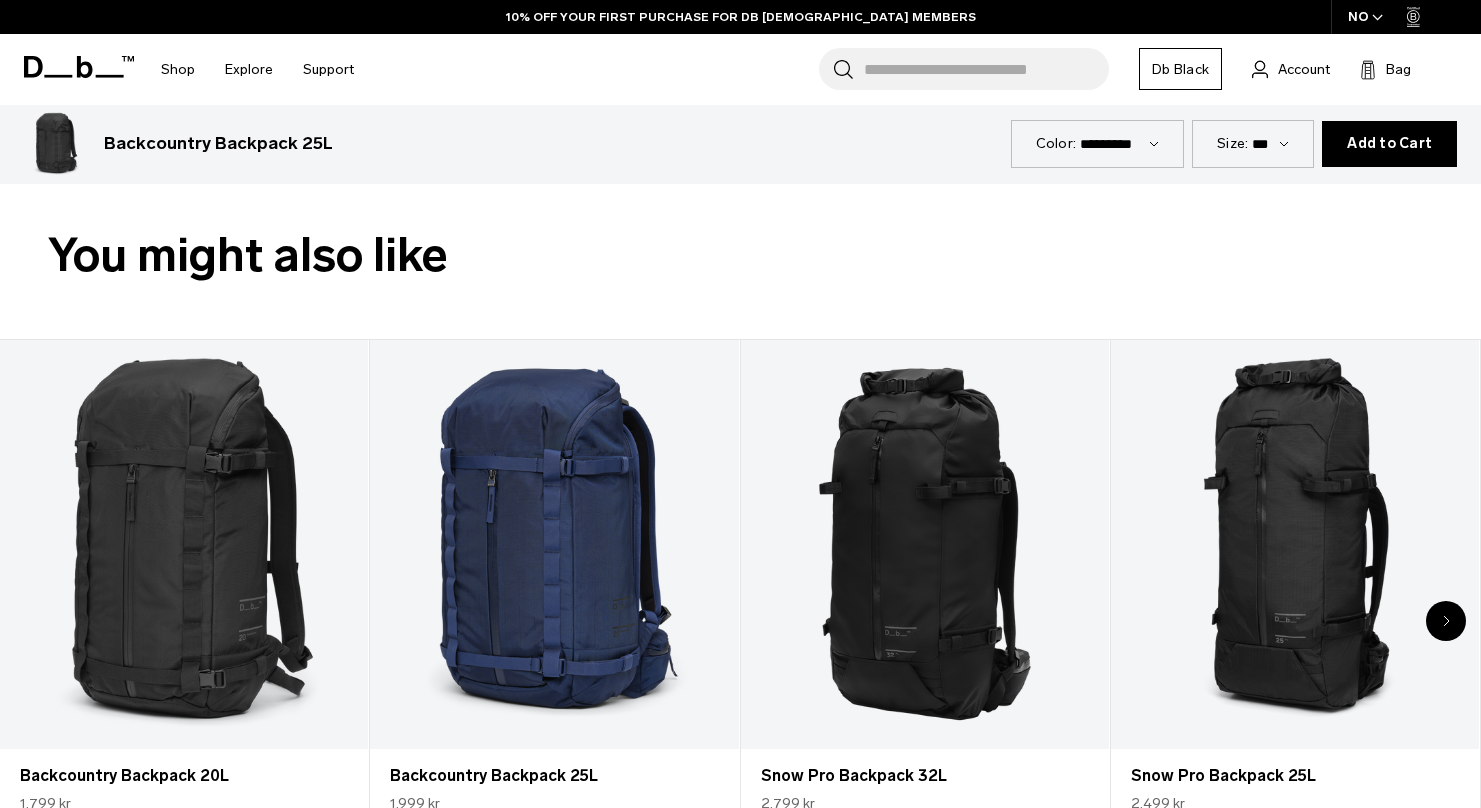 click at bounding box center [1446, 621] 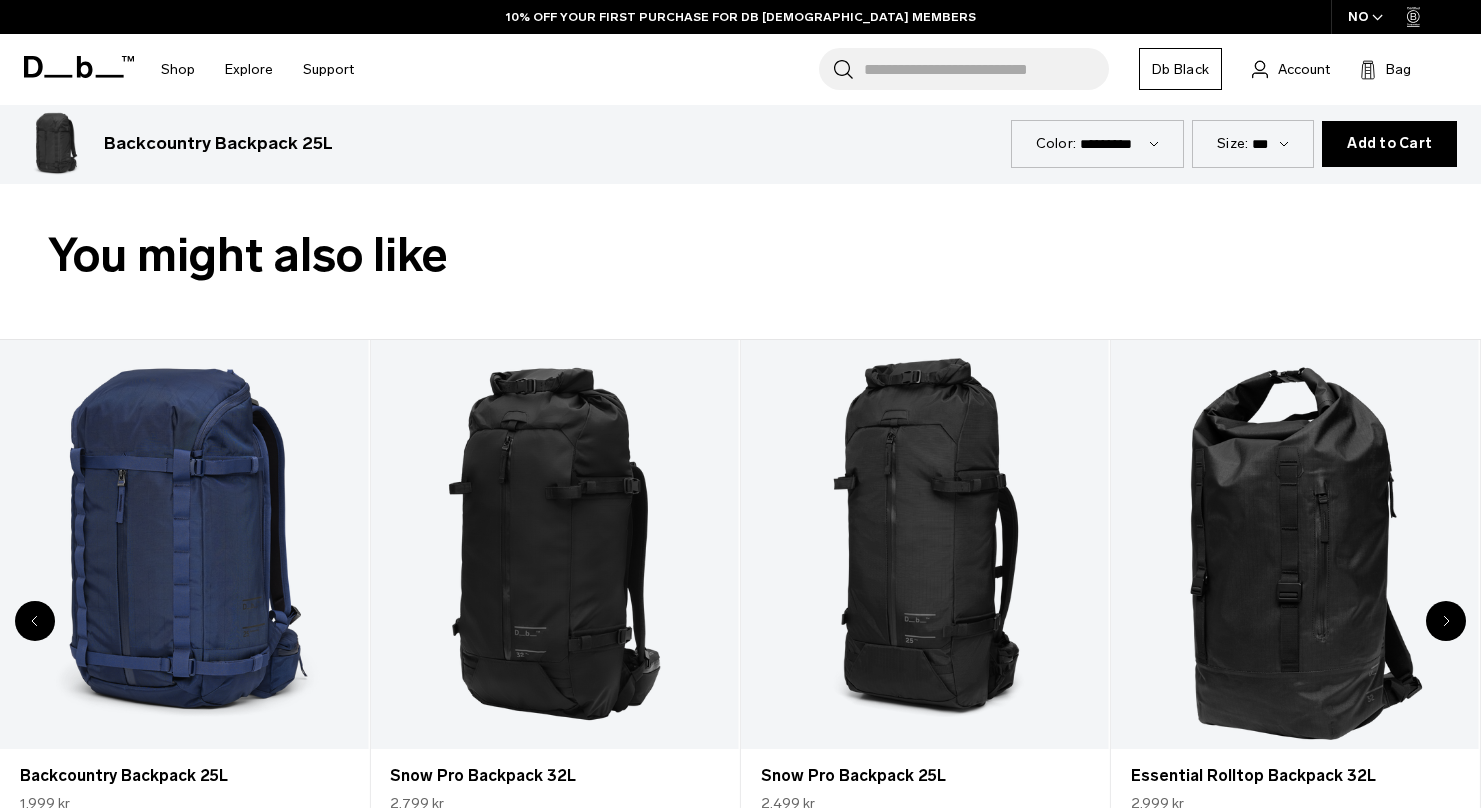 click at bounding box center (1446, 621) 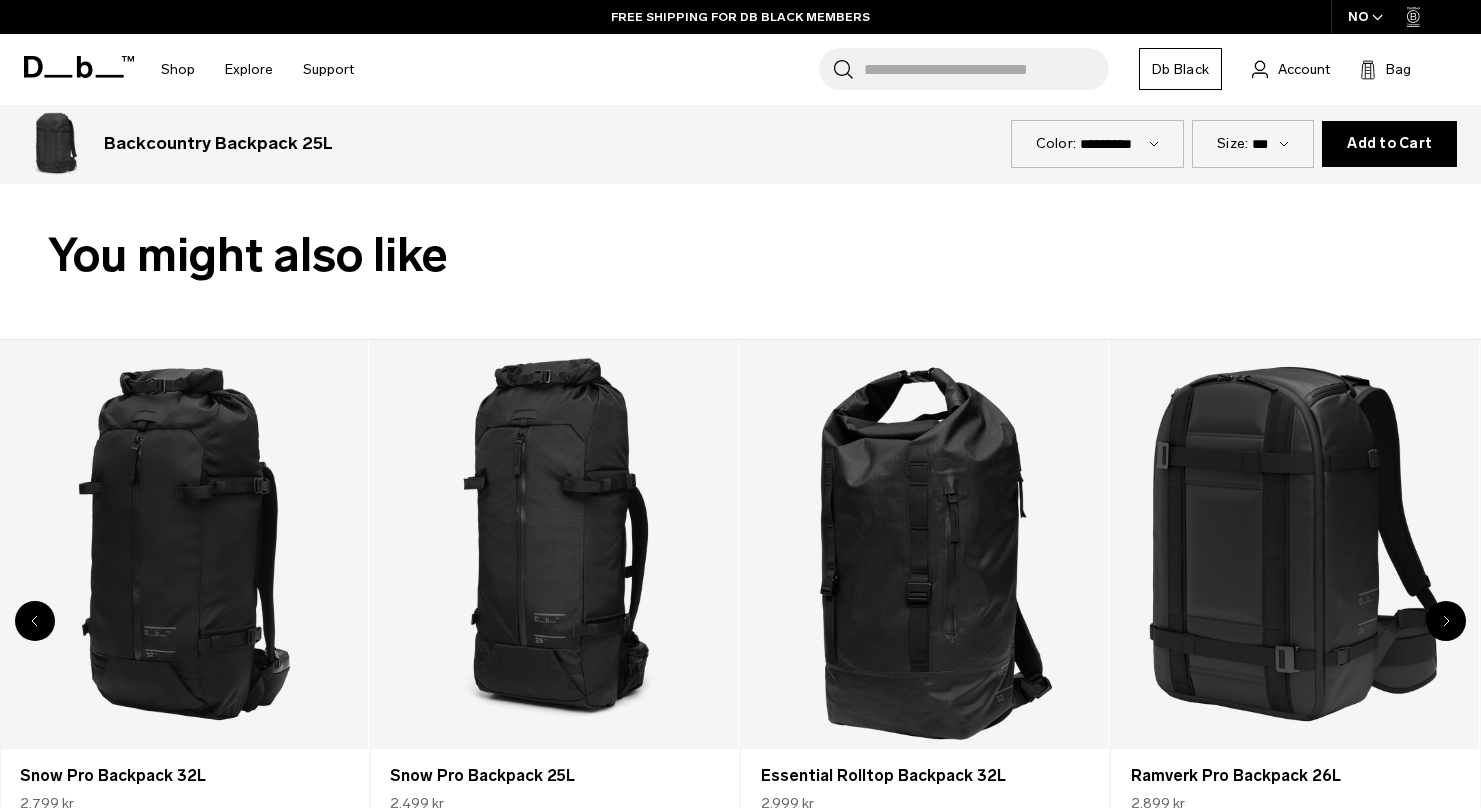 click at bounding box center [1446, 621] 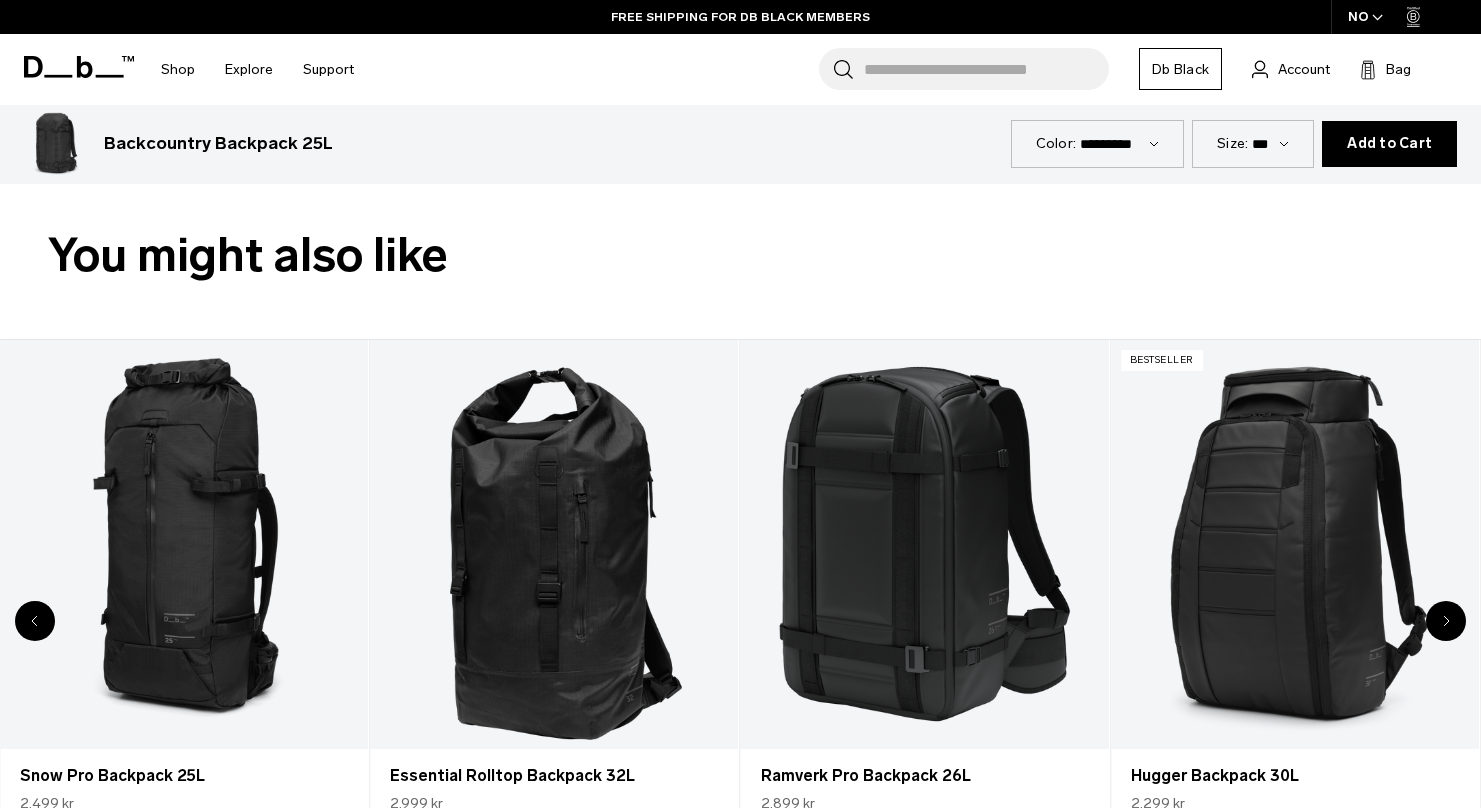 click at bounding box center [1446, 621] 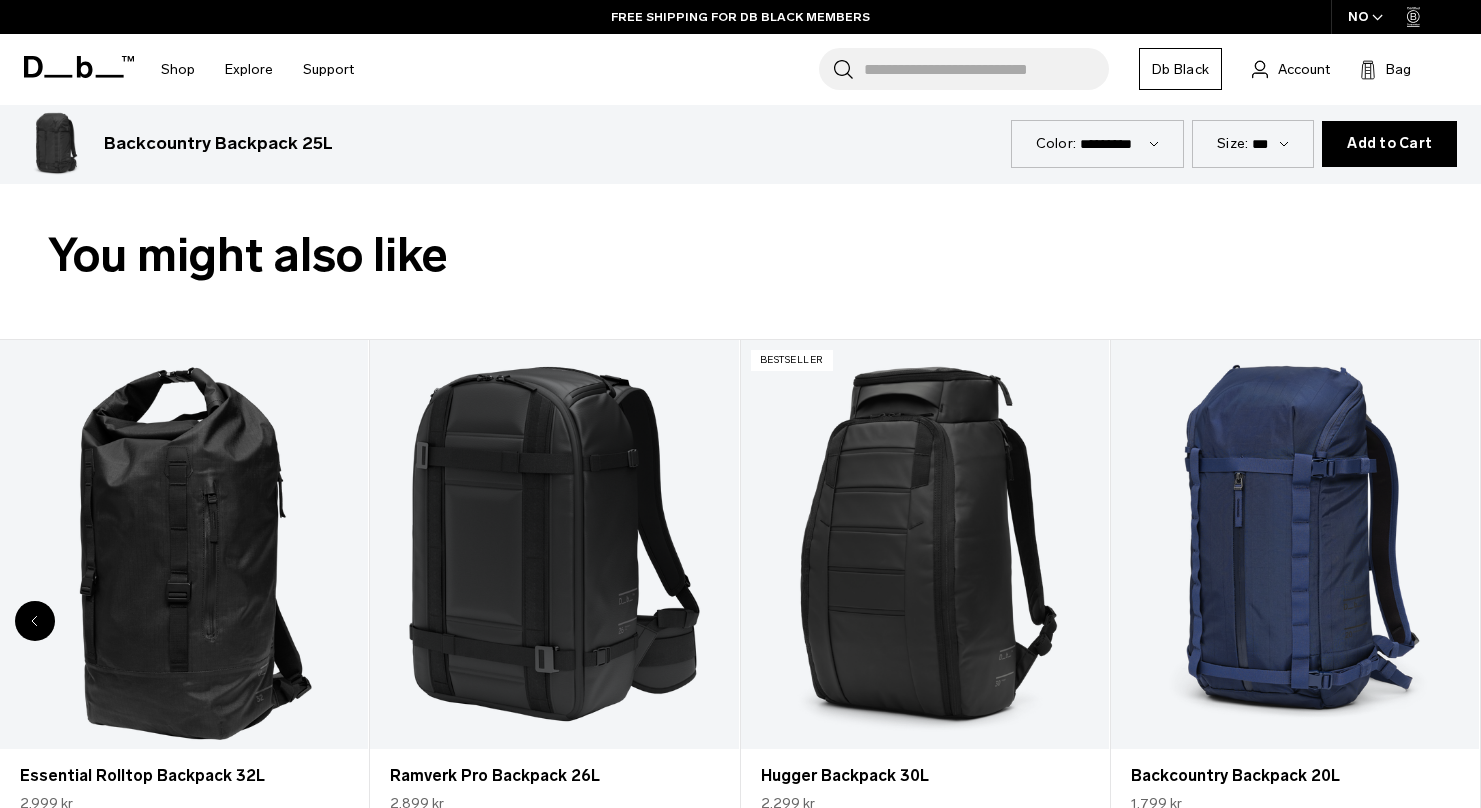 click at bounding box center (1295, 544) 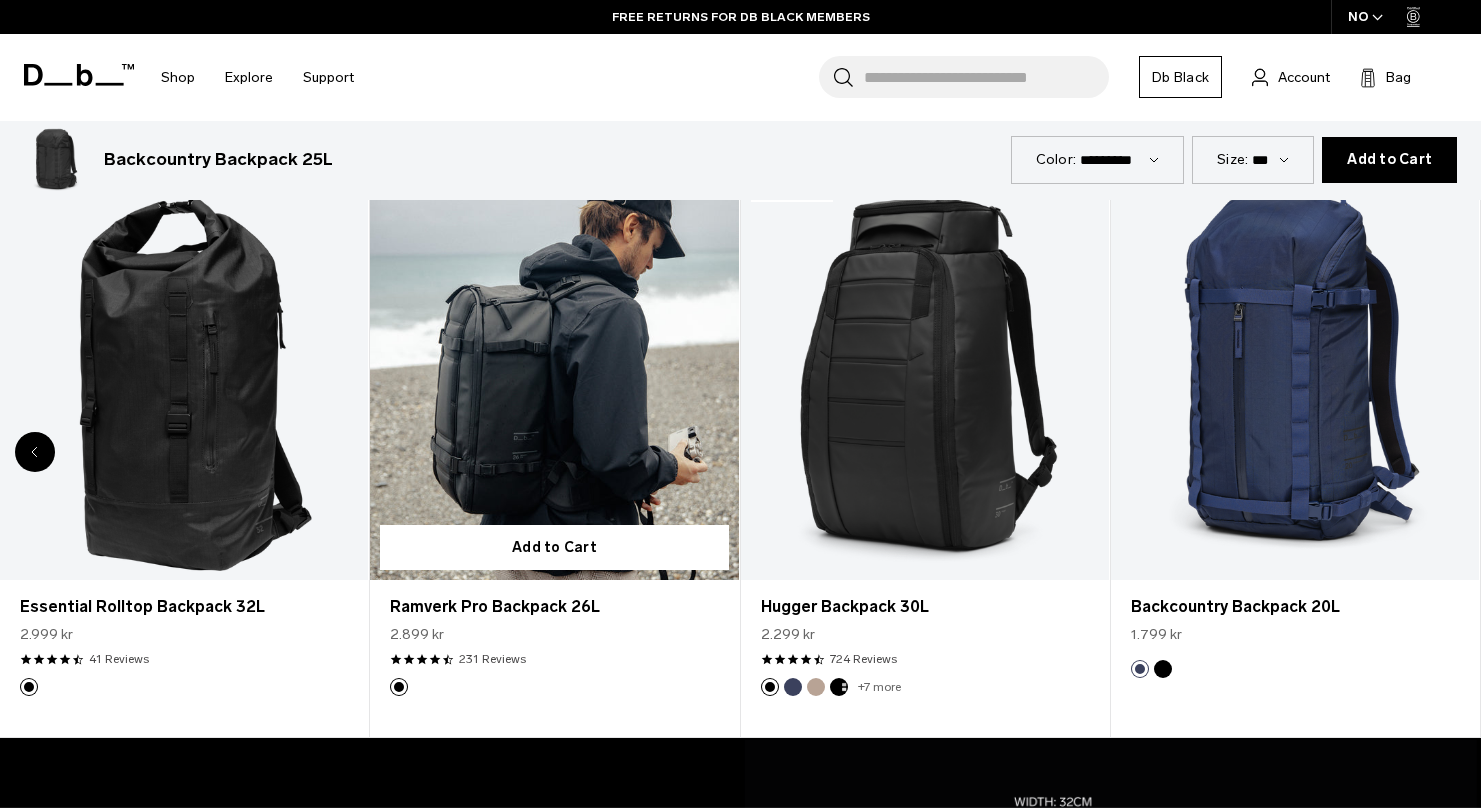 scroll, scrollTop: 962, scrollLeft: 0, axis: vertical 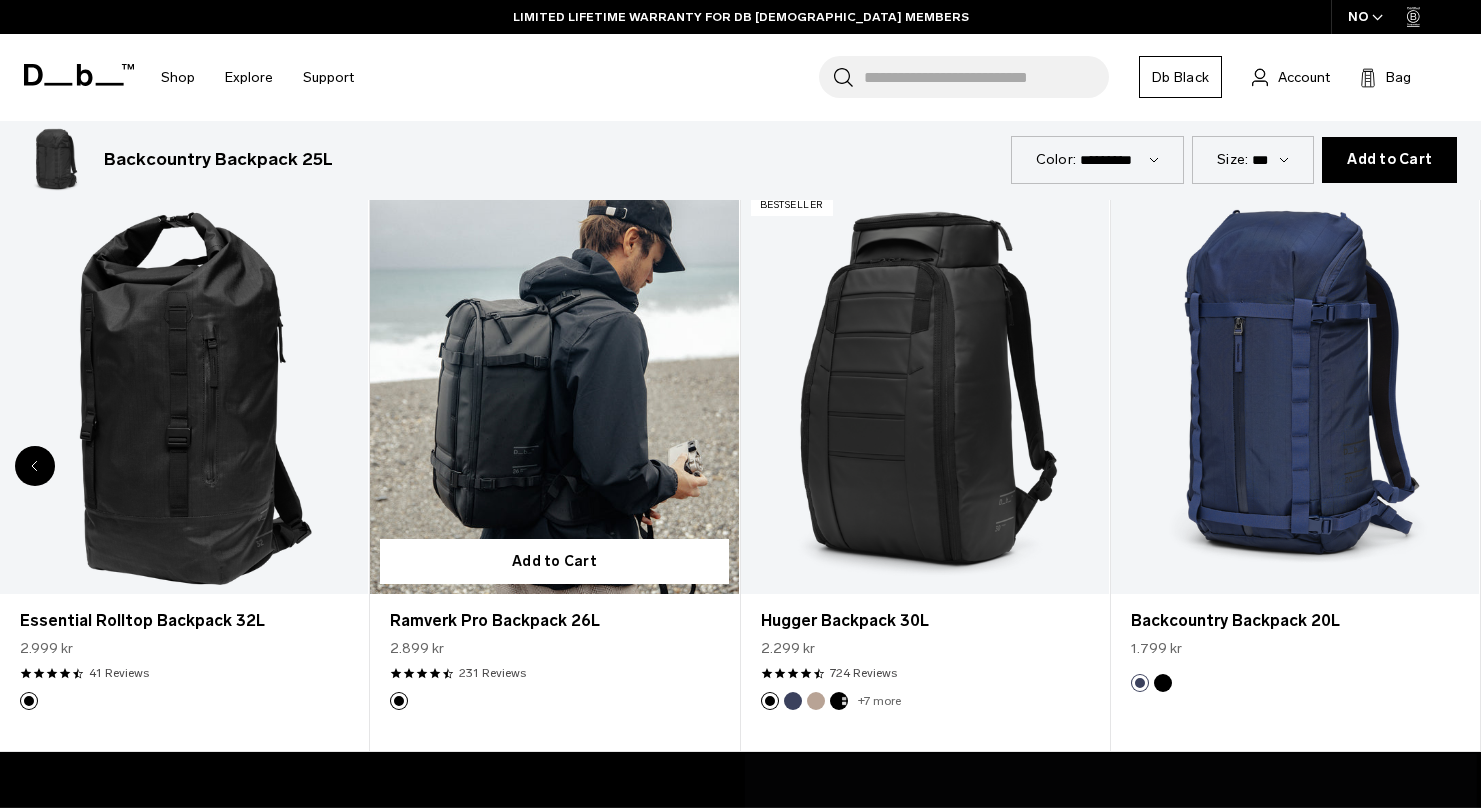 click at bounding box center [554, 389] 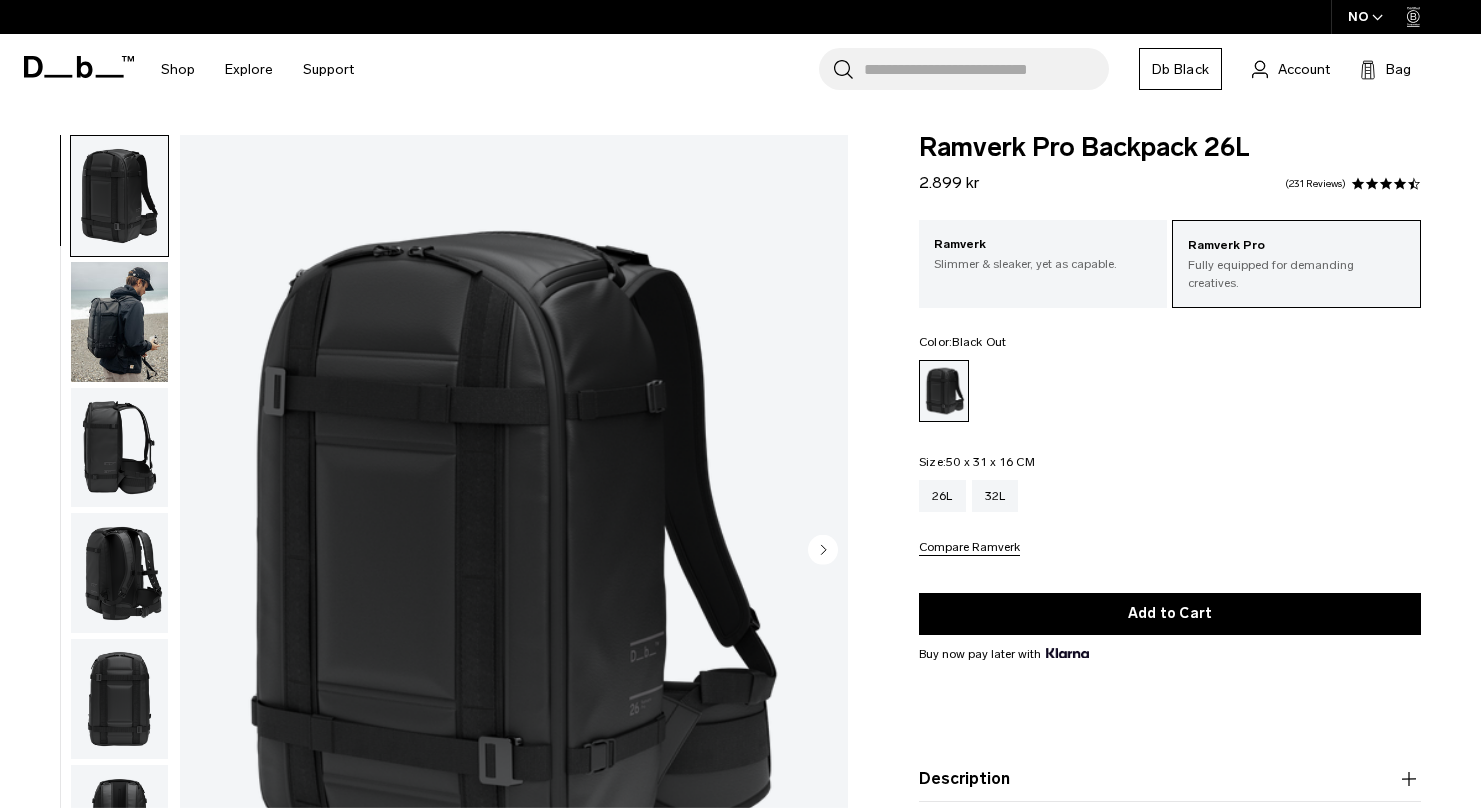 scroll, scrollTop: 0, scrollLeft: 0, axis: both 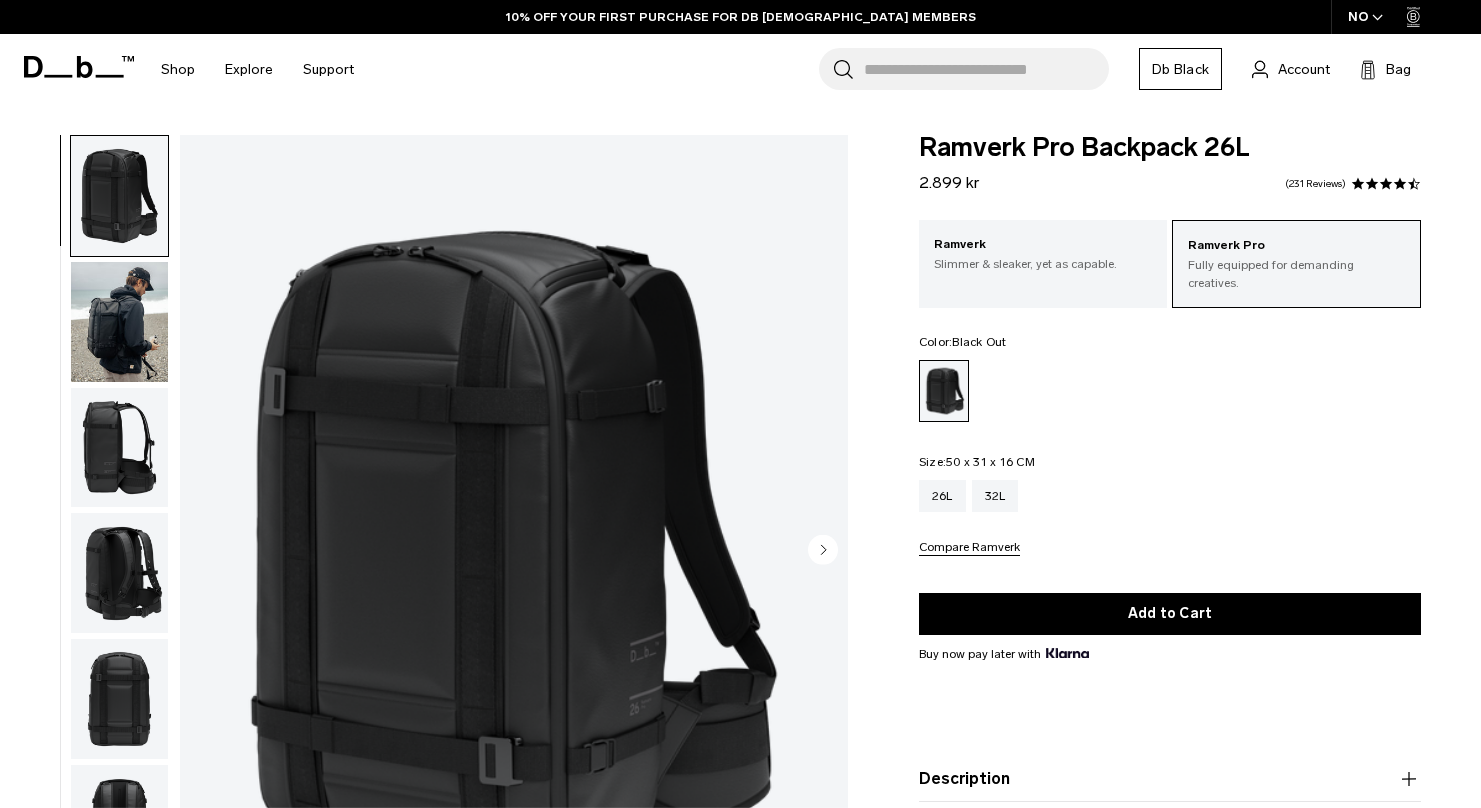 click at bounding box center (119, 573) 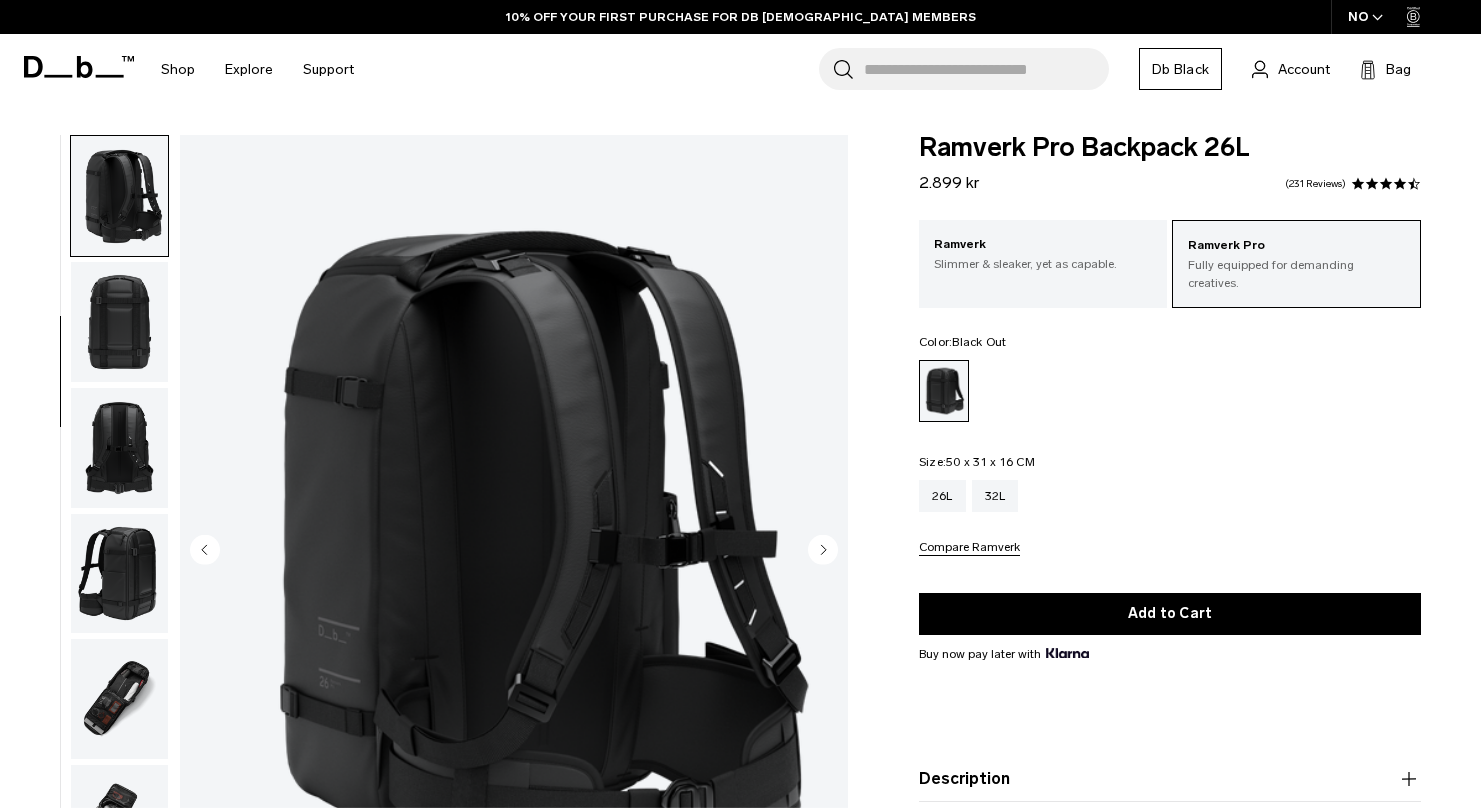 click at bounding box center (119, 574) 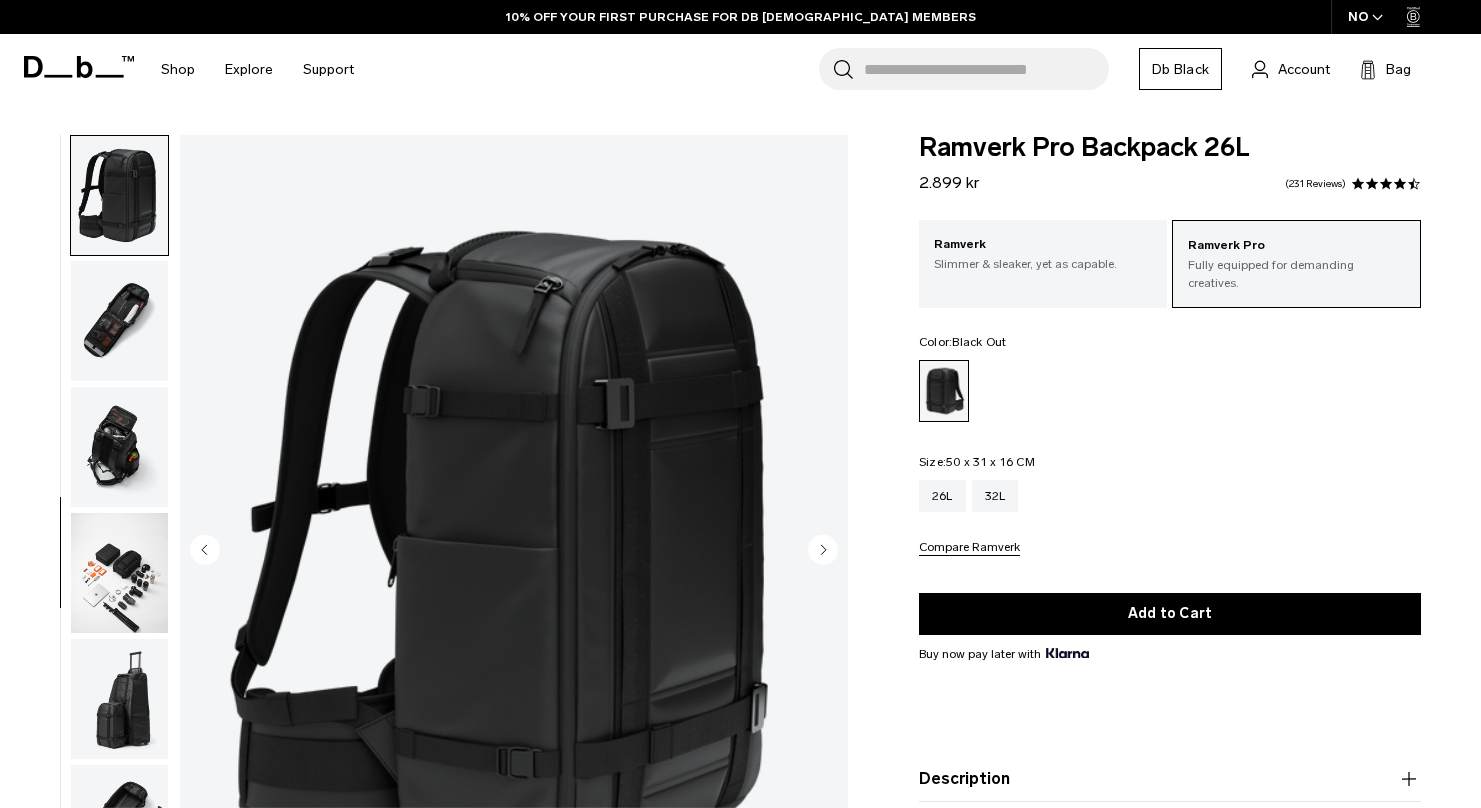 click at bounding box center [119, 573] 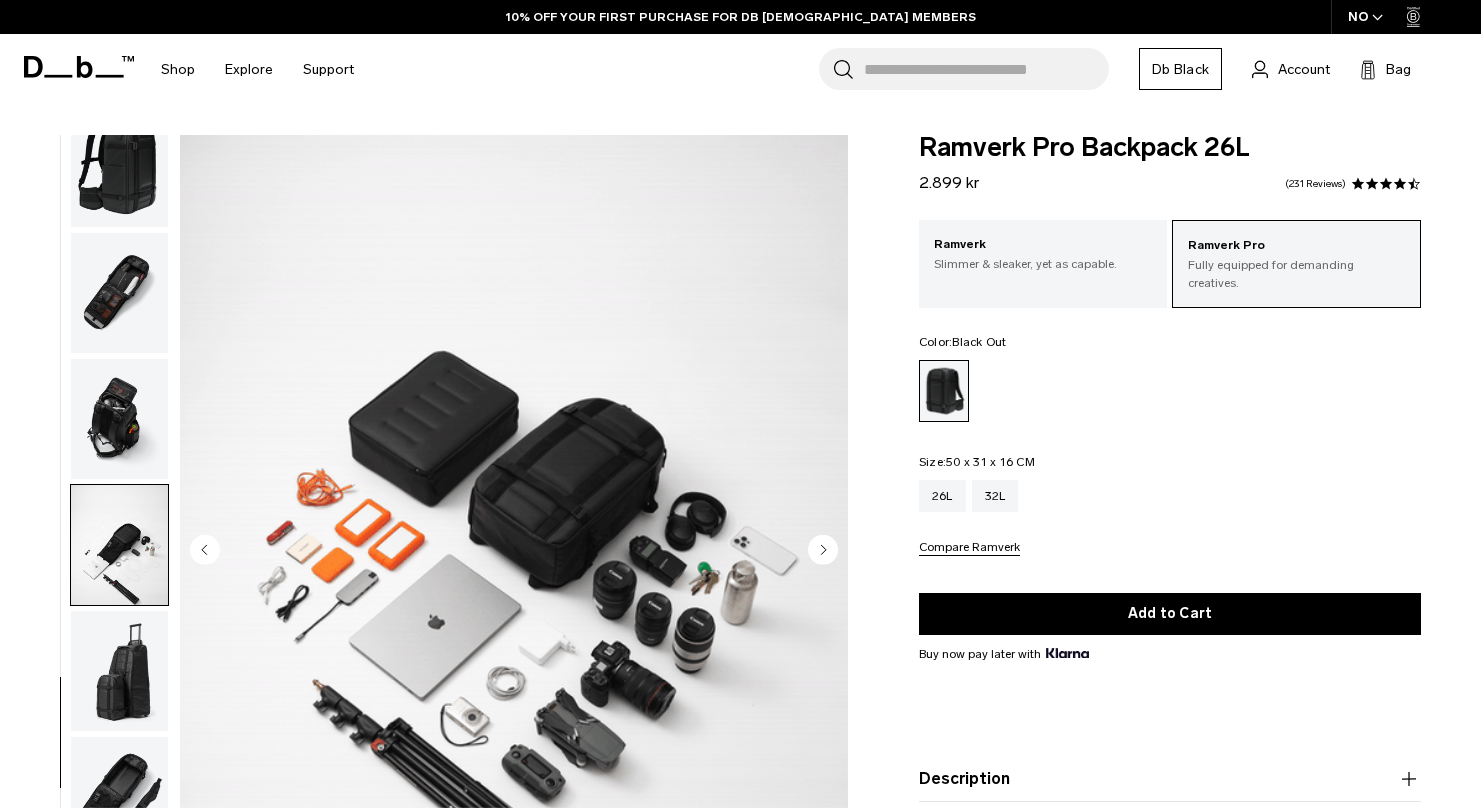 scroll, scrollTop: 797, scrollLeft: 0, axis: vertical 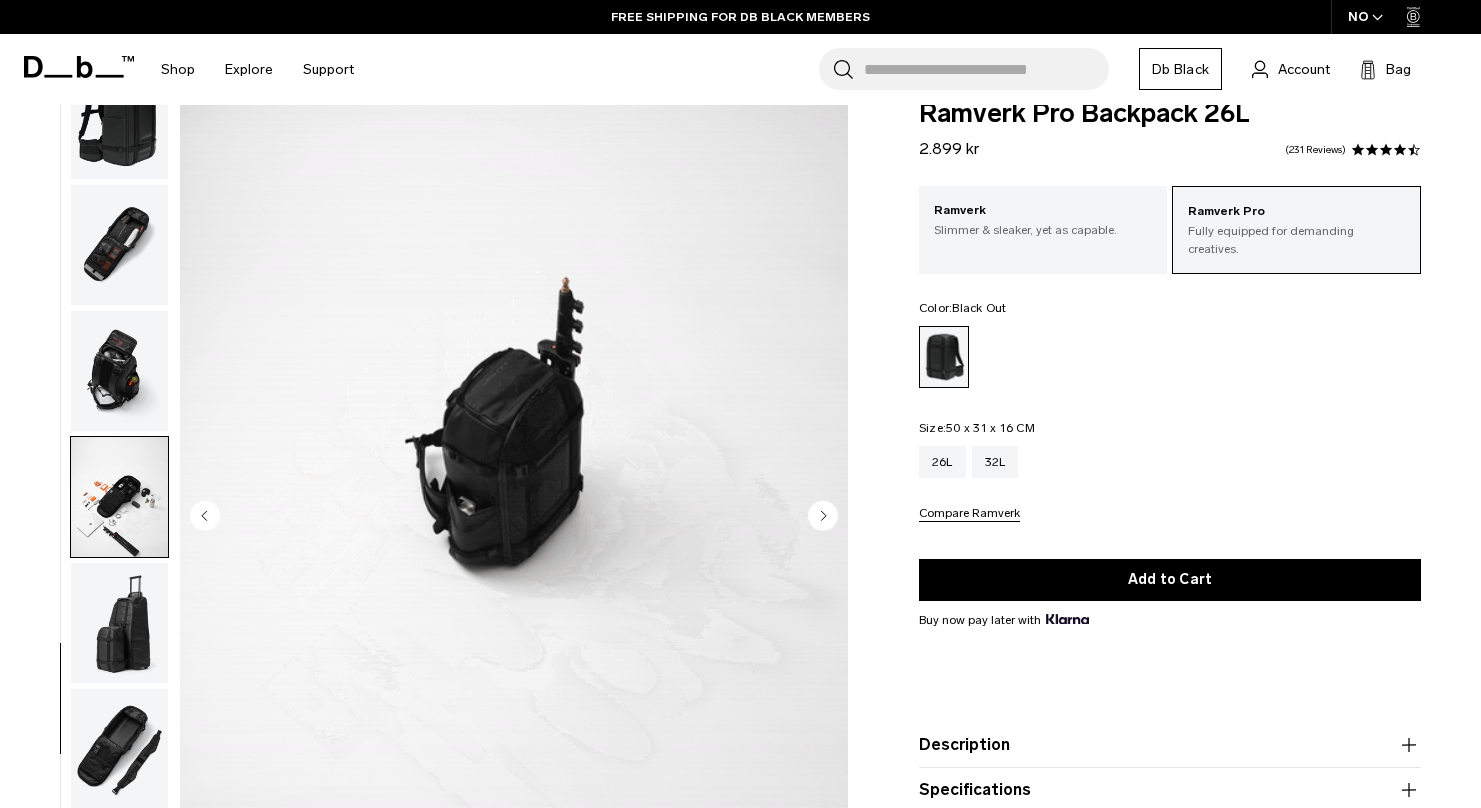 click at bounding box center [119, 749] 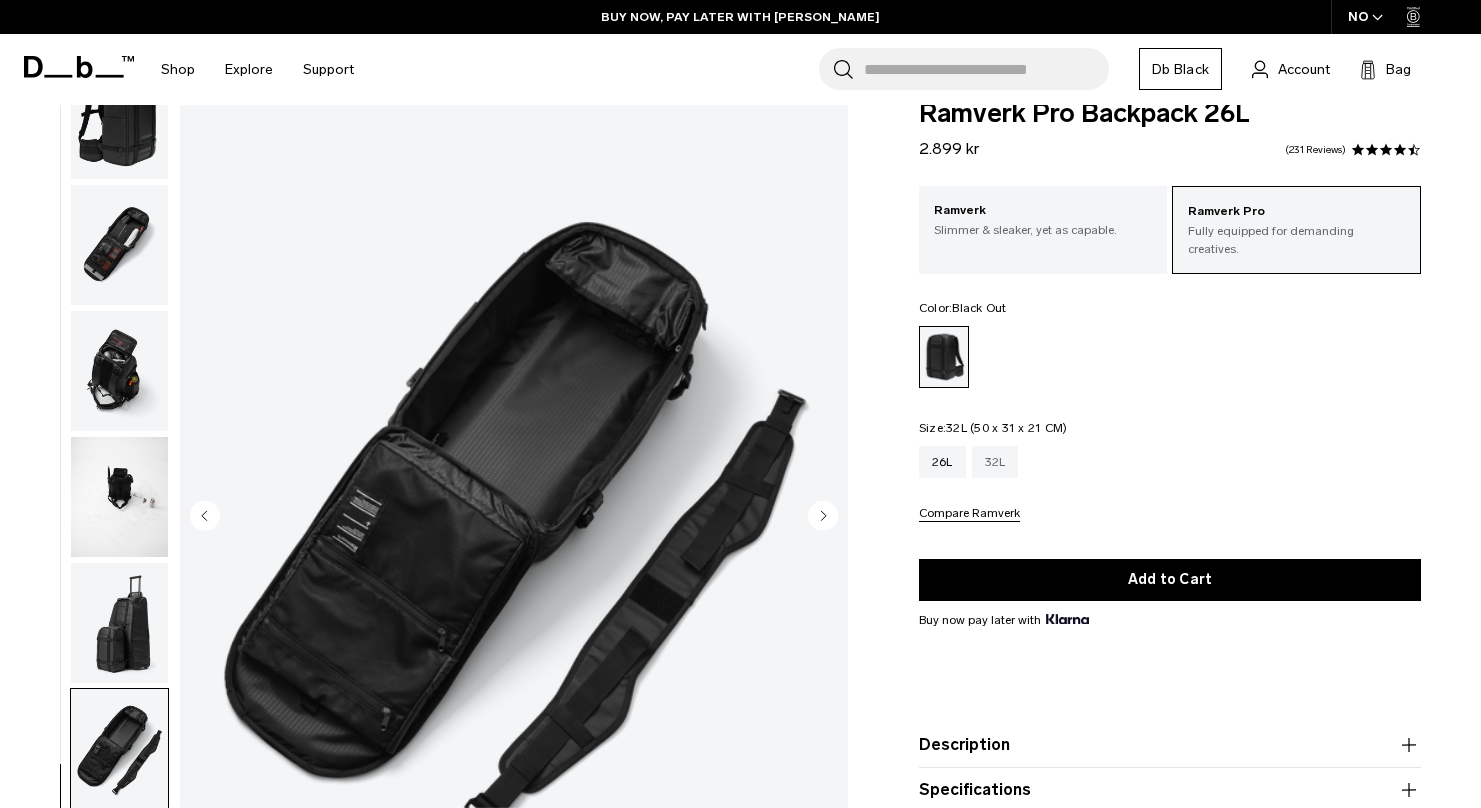 click on "32L" at bounding box center (995, 462) 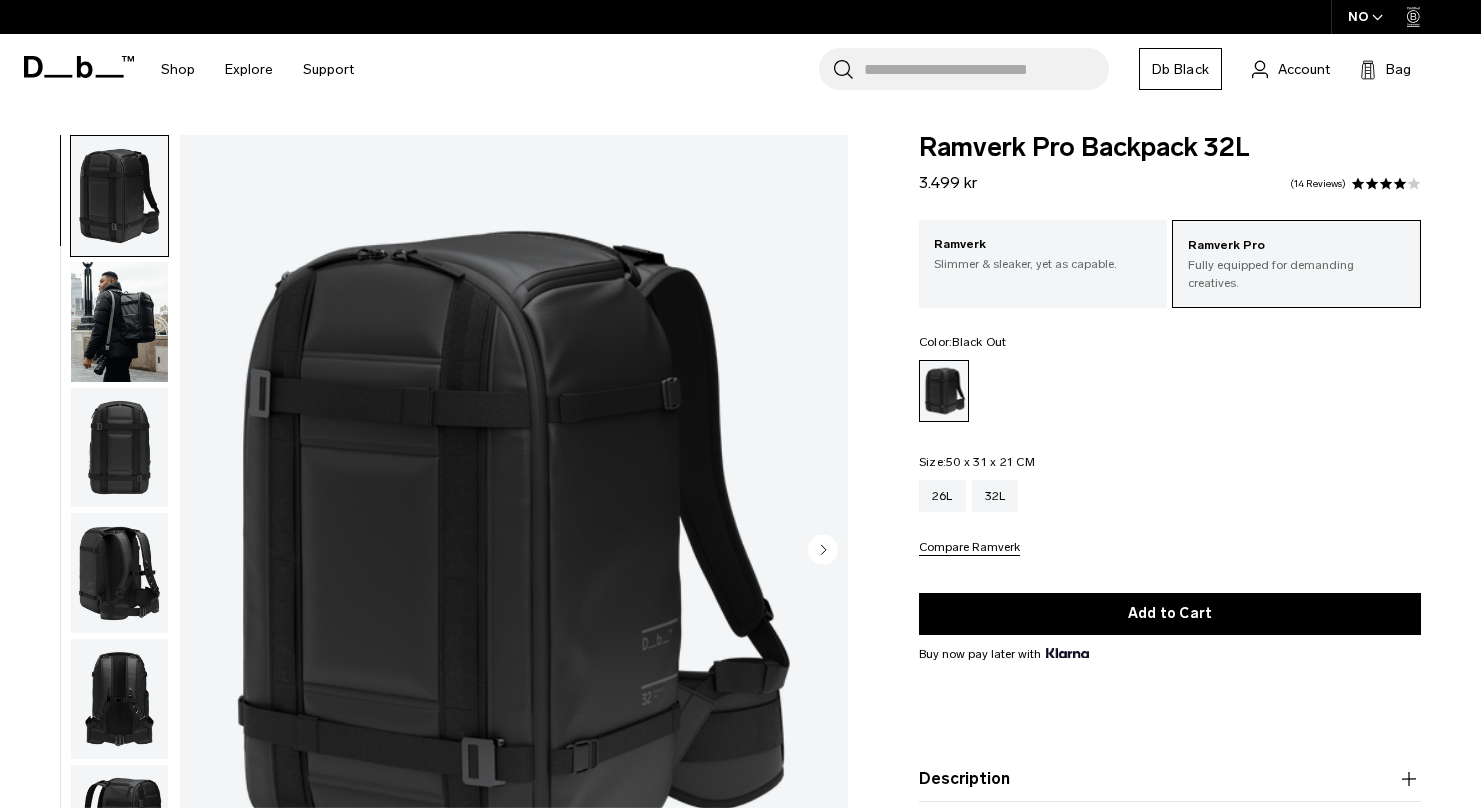 scroll, scrollTop: 0, scrollLeft: 0, axis: both 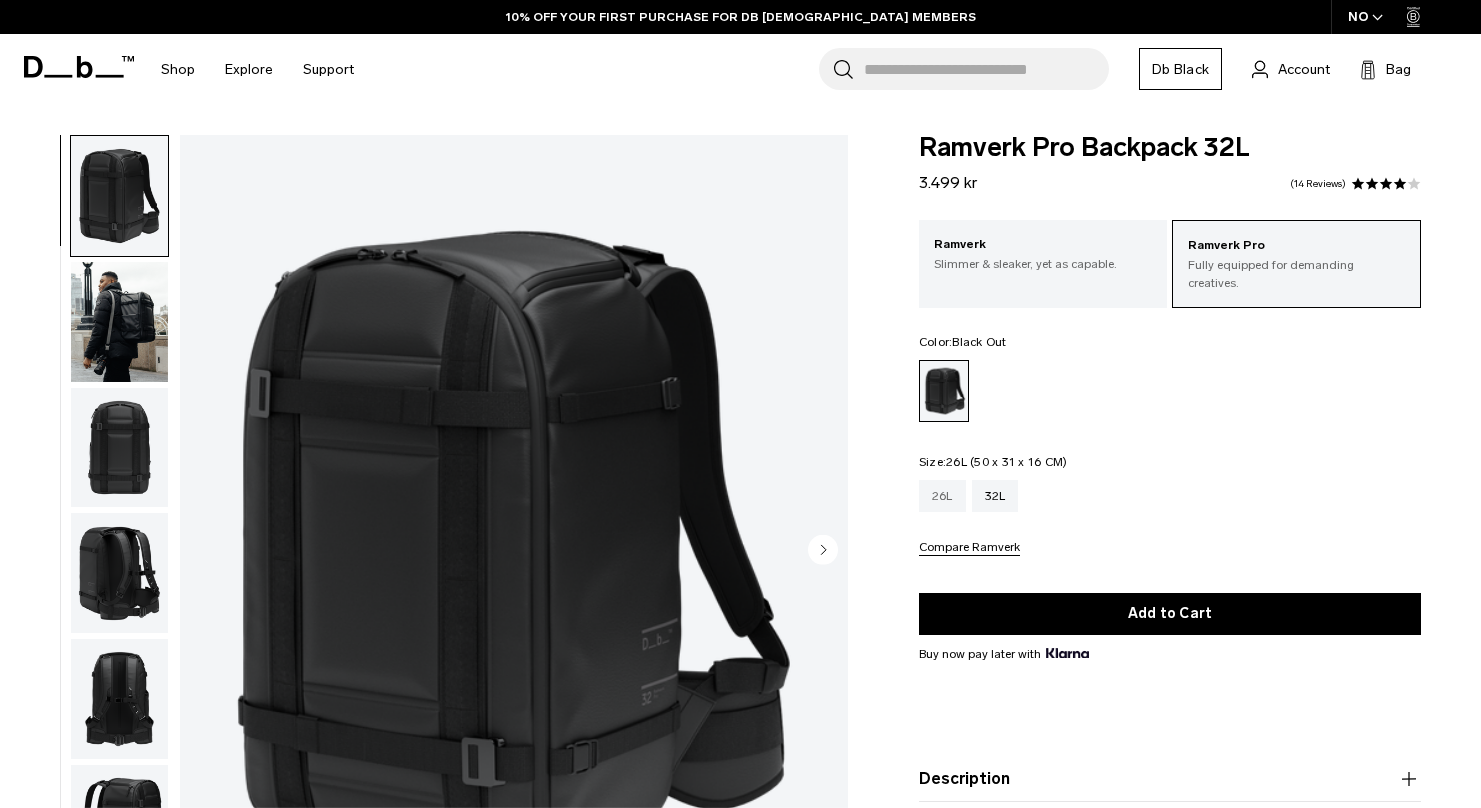 click on "26L" at bounding box center [942, 496] 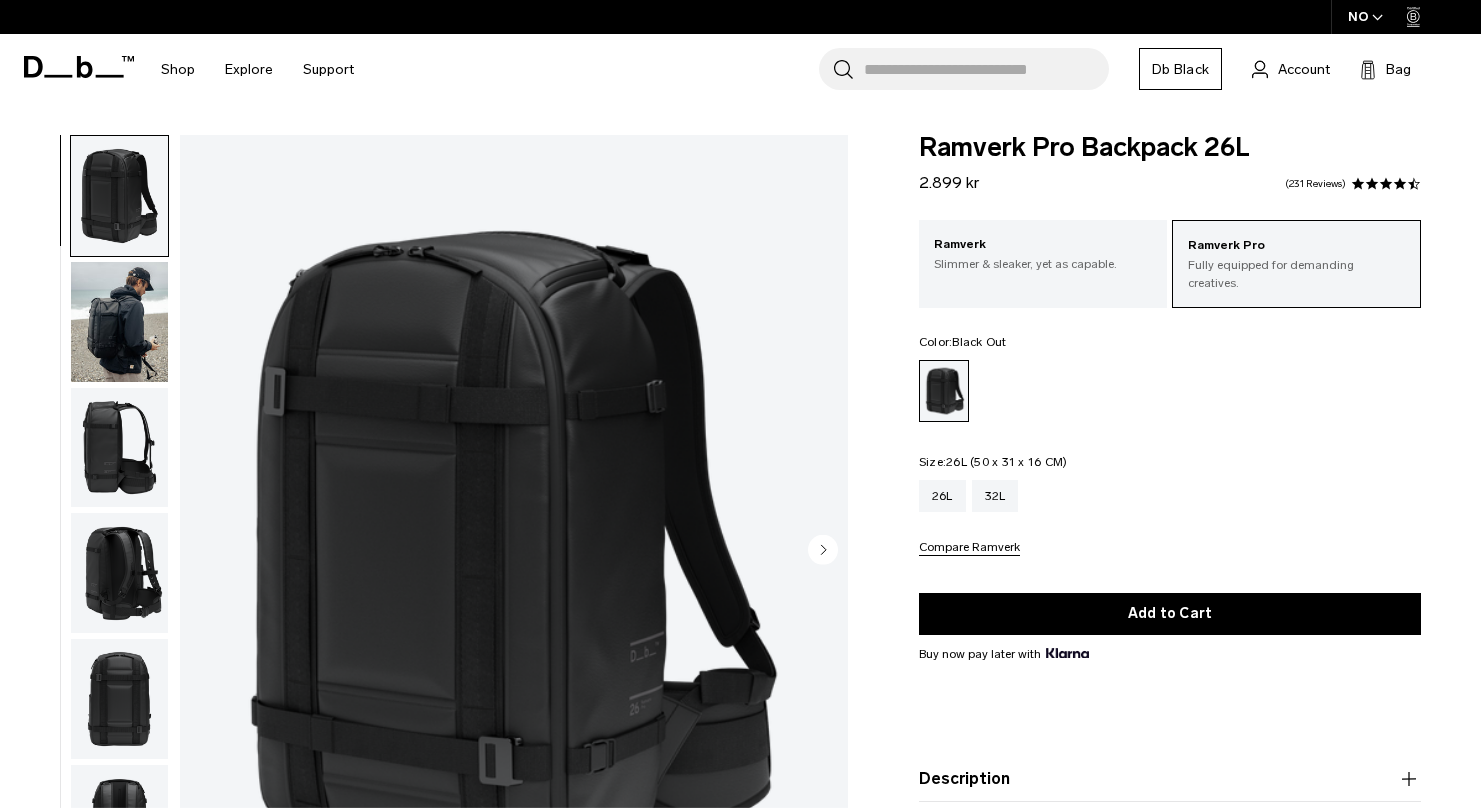 scroll, scrollTop: 0, scrollLeft: 0, axis: both 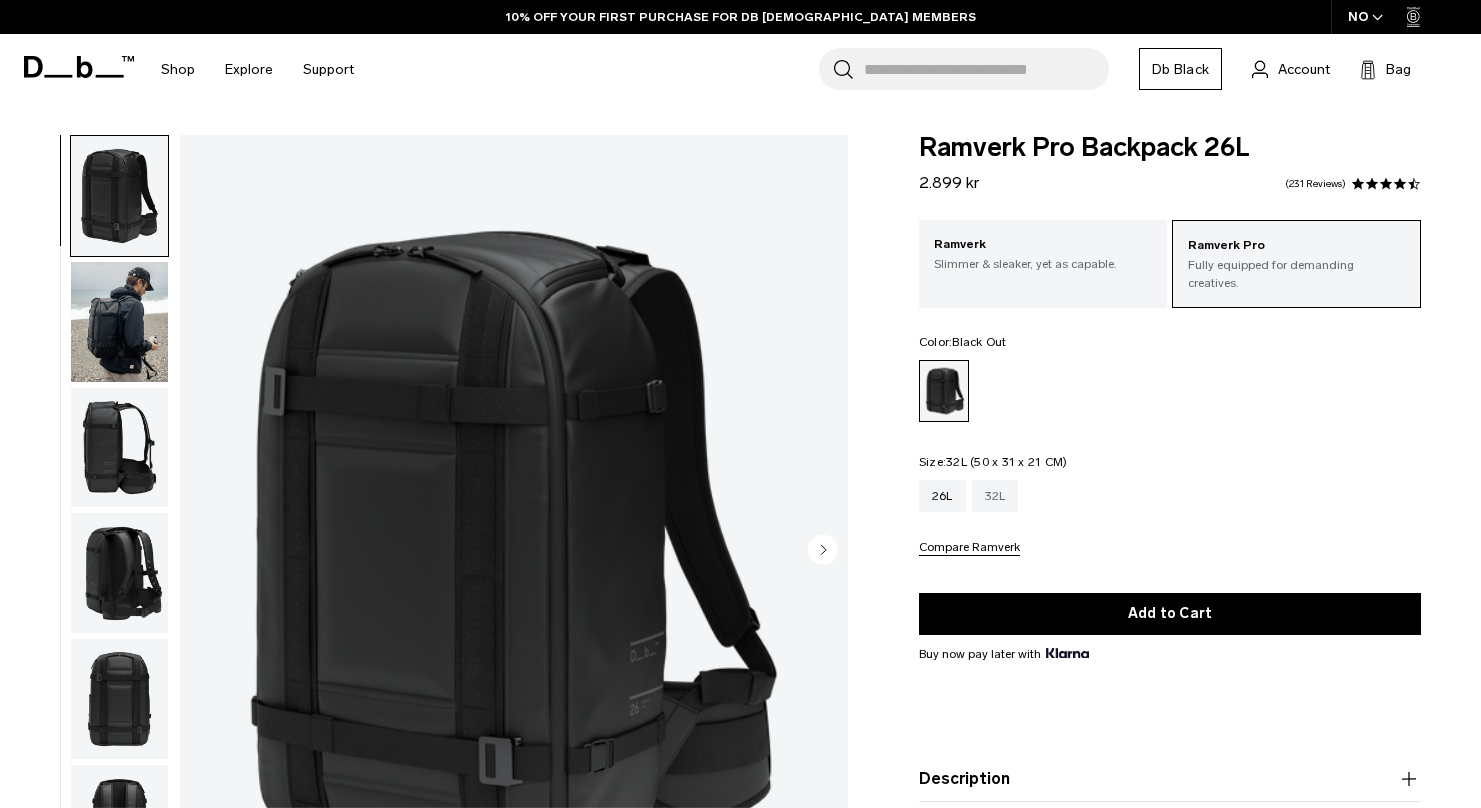 click on "32L" at bounding box center [995, 496] 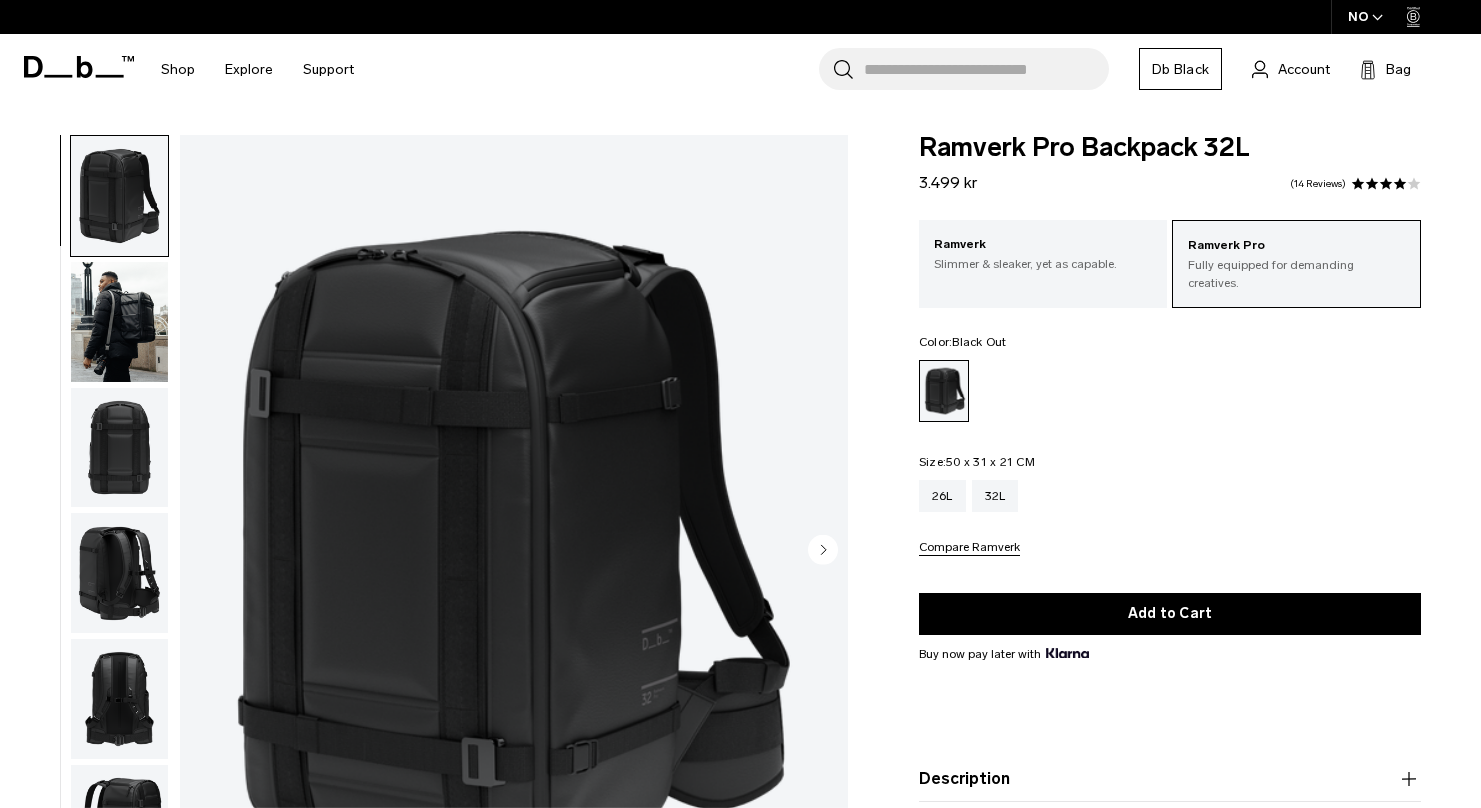 scroll, scrollTop: 0, scrollLeft: 0, axis: both 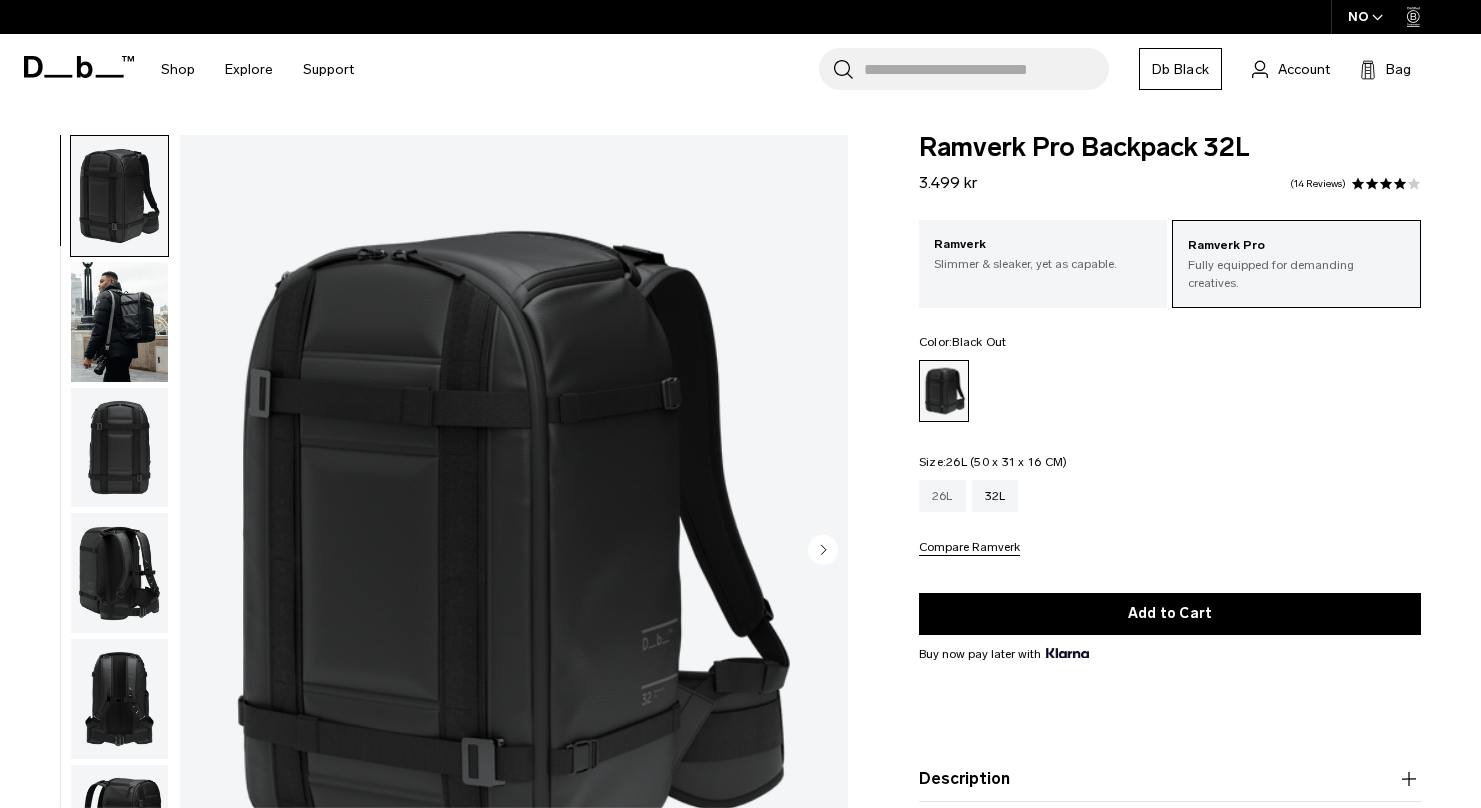 click on "26L" at bounding box center [942, 496] 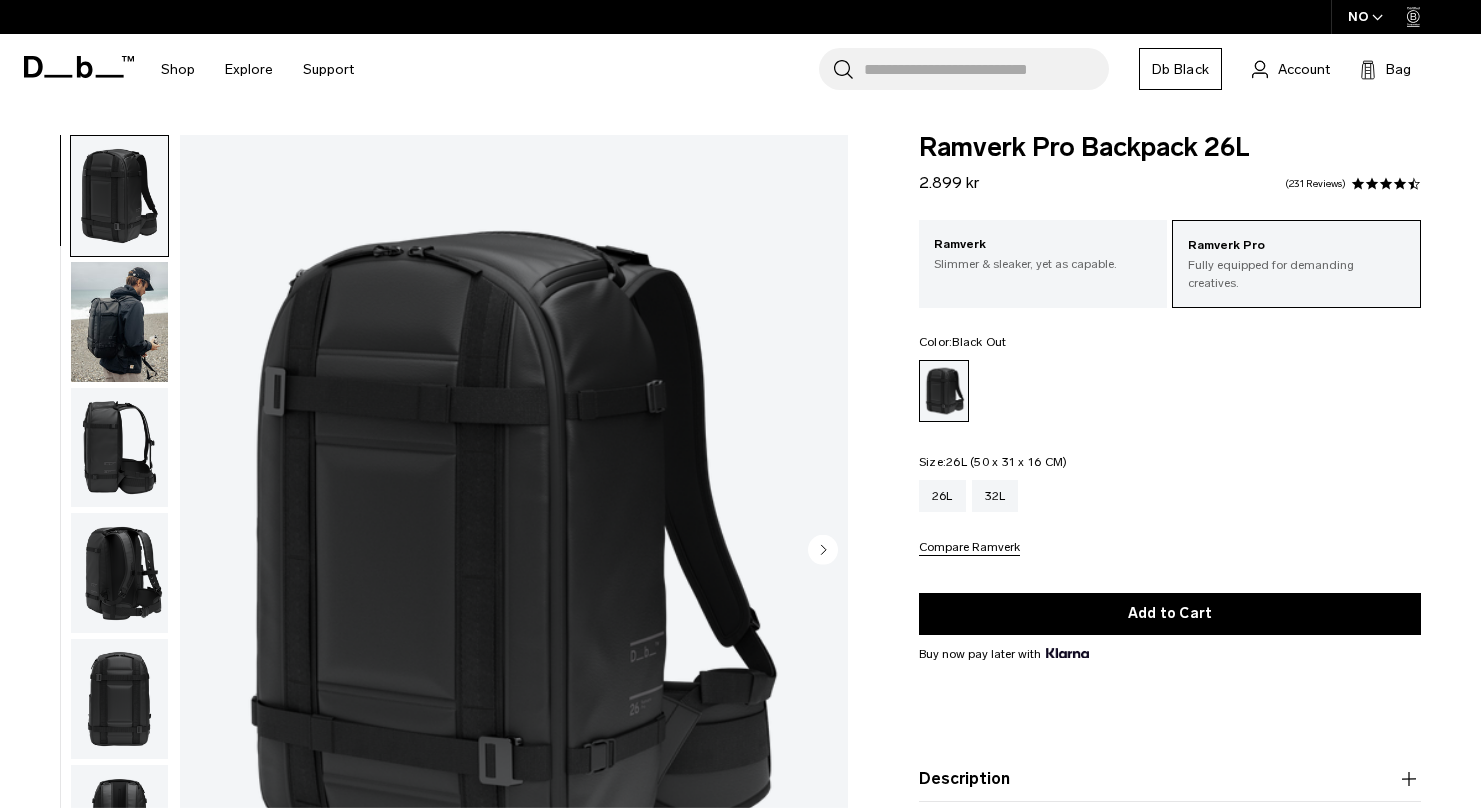 scroll, scrollTop: 0, scrollLeft: 0, axis: both 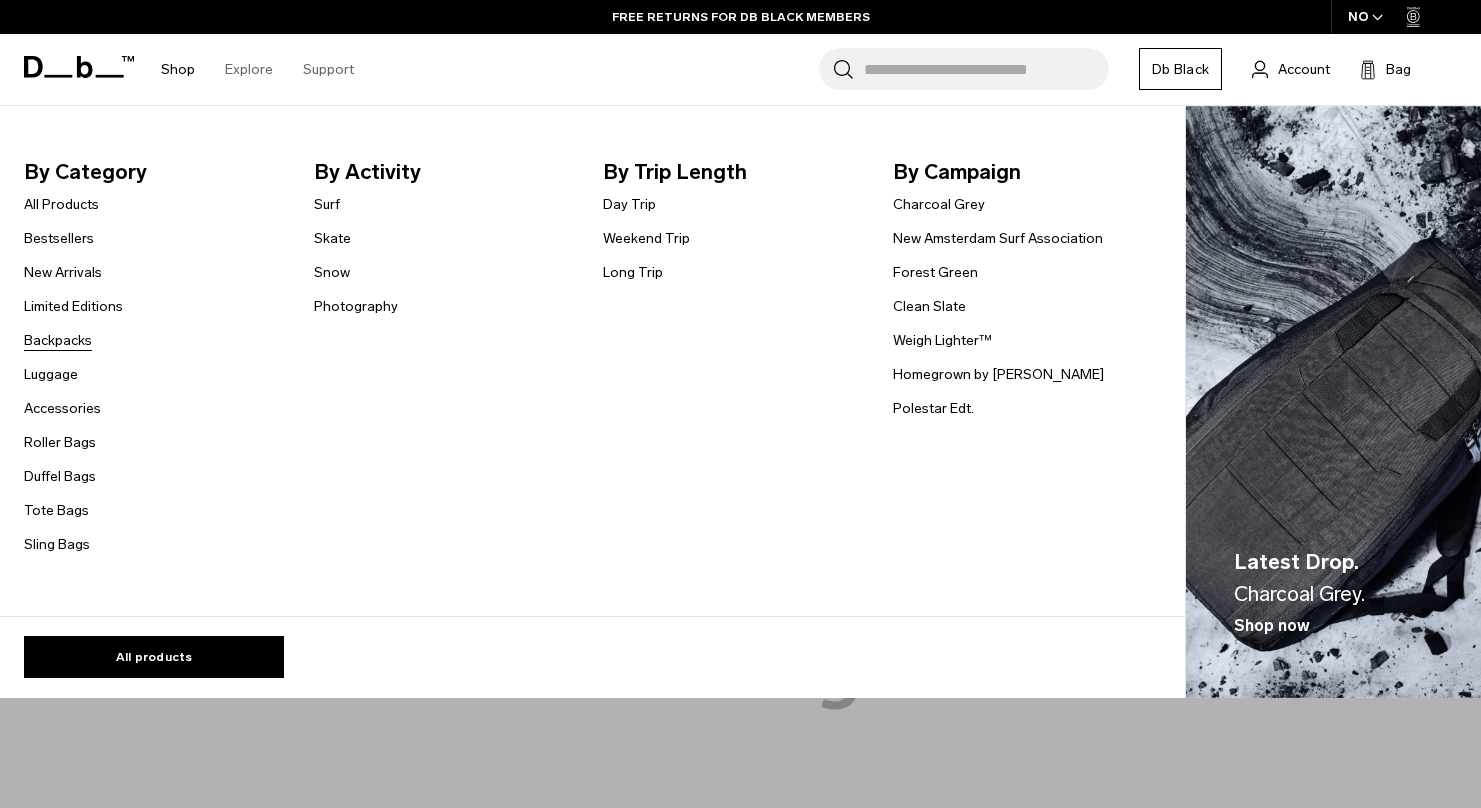 click on "Backpacks" at bounding box center (58, 340) 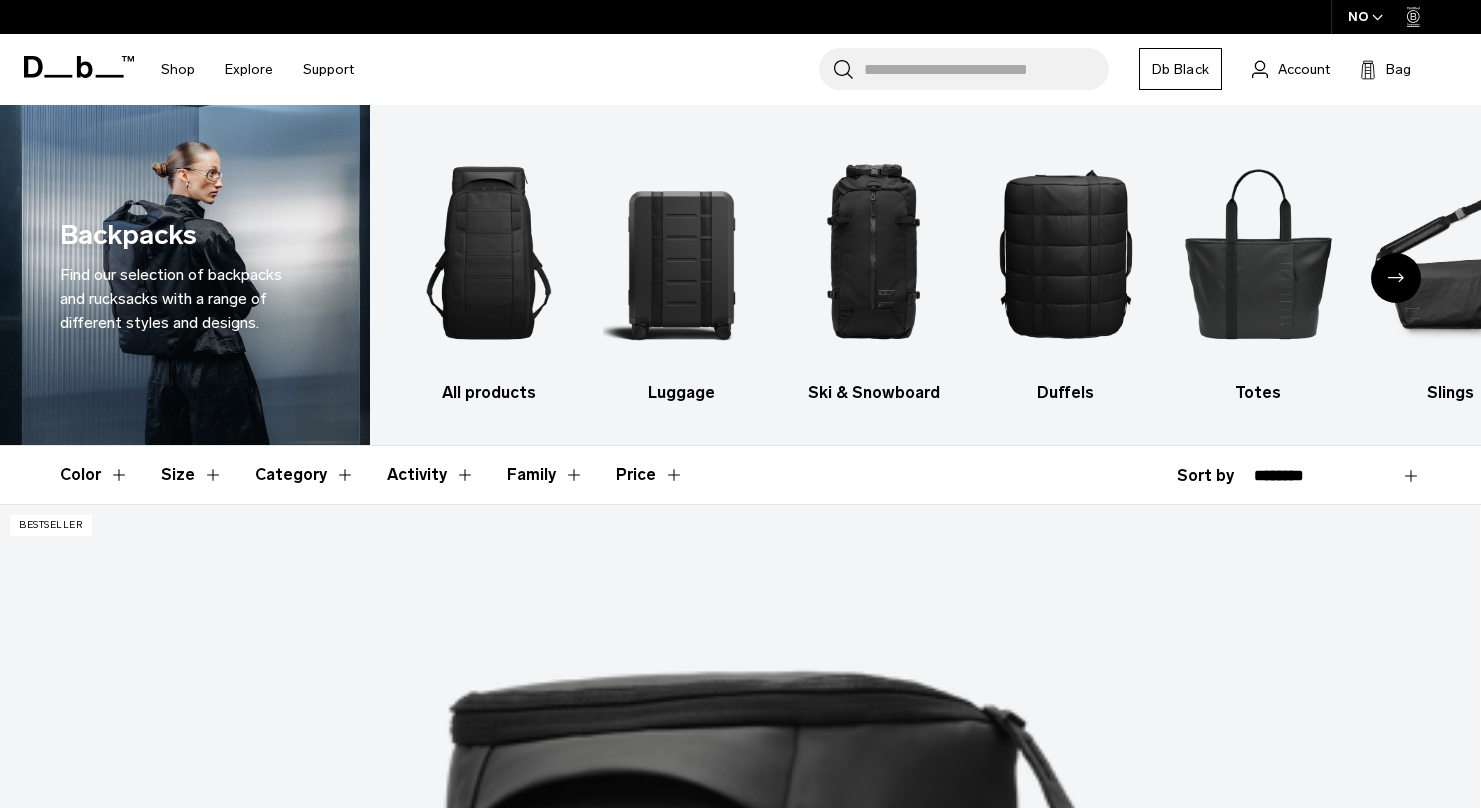 scroll, scrollTop: 0, scrollLeft: 0, axis: both 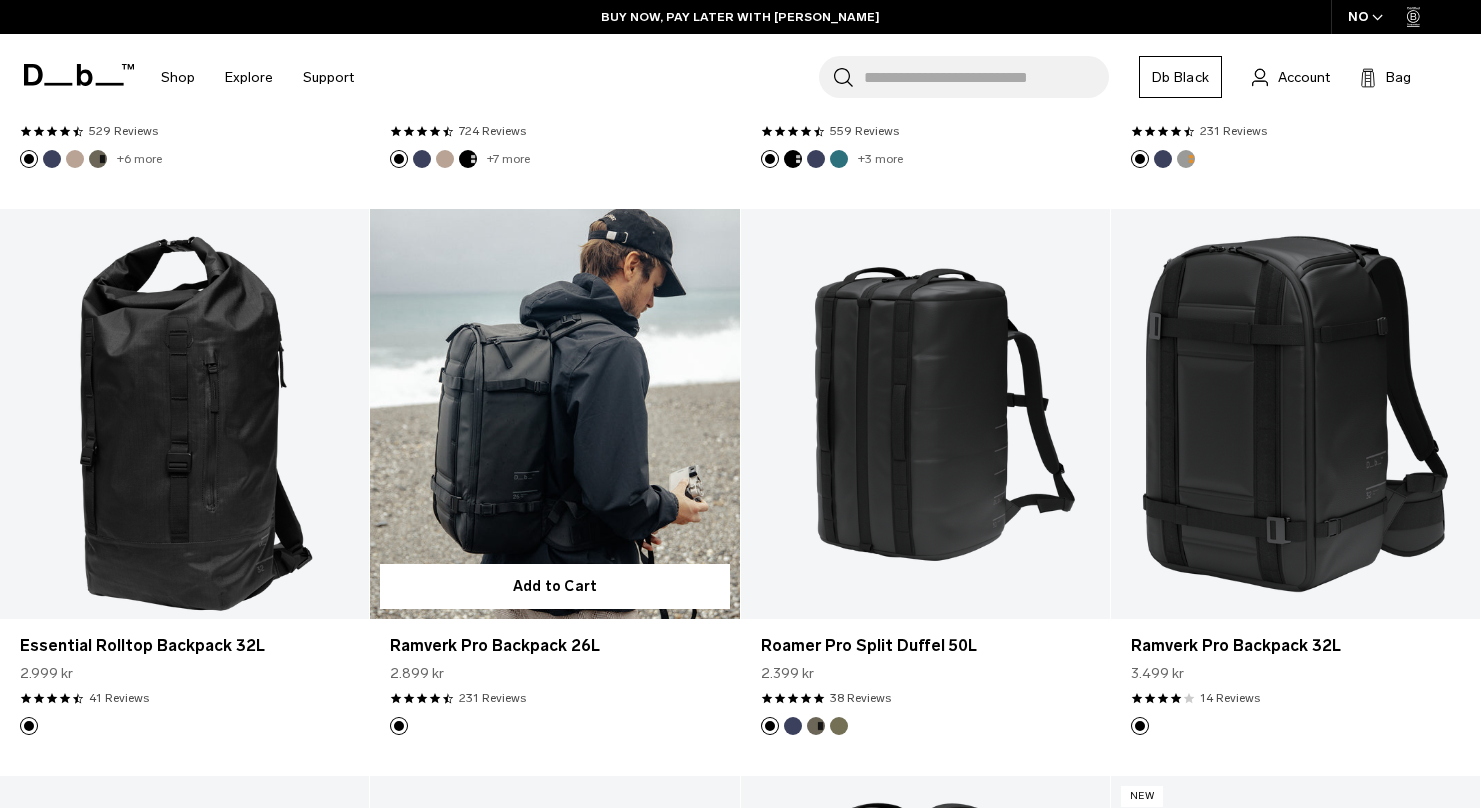 click at bounding box center [554, 414] 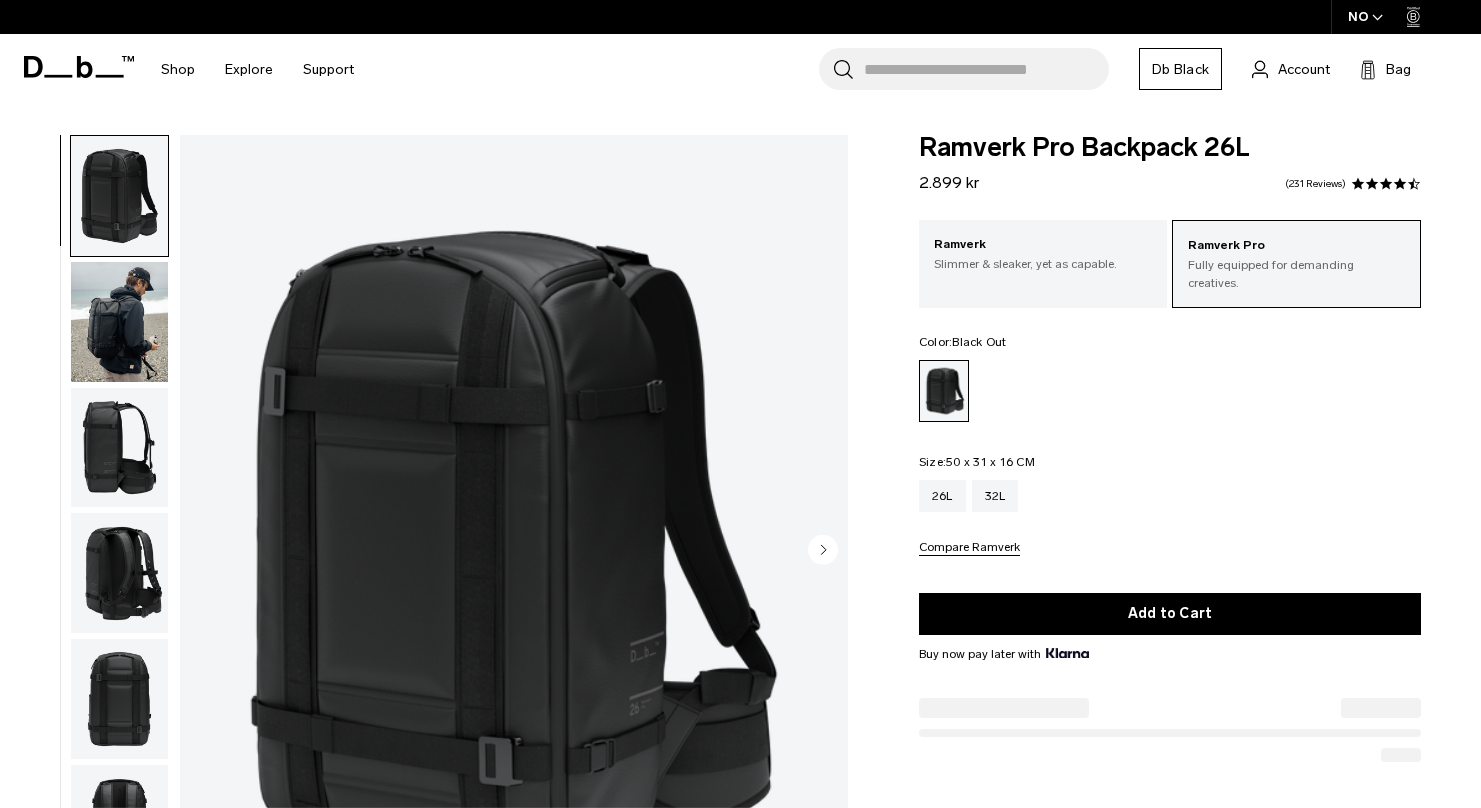 scroll, scrollTop: 0, scrollLeft: 0, axis: both 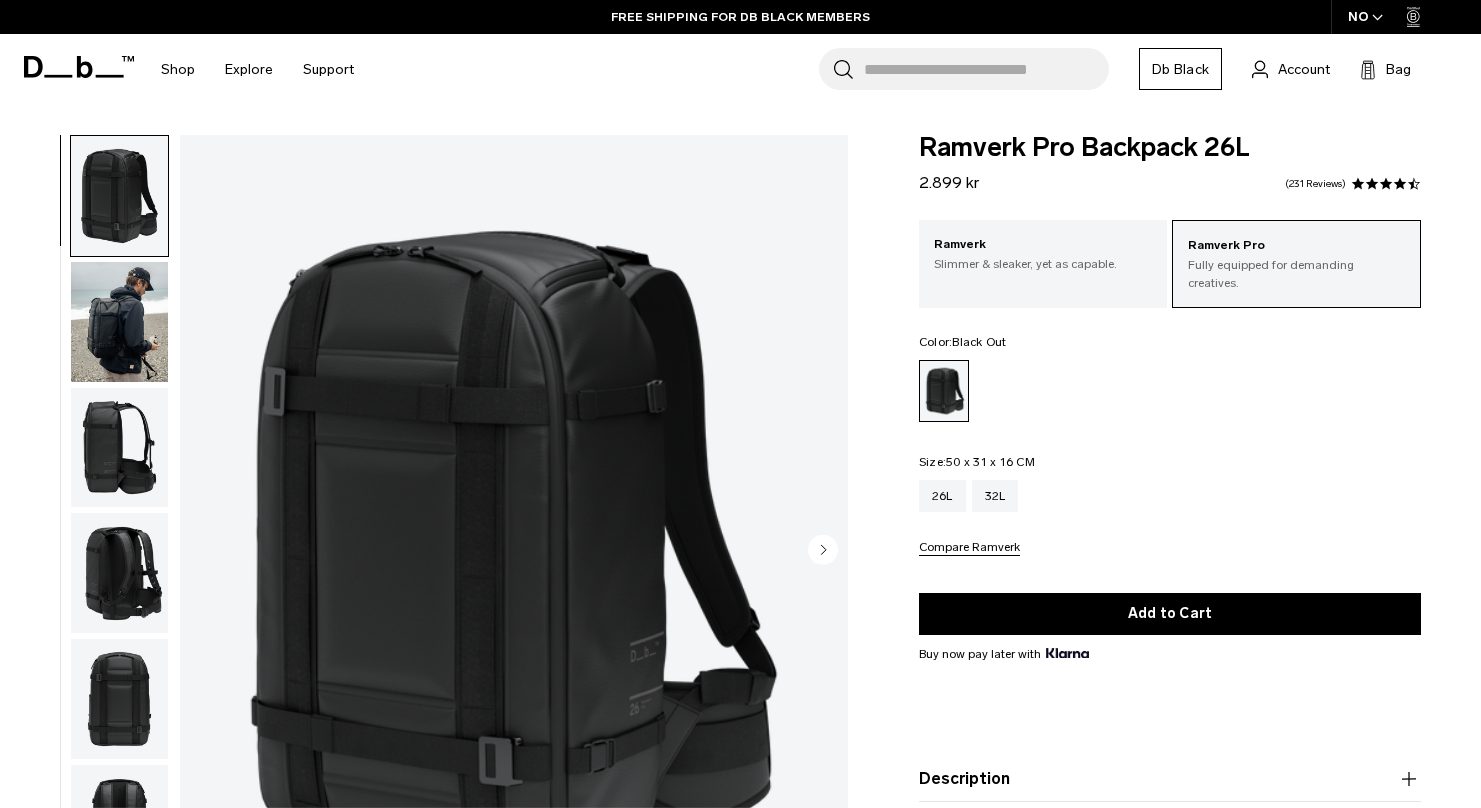click at bounding box center (119, 322) 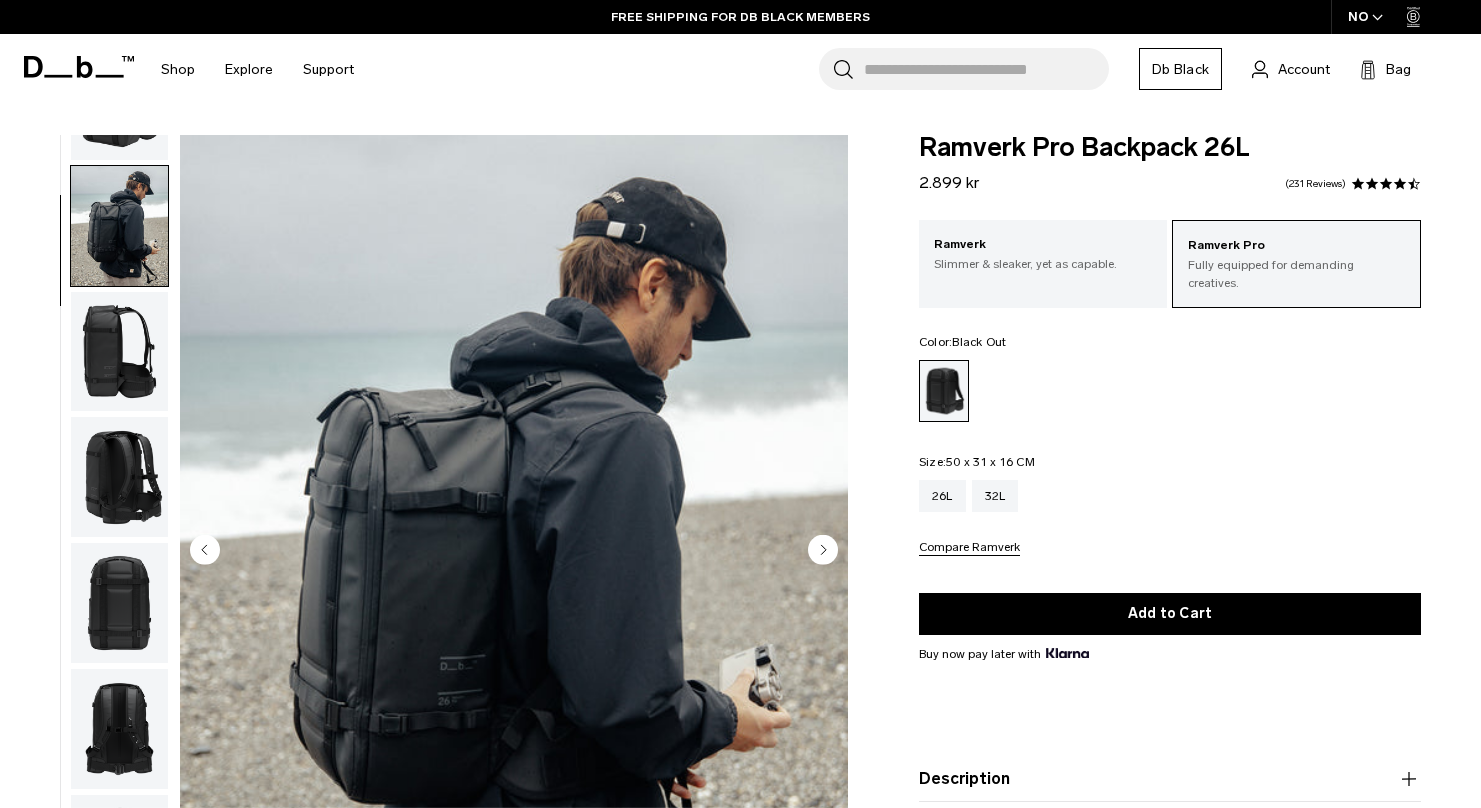 scroll, scrollTop: 126, scrollLeft: 0, axis: vertical 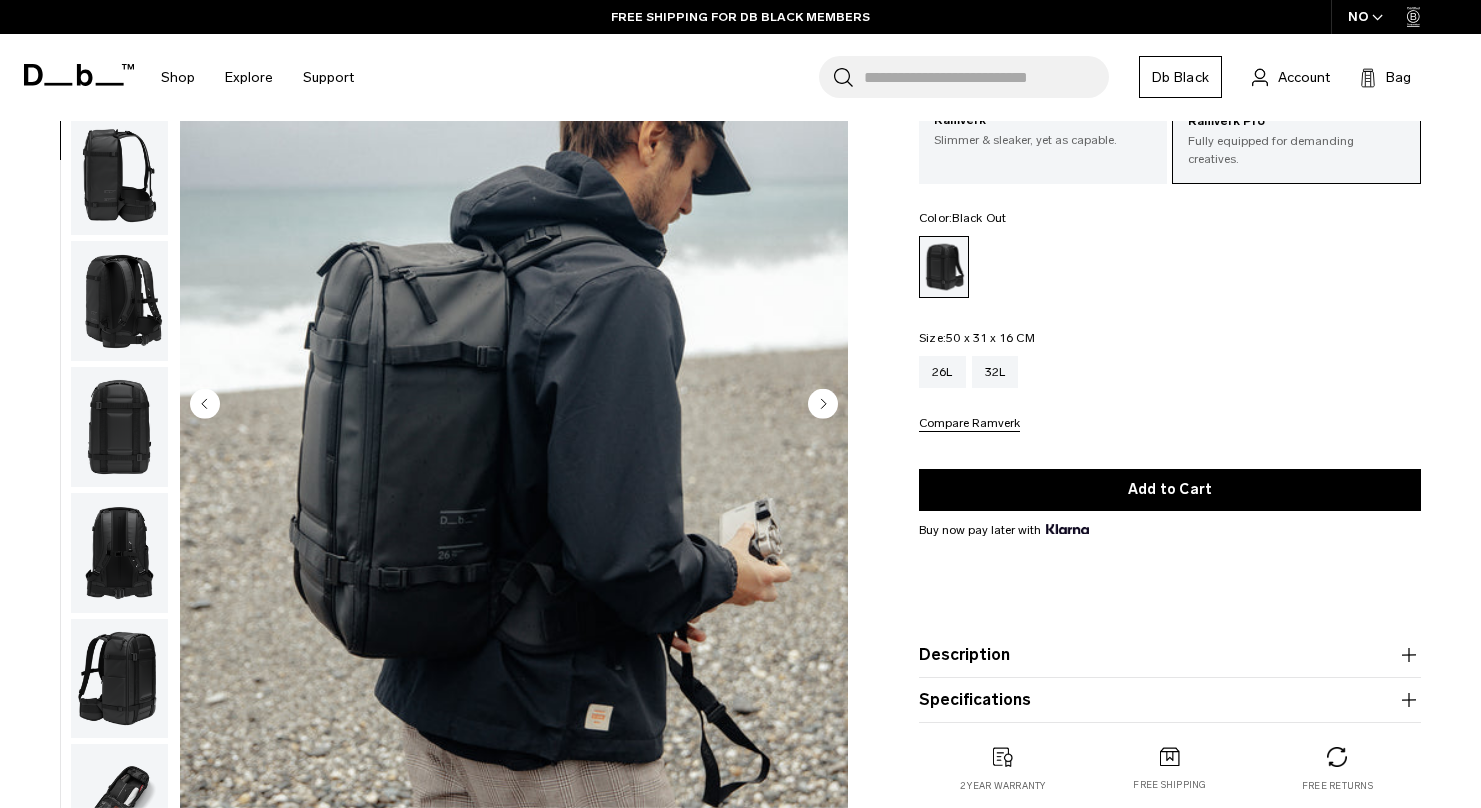 click at bounding box center [514, 406] 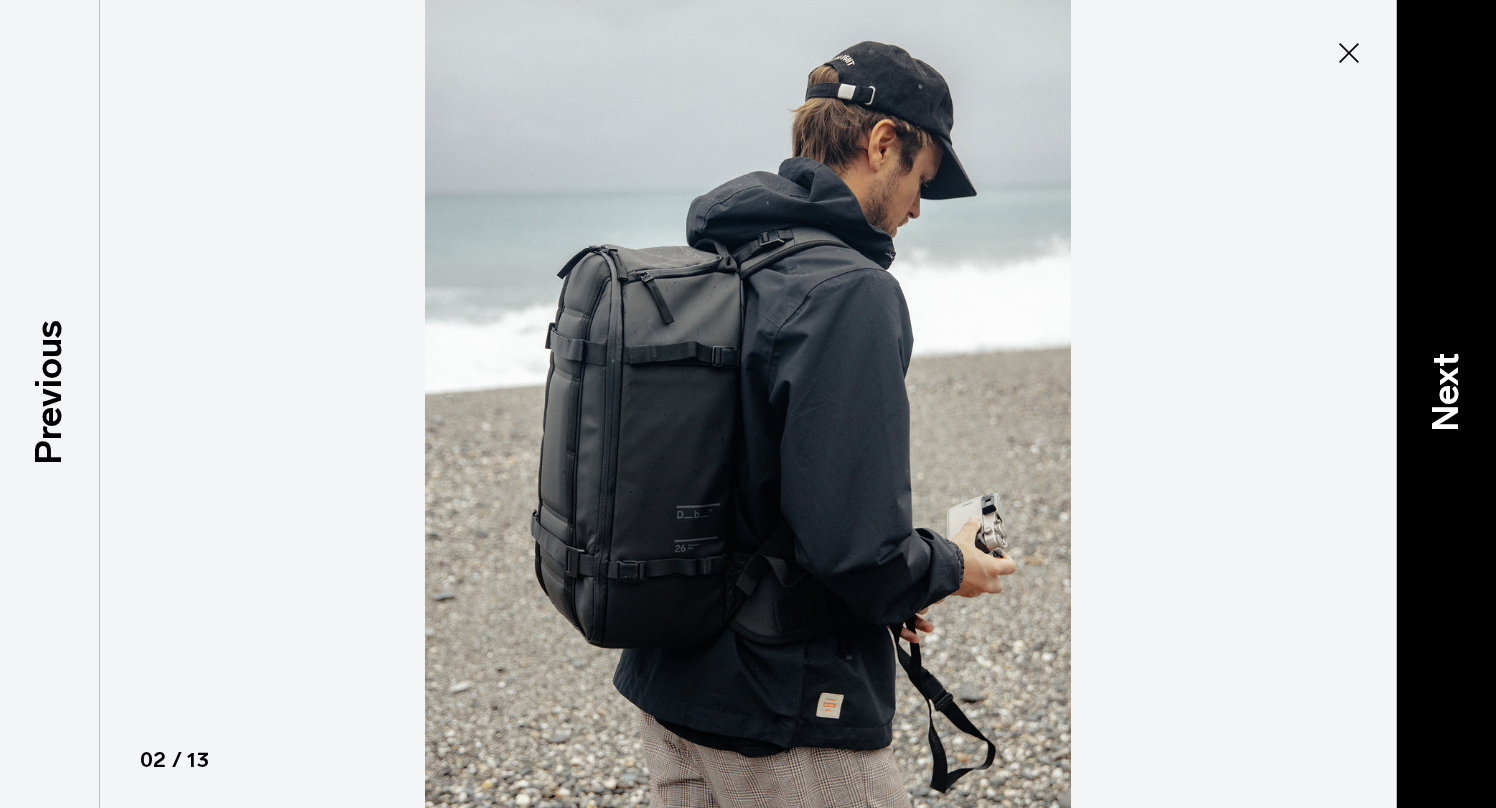 click on "Next" at bounding box center (1446, 391) 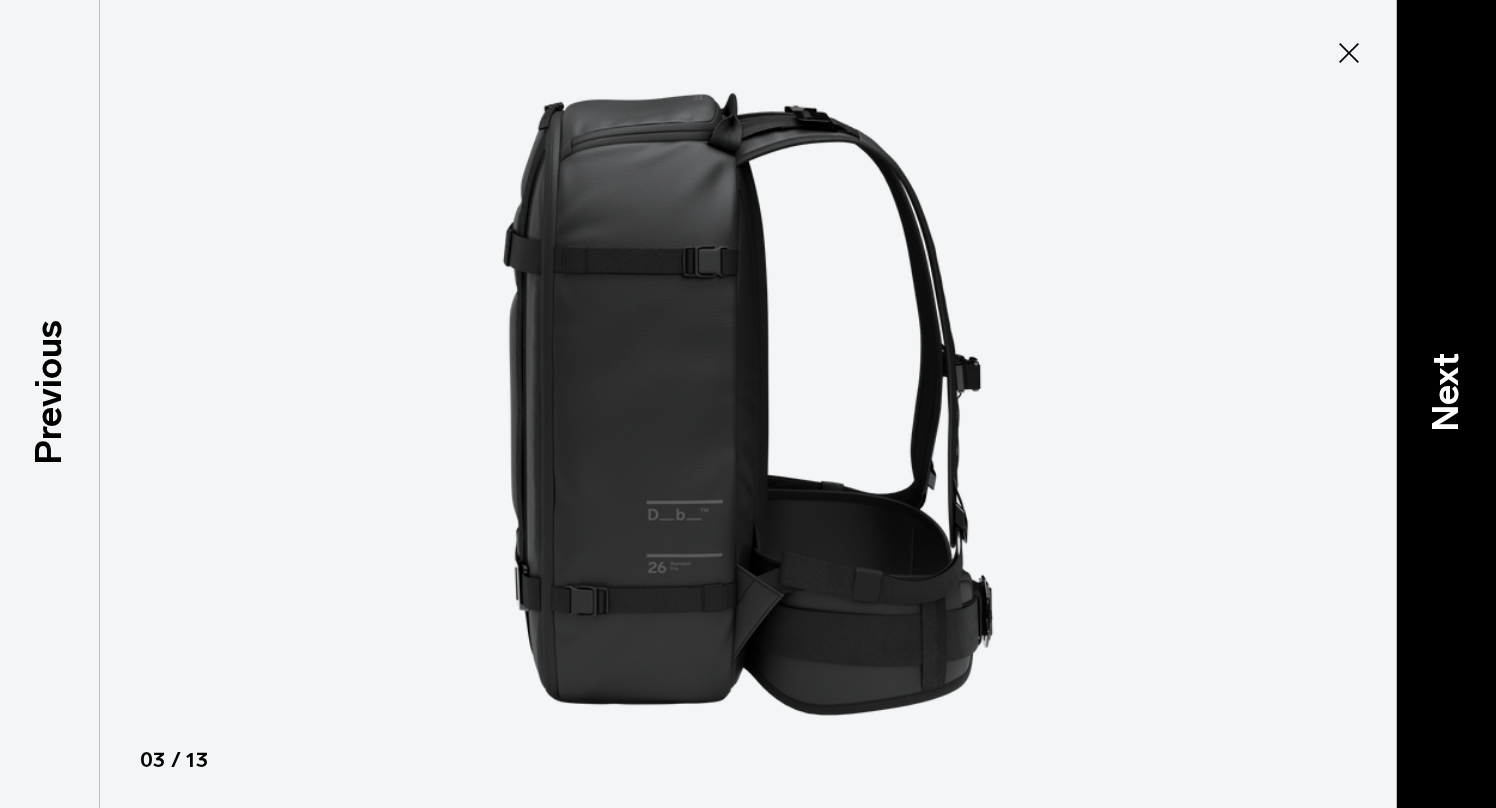 click on "Next" at bounding box center [1446, 391] 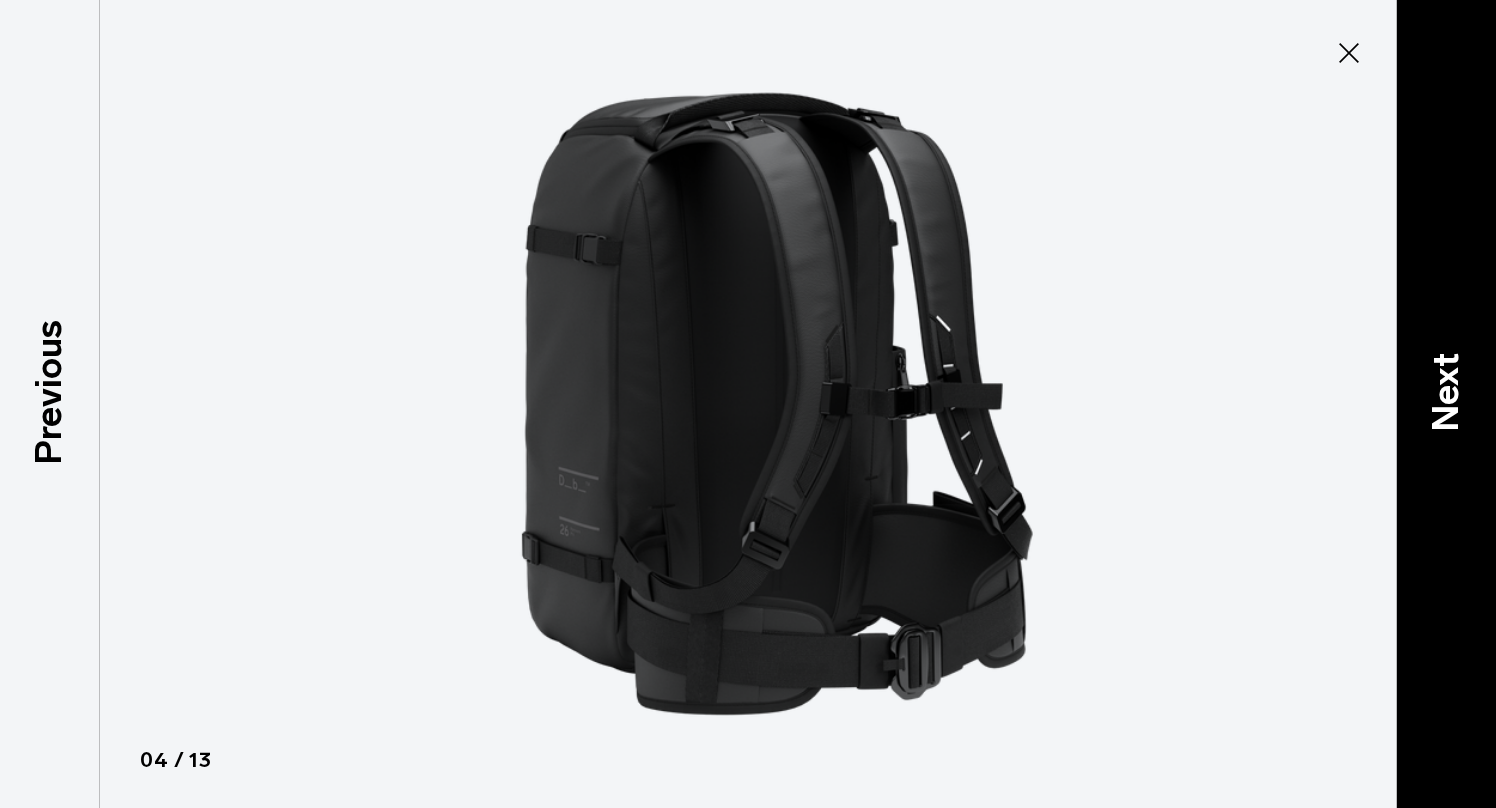 click on "Next" at bounding box center (1446, 391) 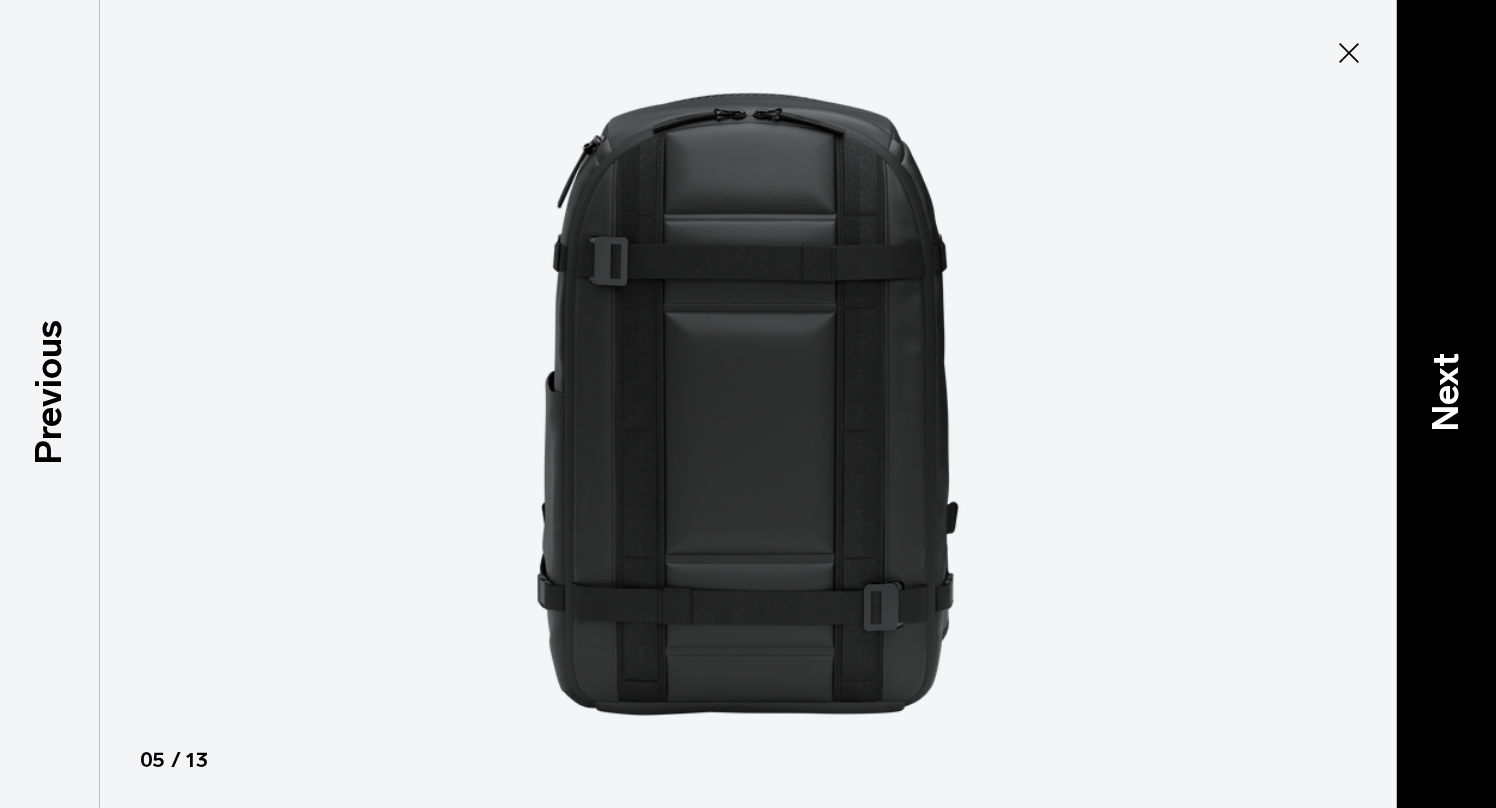 click on "Next" at bounding box center (1446, 391) 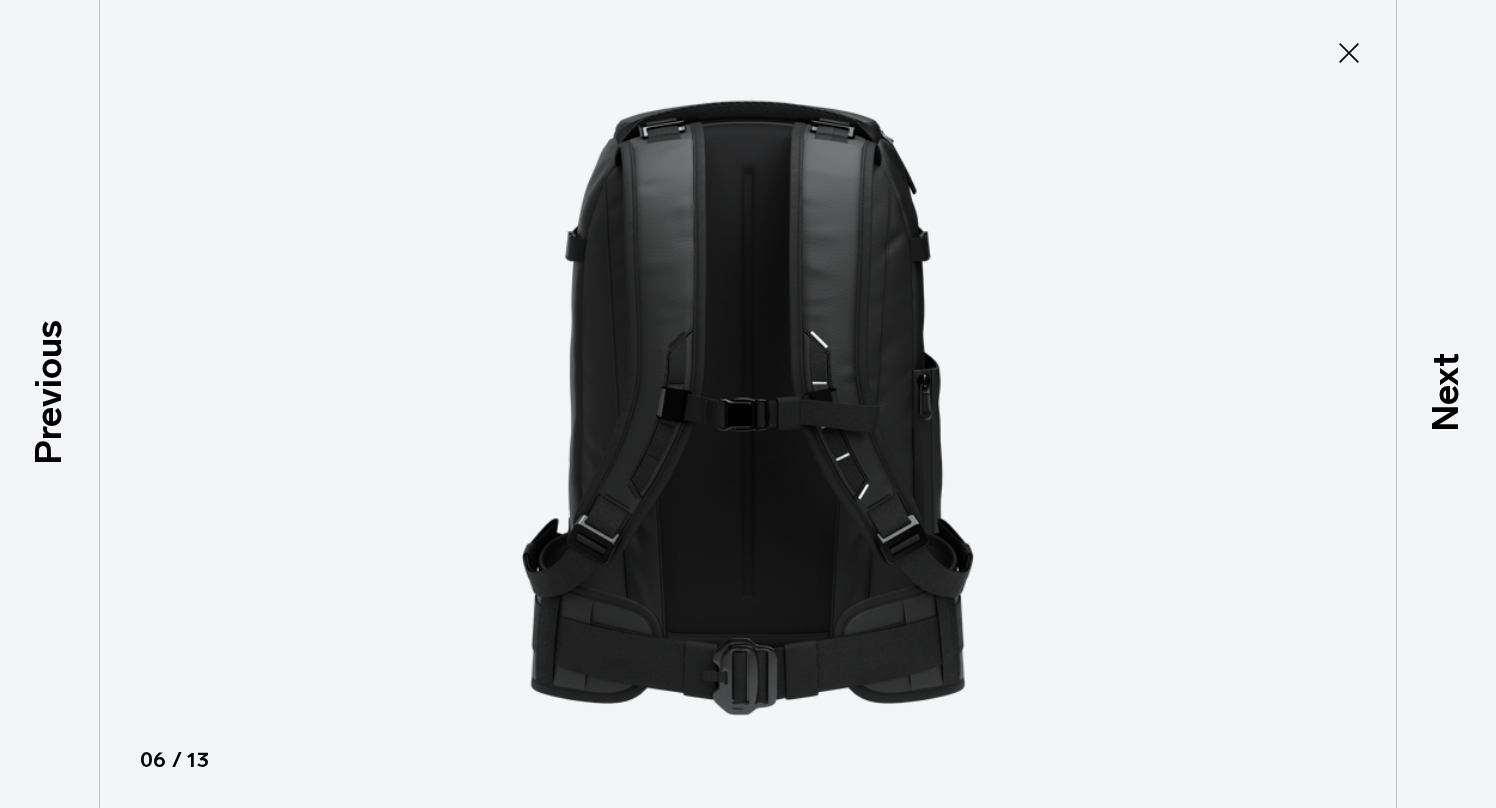 click 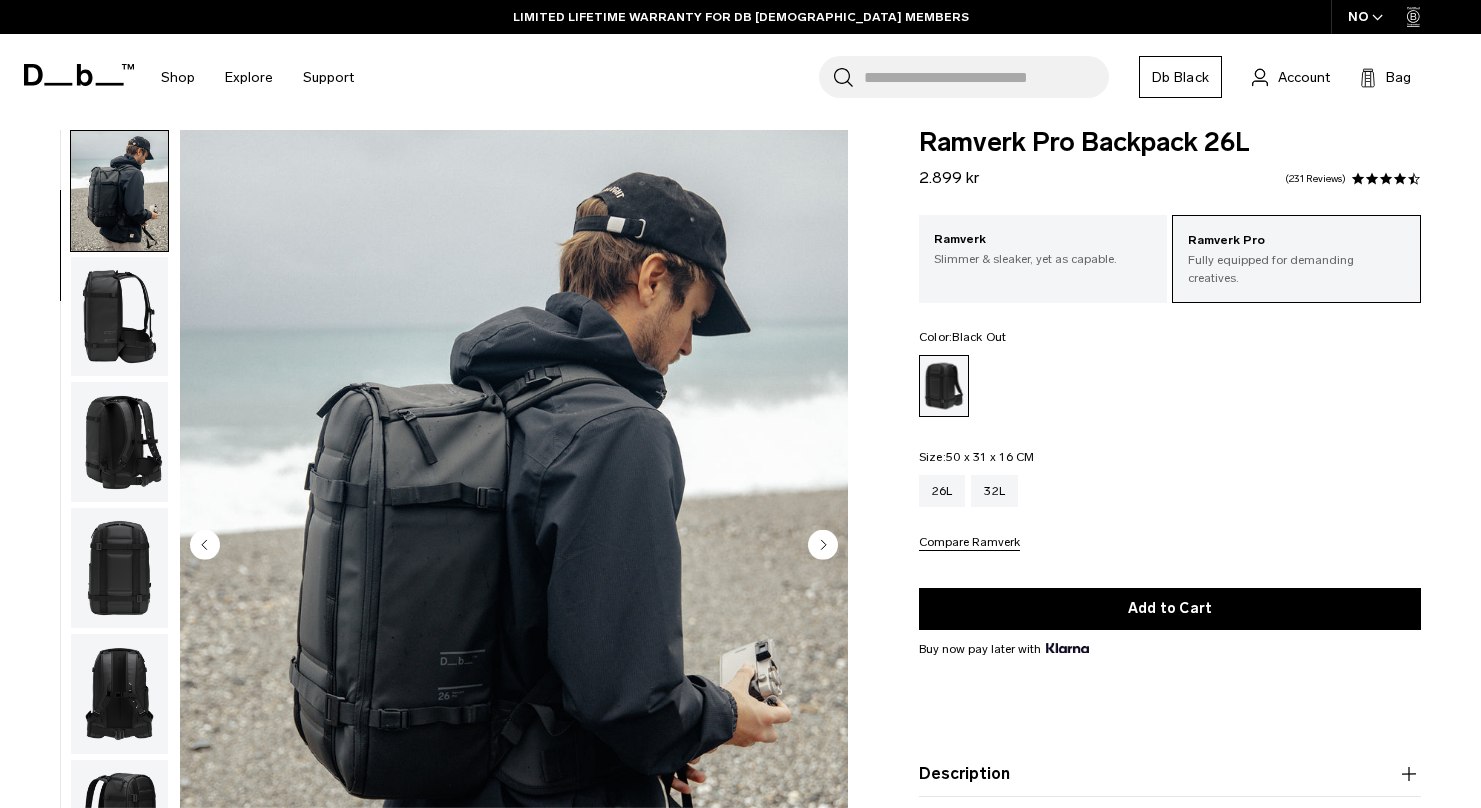 scroll, scrollTop: 0, scrollLeft: 0, axis: both 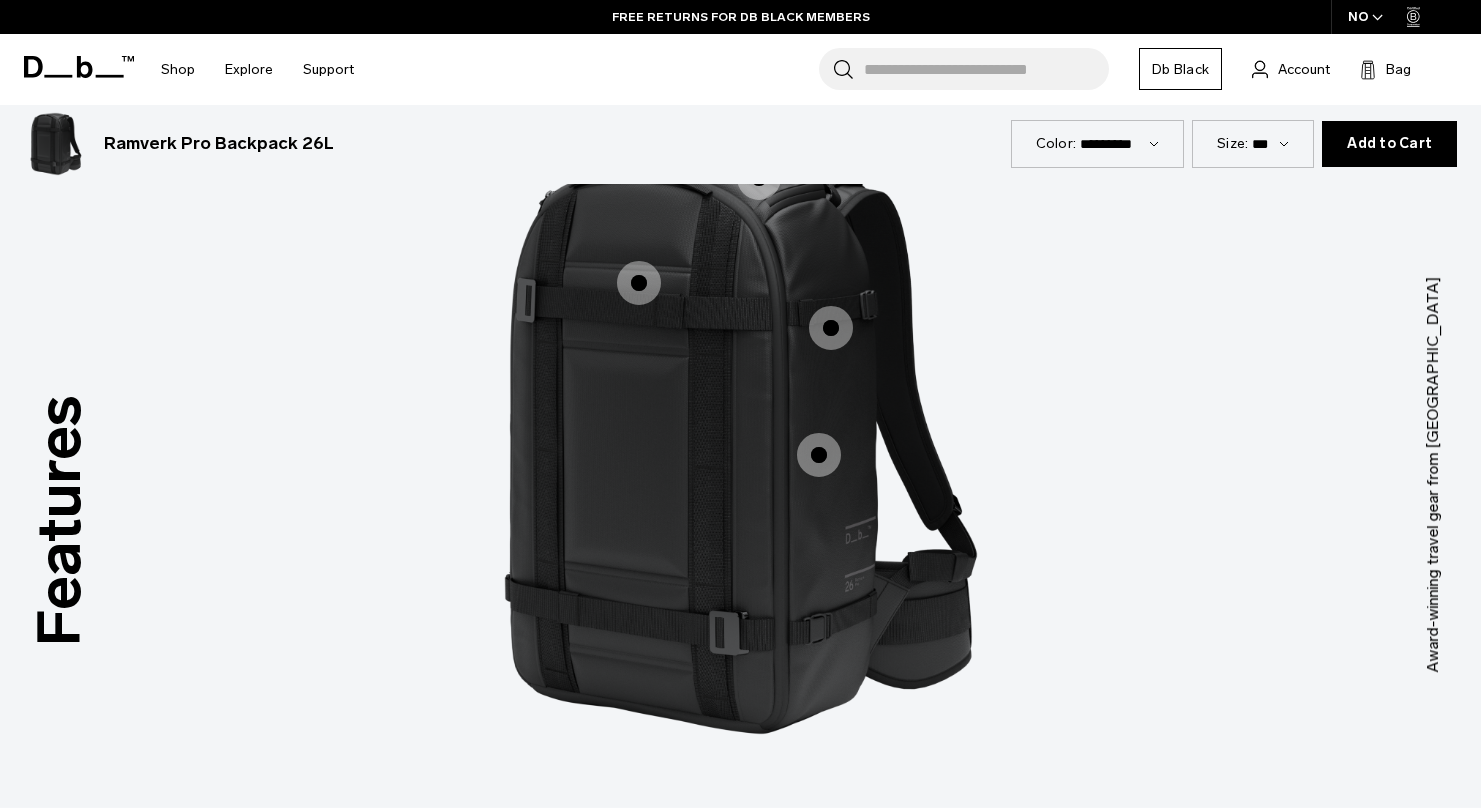 click at bounding box center (639, 283) 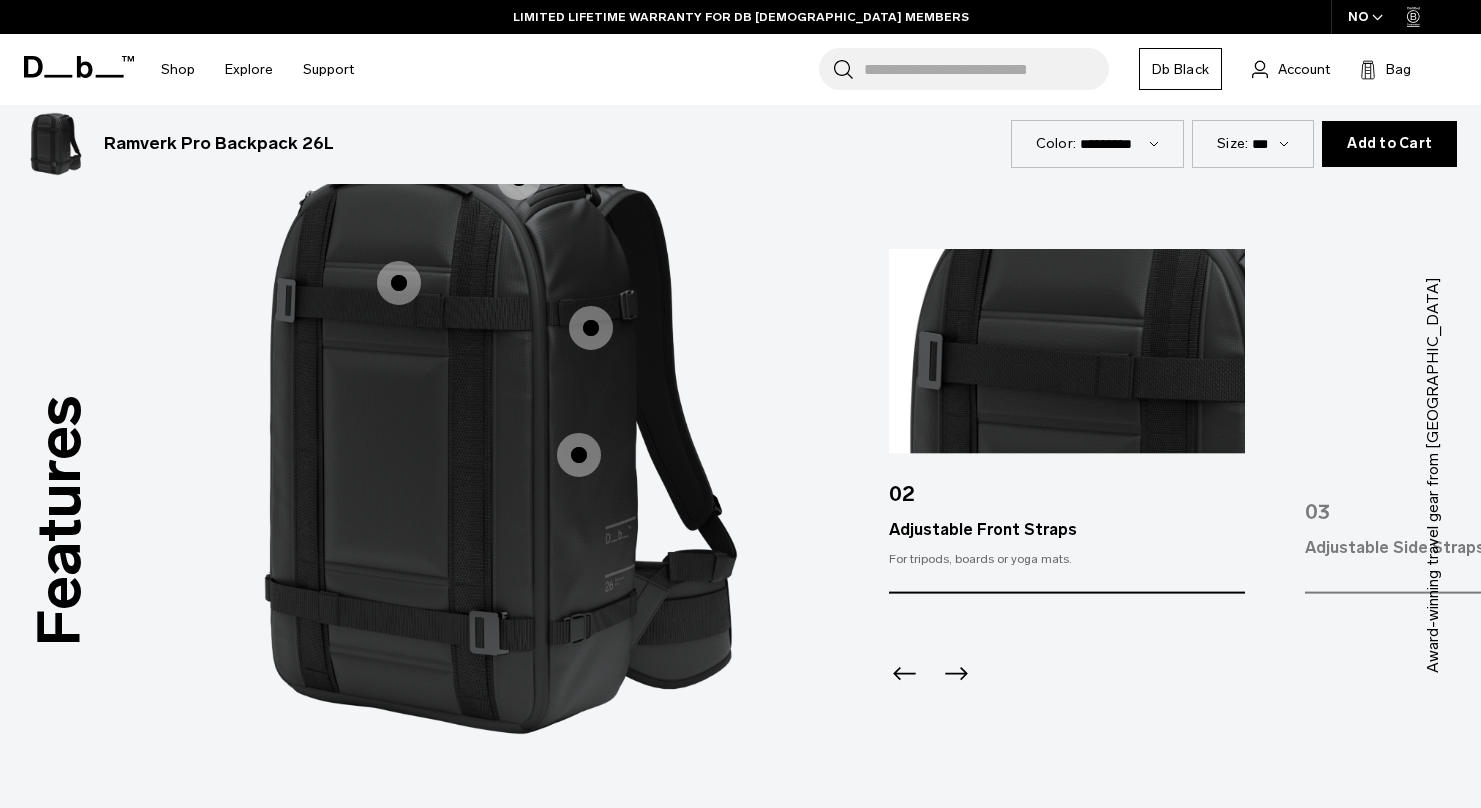click at bounding box center (591, 328) 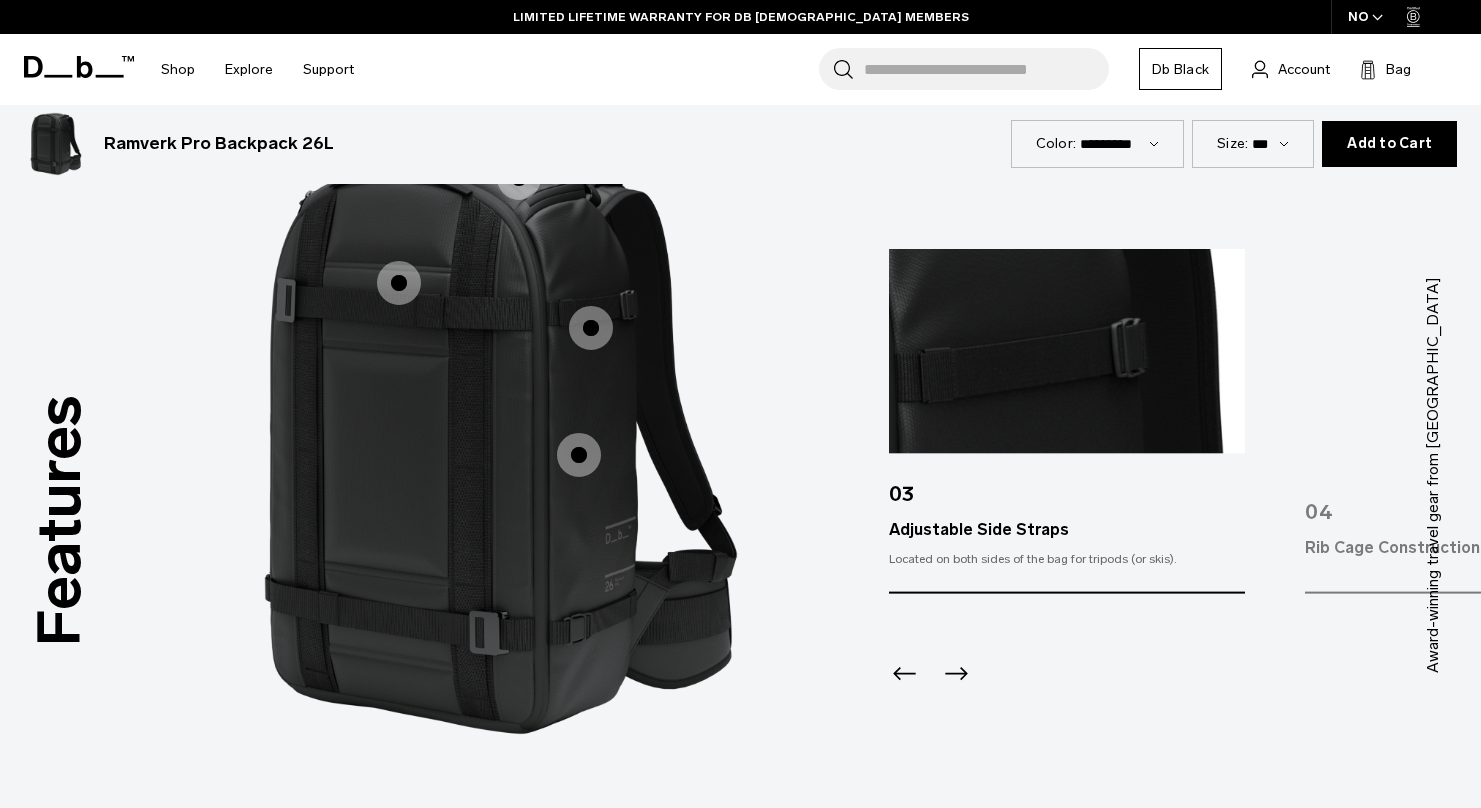 click 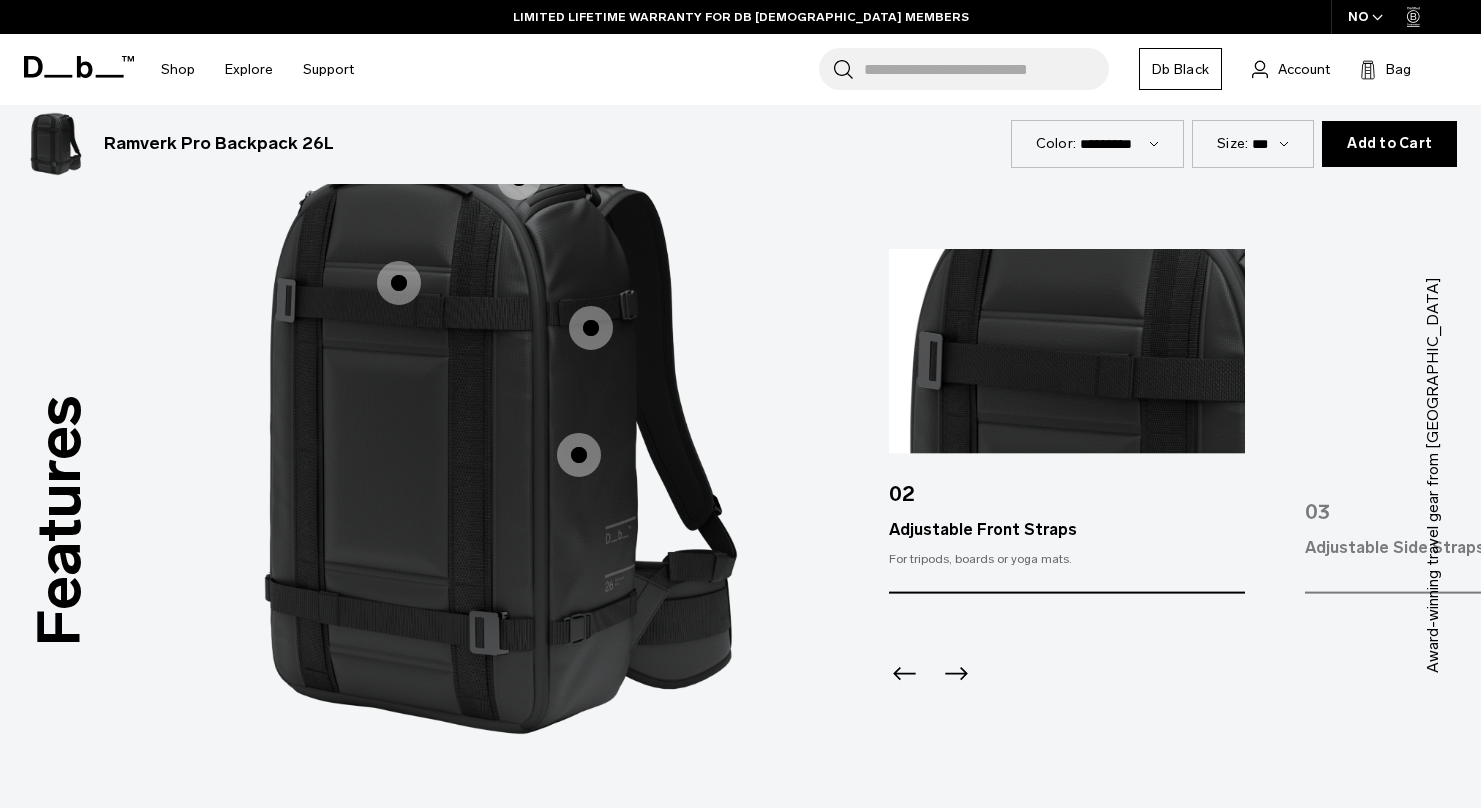 click 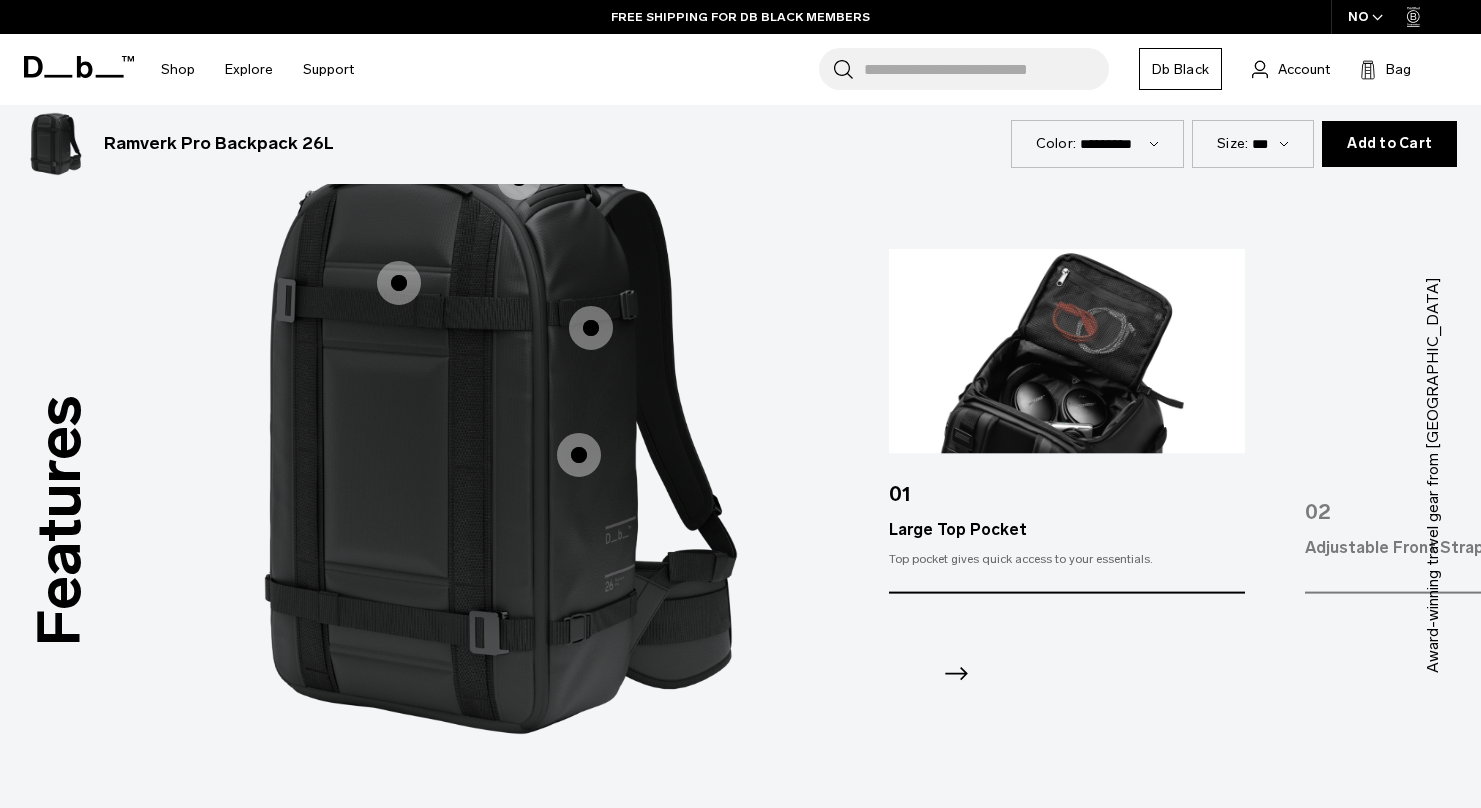 click 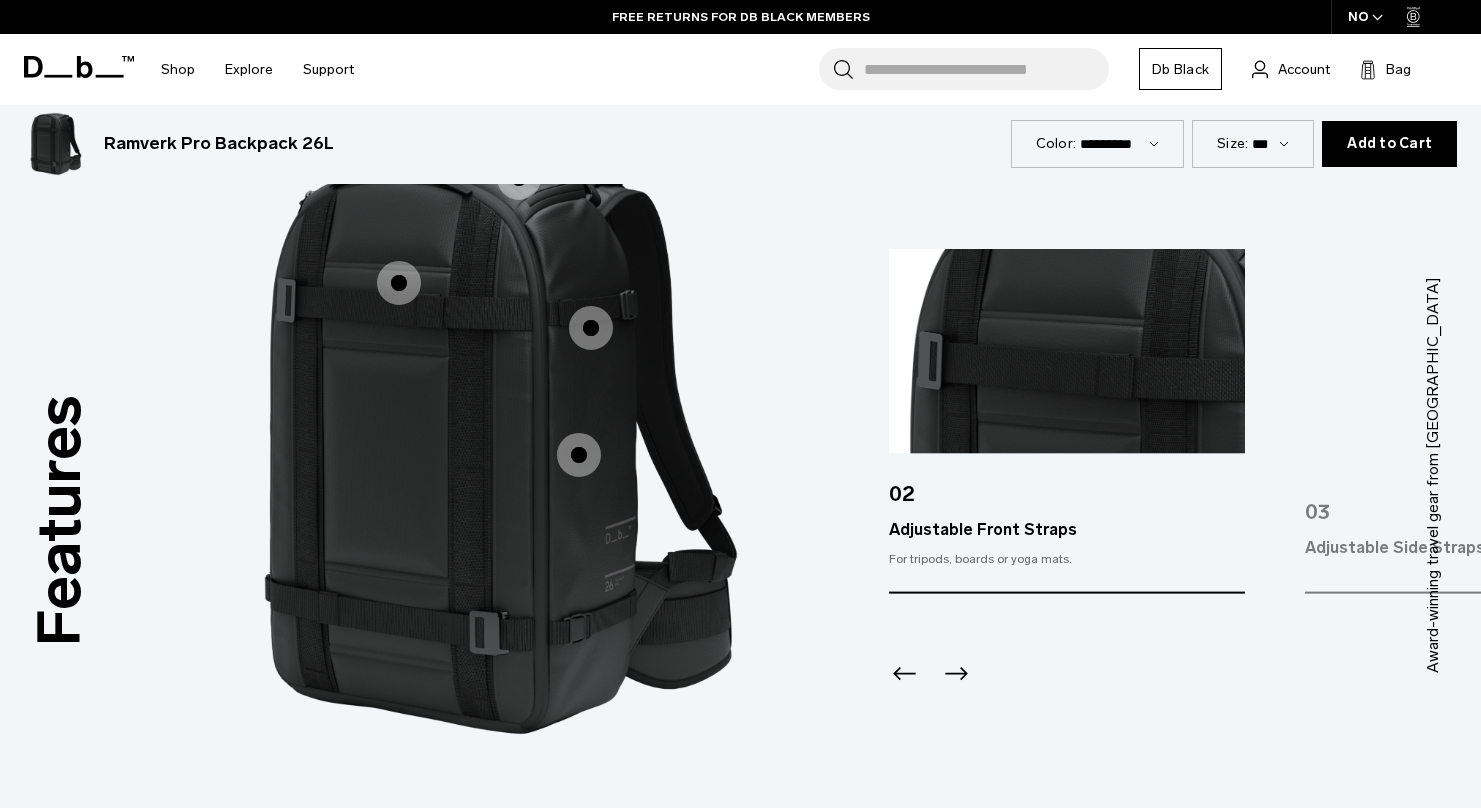 click 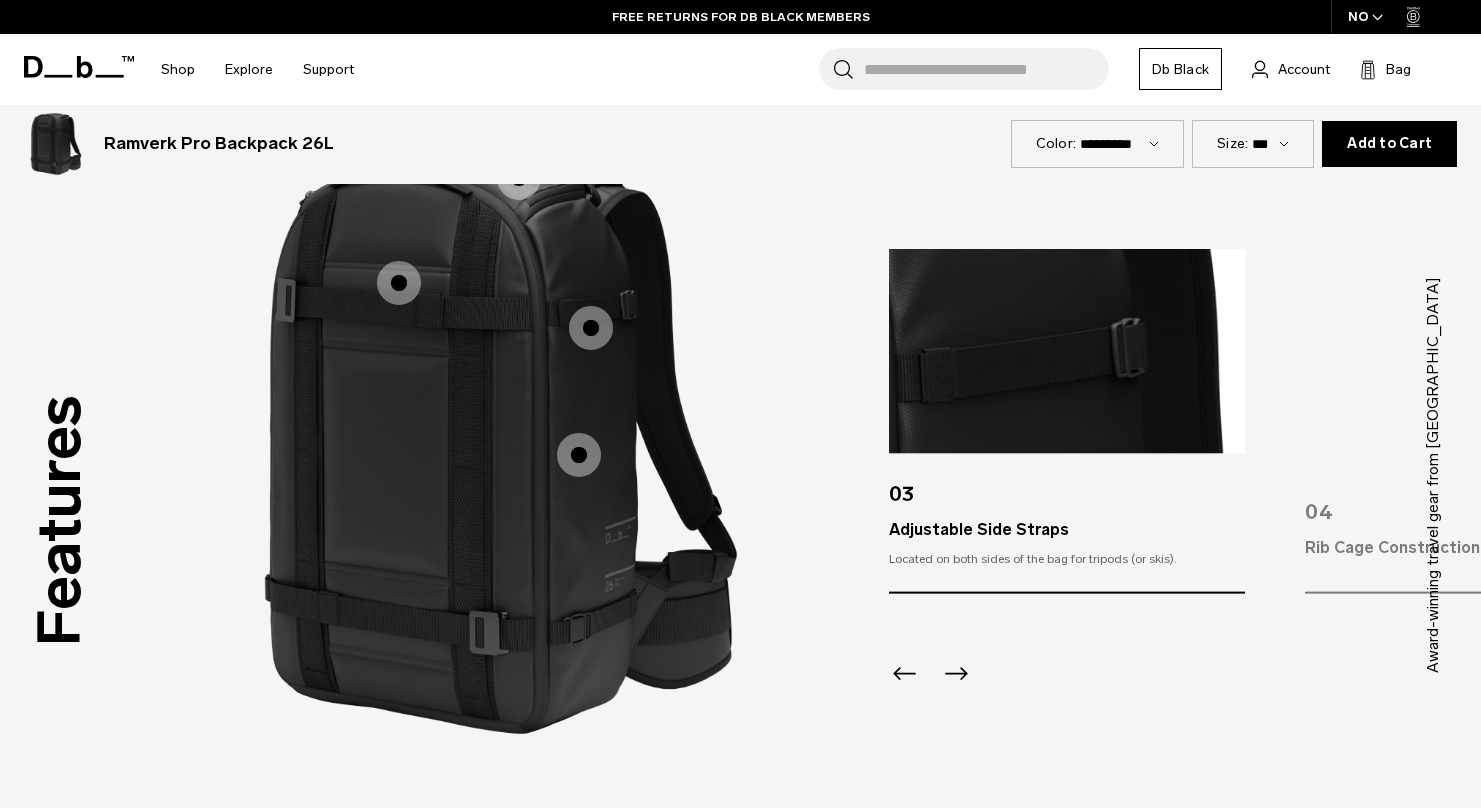 click 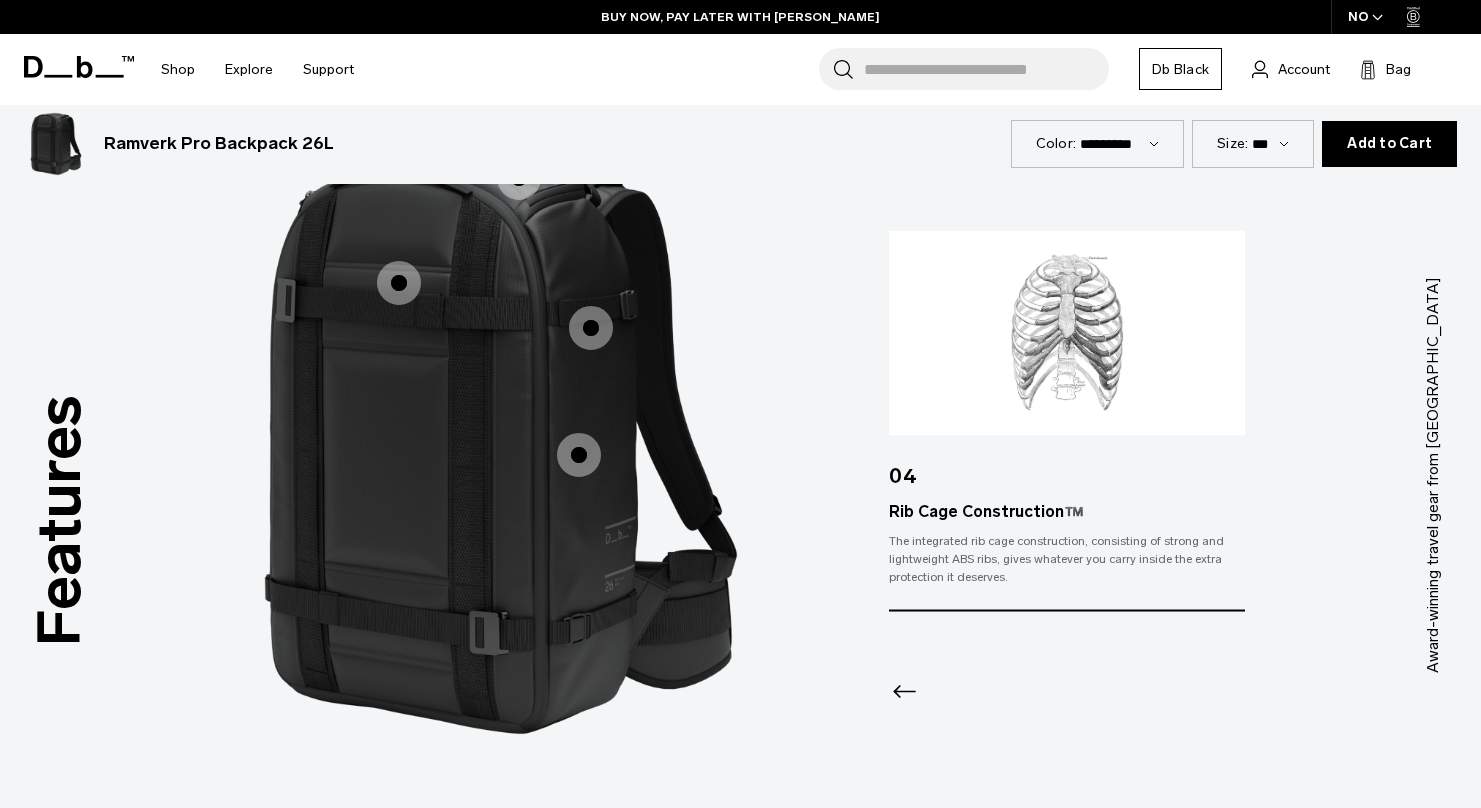 click 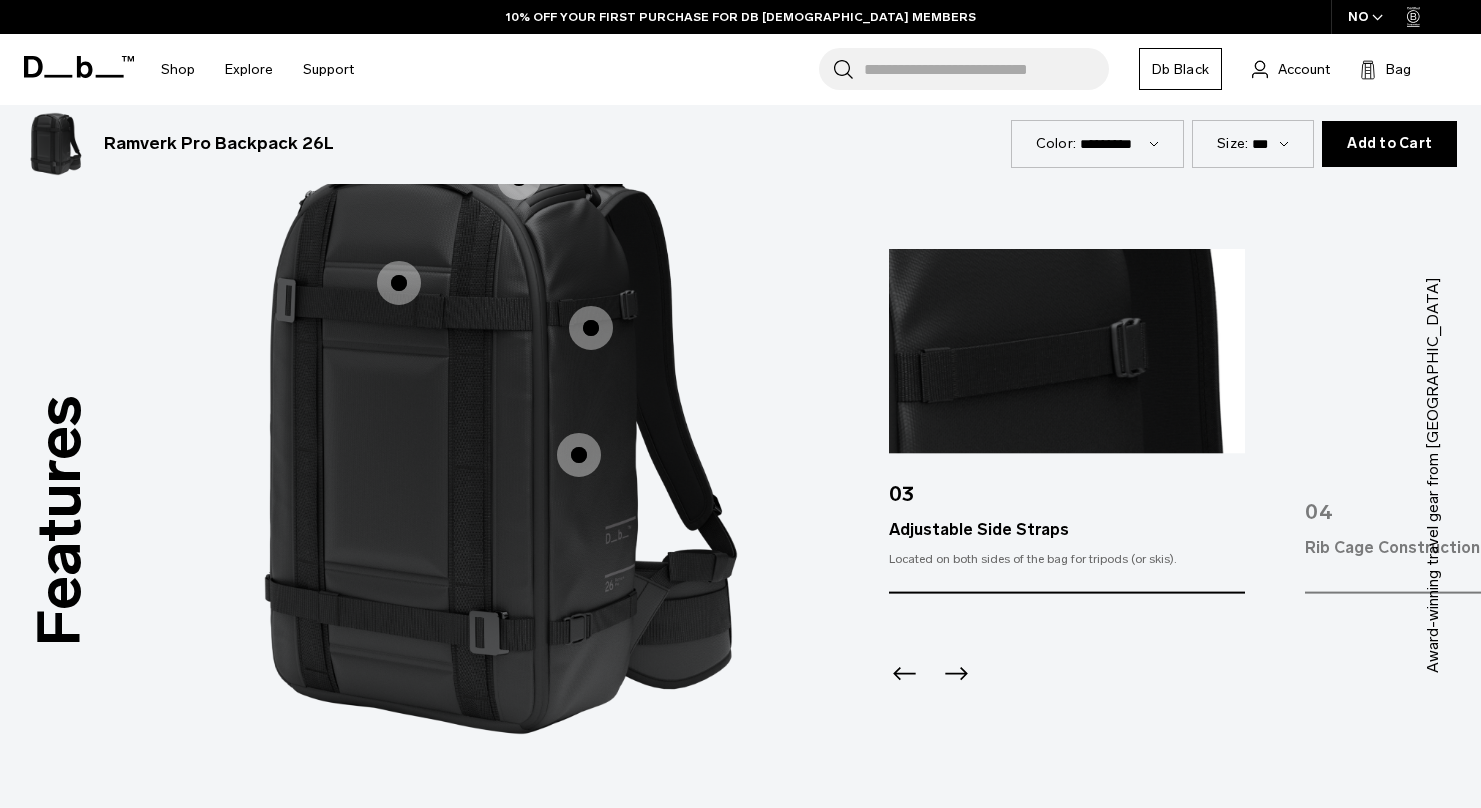 click 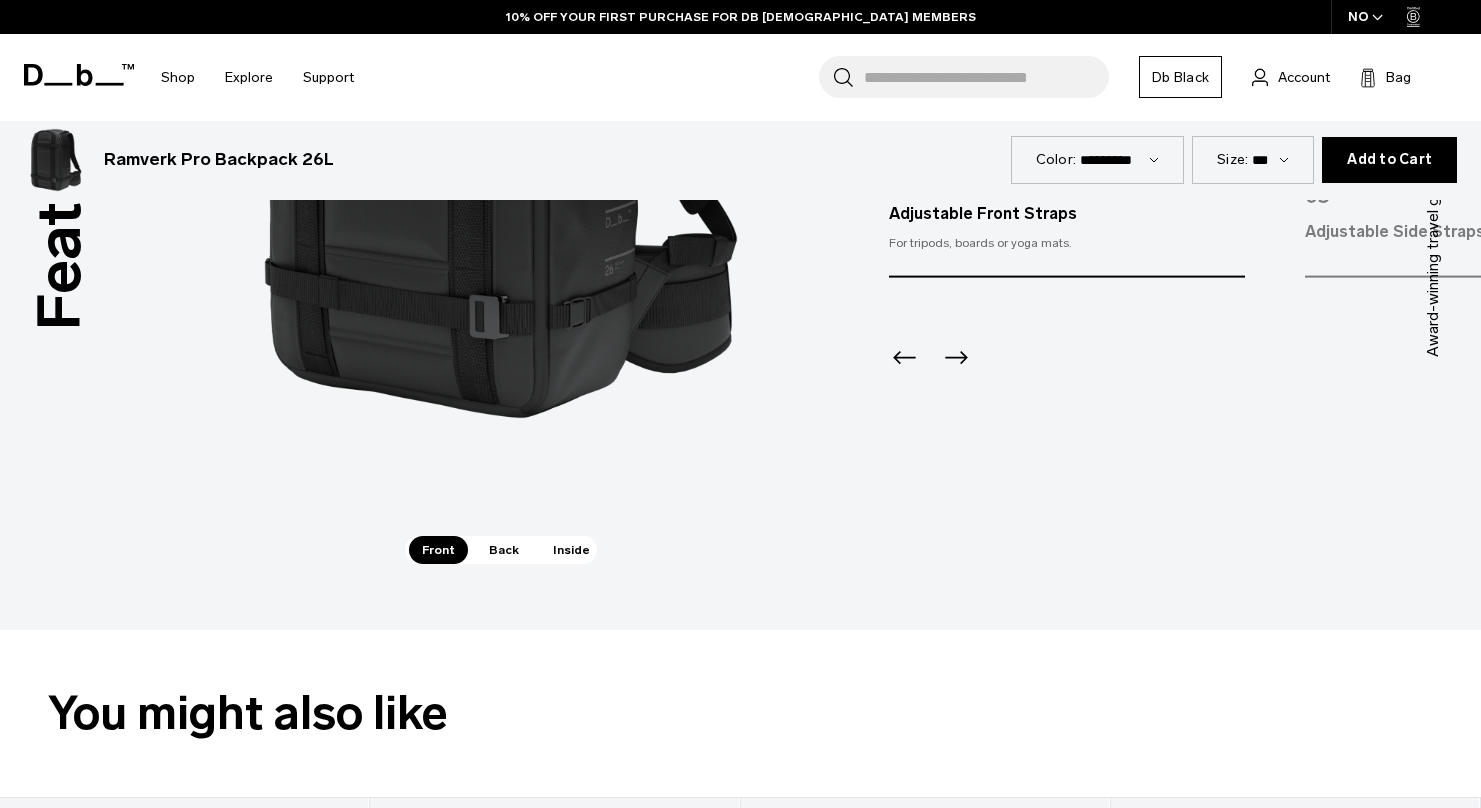 scroll, scrollTop: 2036, scrollLeft: 0, axis: vertical 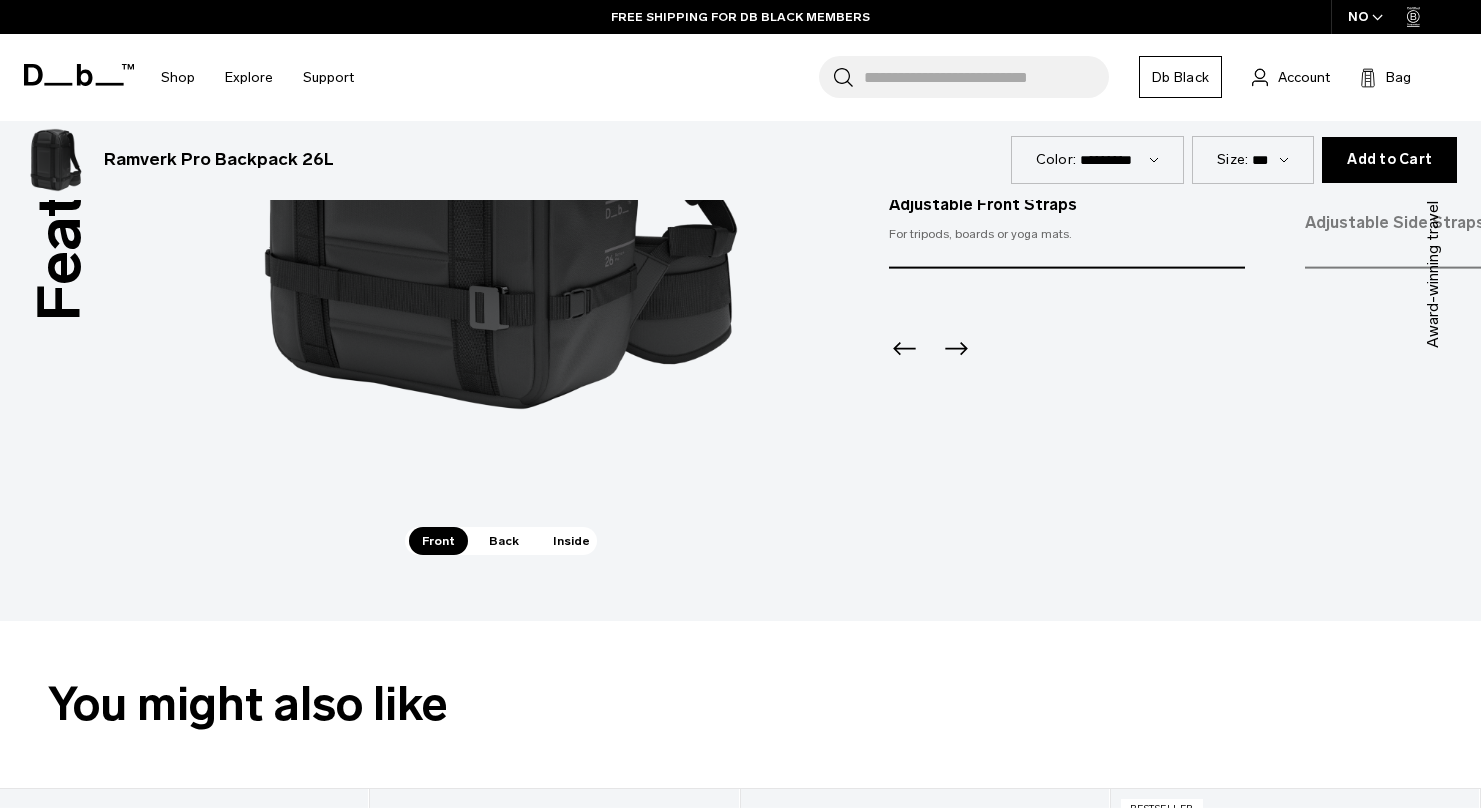 click on "Back" at bounding box center [504, 541] 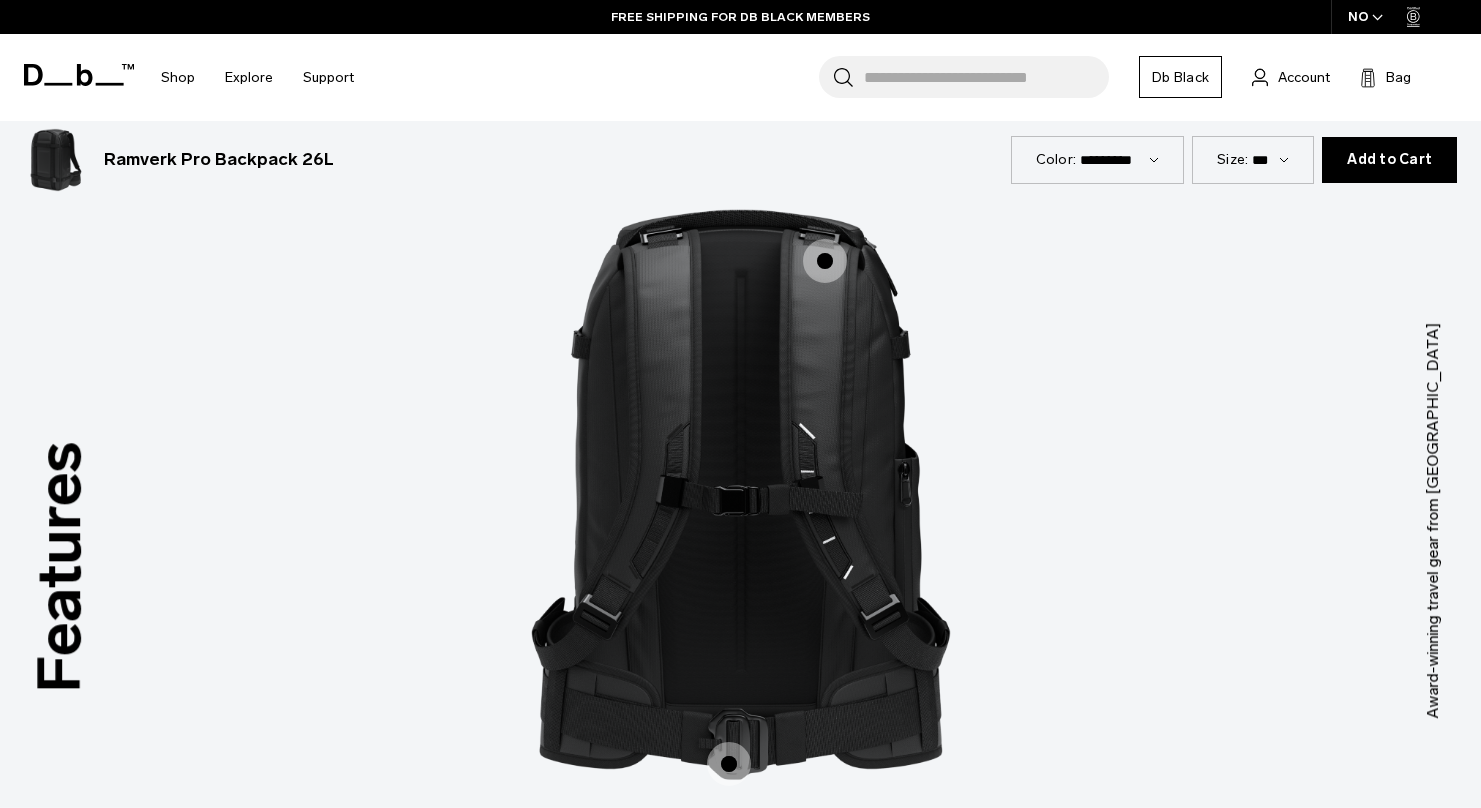 scroll, scrollTop: 1656, scrollLeft: 0, axis: vertical 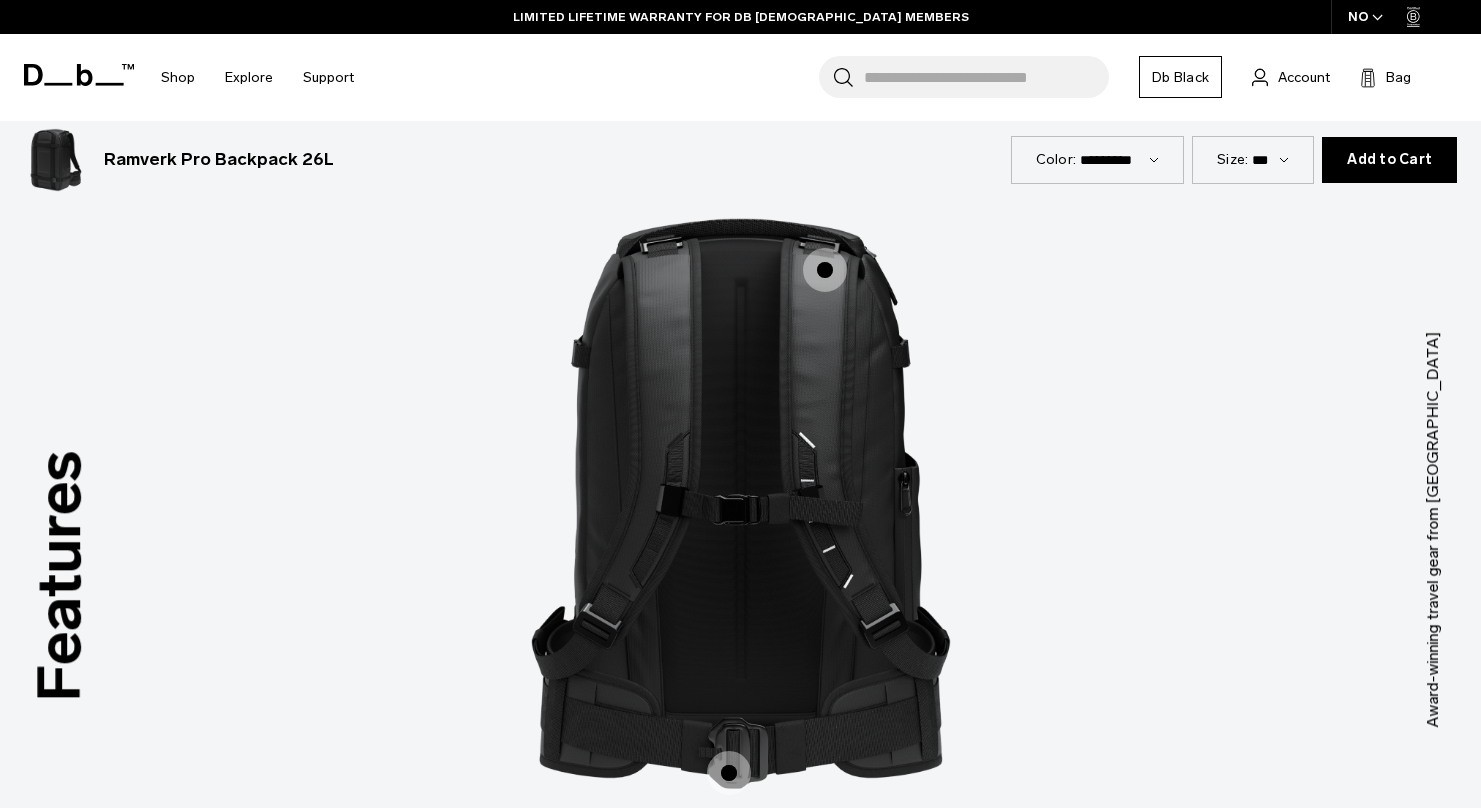 click at bounding box center (825, 270) 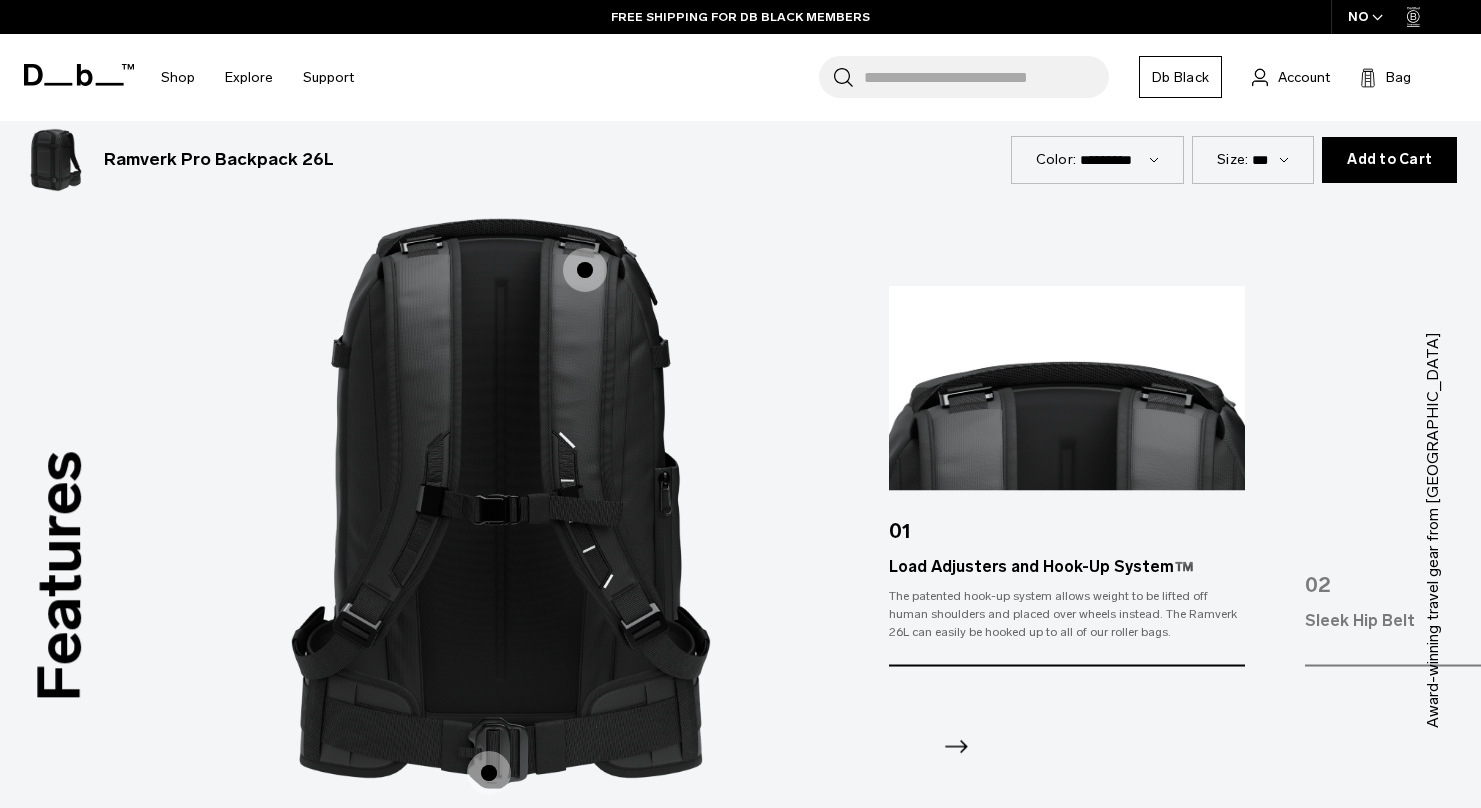click 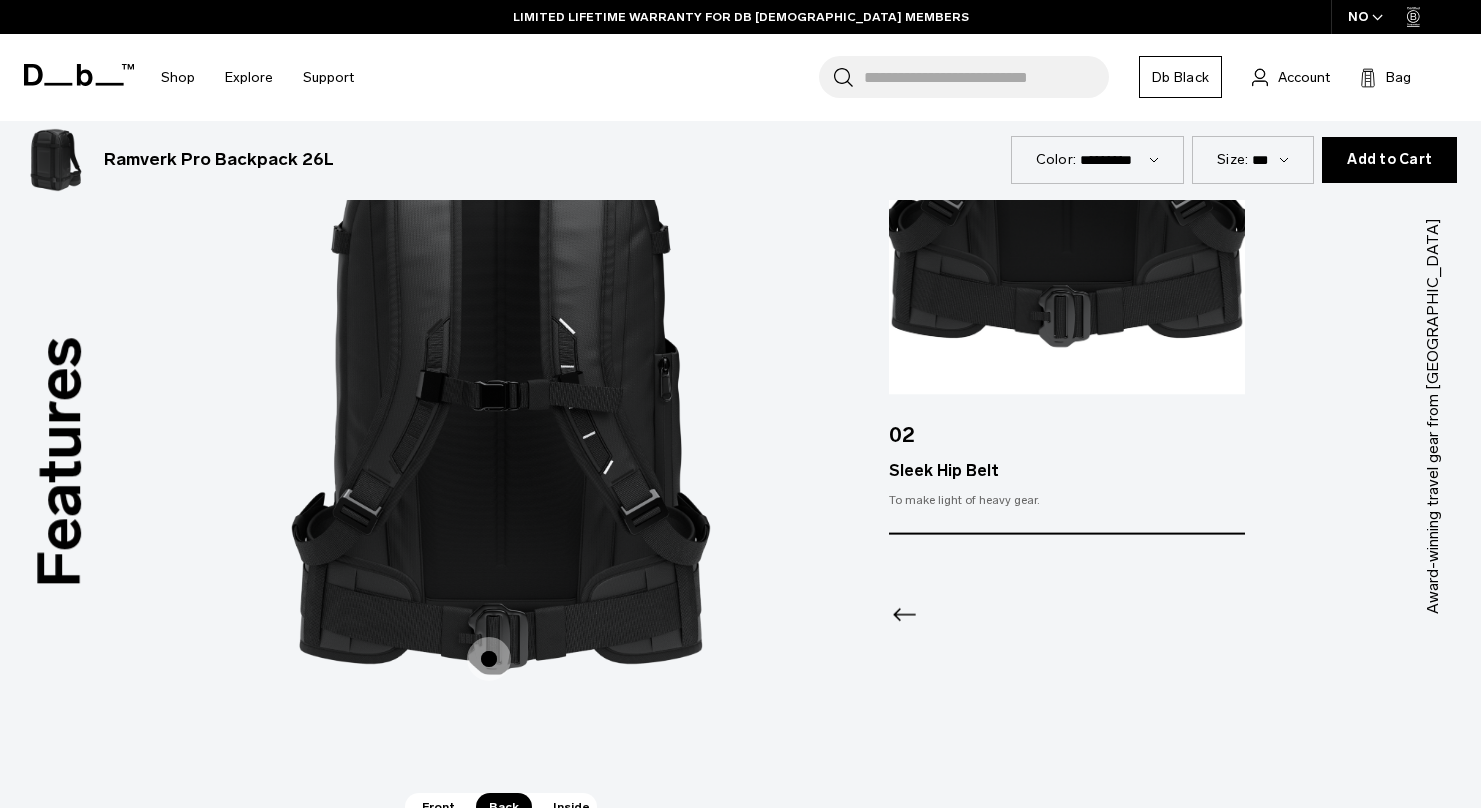 scroll, scrollTop: 1866, scrollLeft: 0, axis: vertical 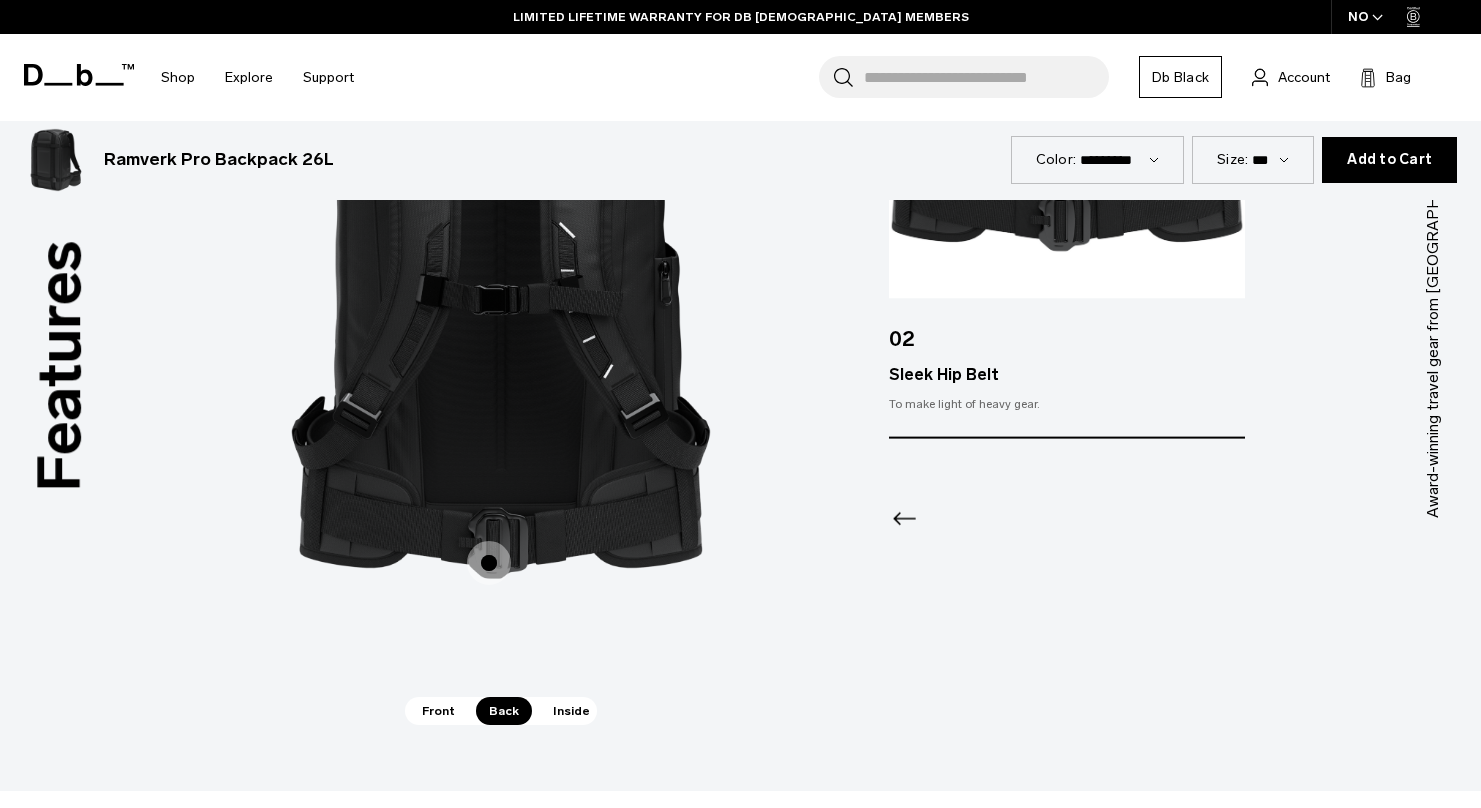 click on "Inside" at bounding box center (571, 711) 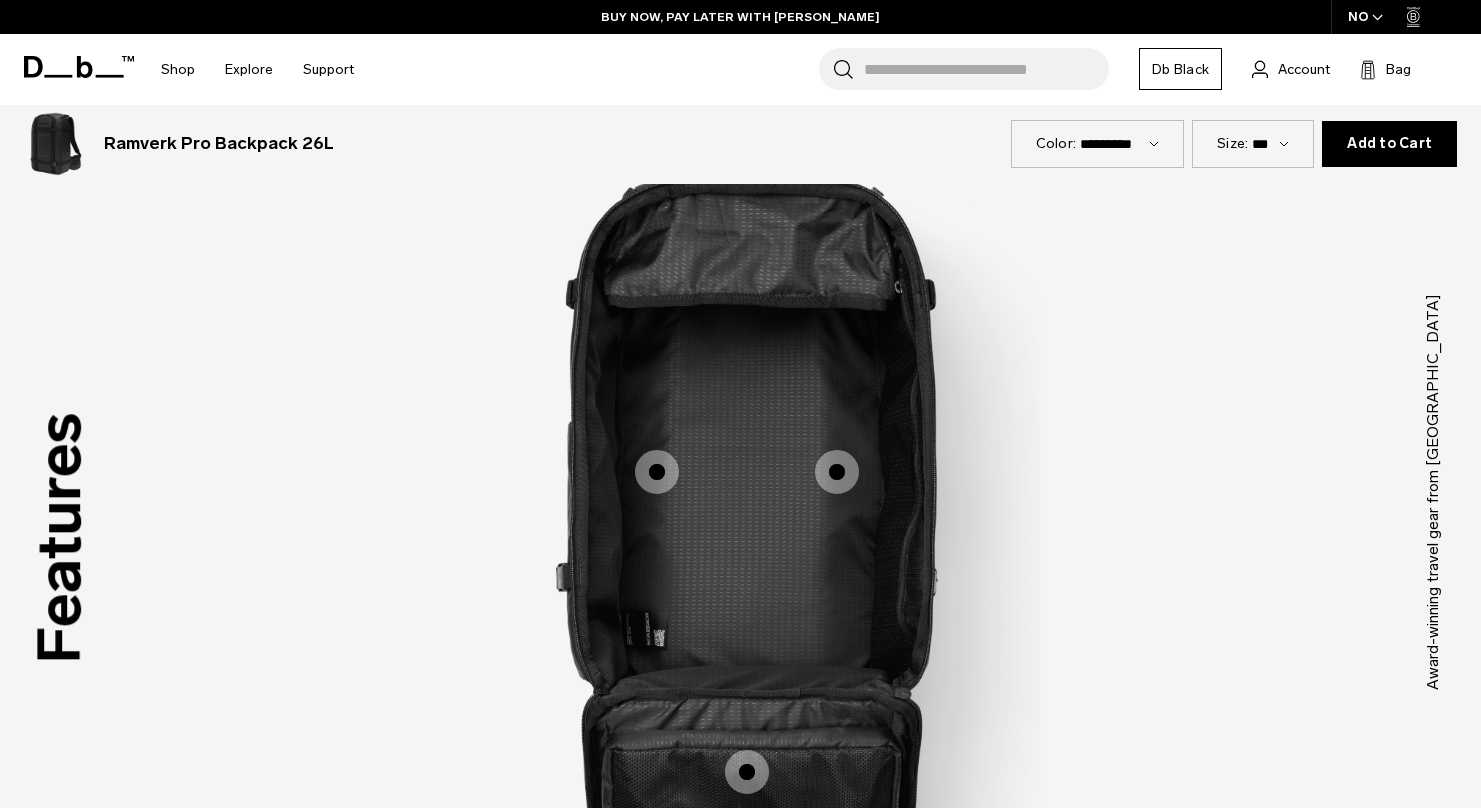 scroll, scrollTop: 1799, scrollLeft: 0, axis: vertical 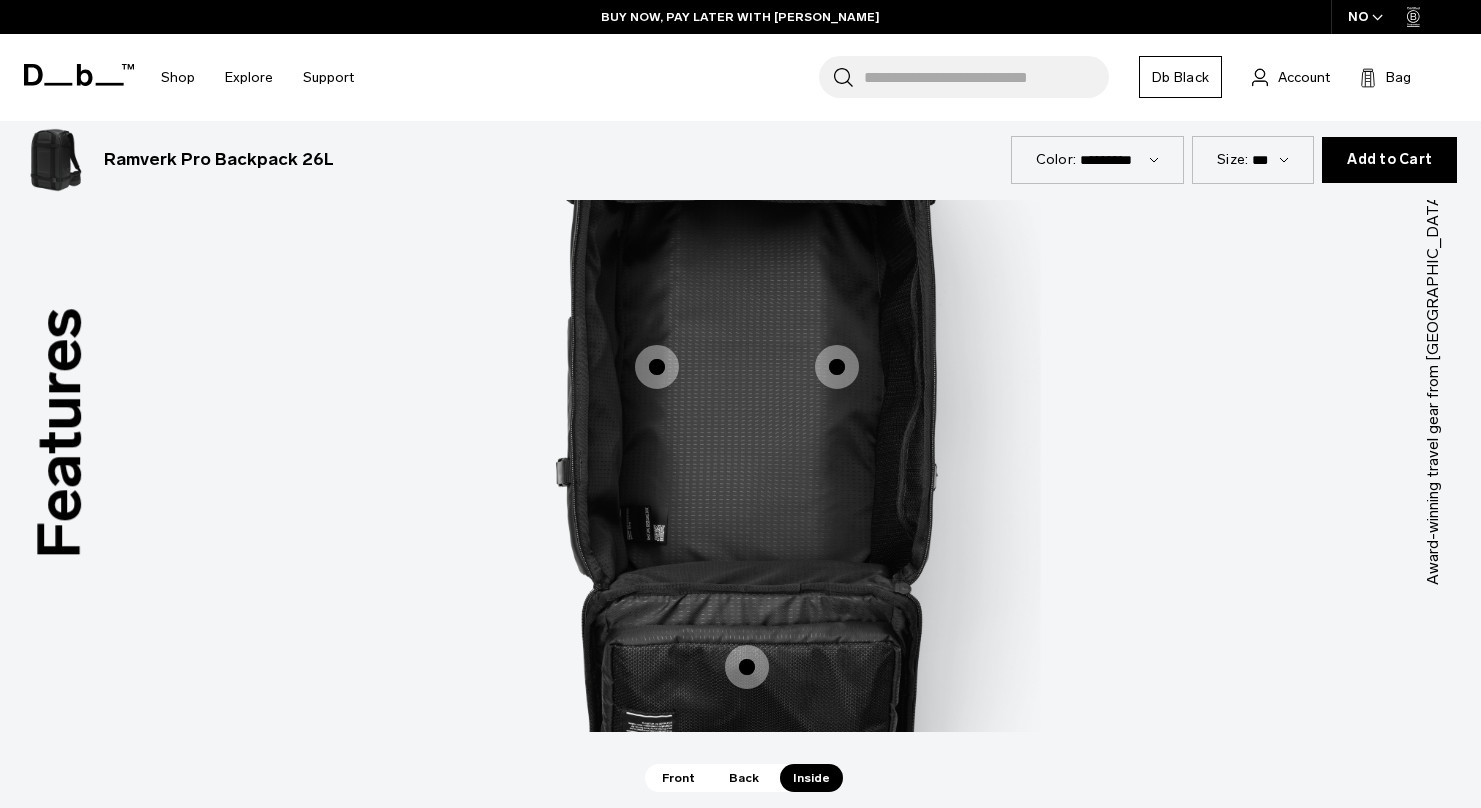 click at bounding box center [657, 367] 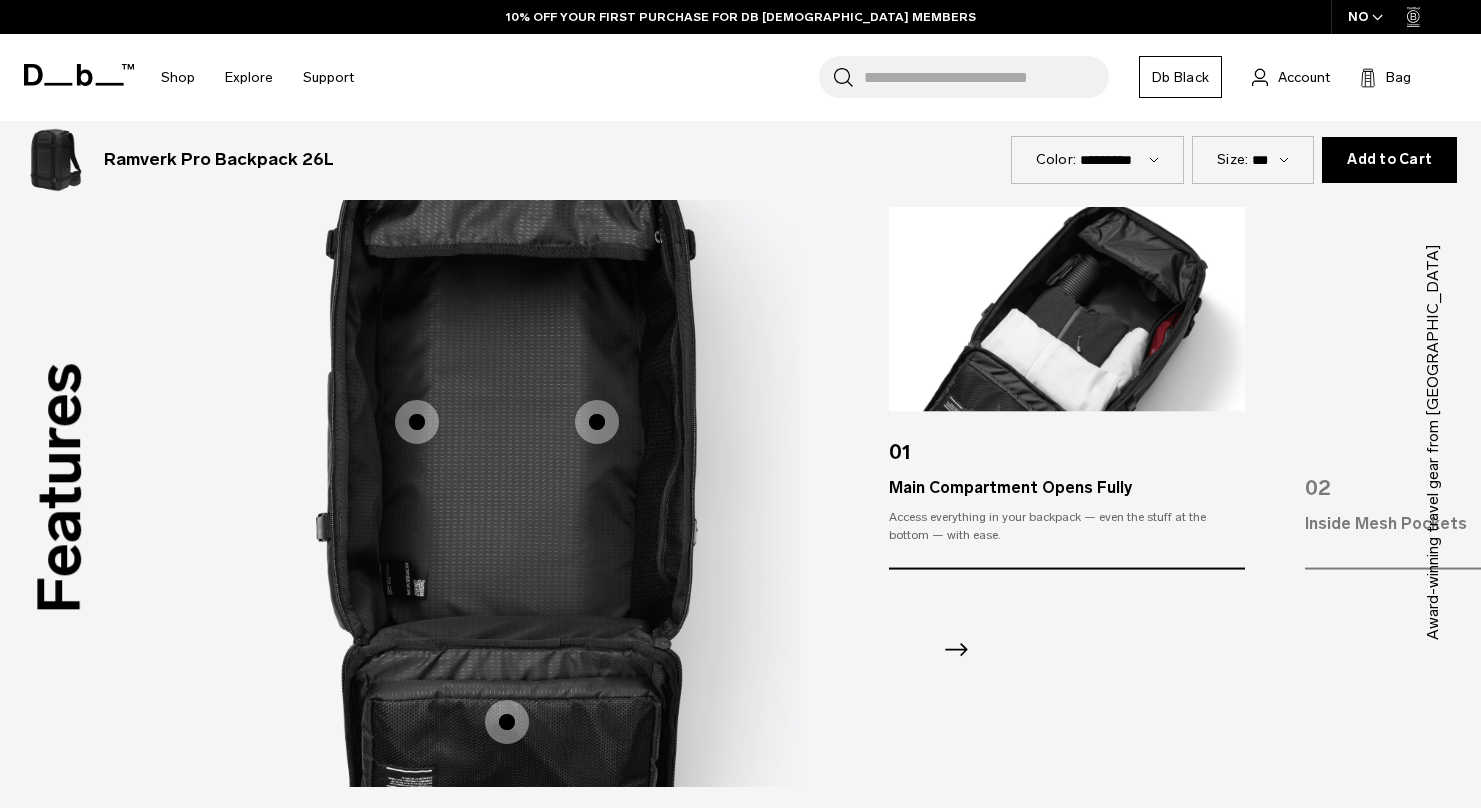 scroll, scrollTop: 1743, scrollLeft: 0, axis: vertical 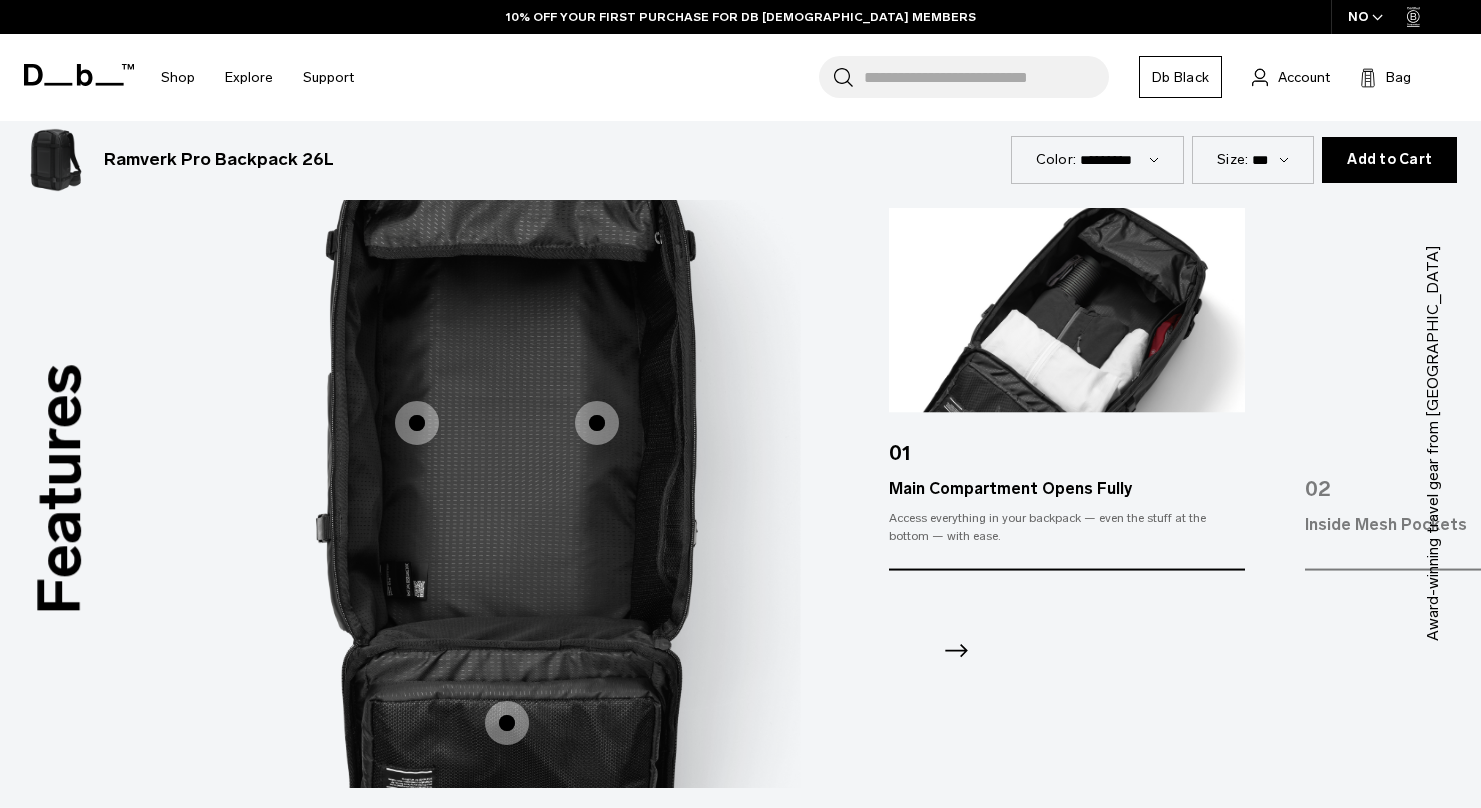 click 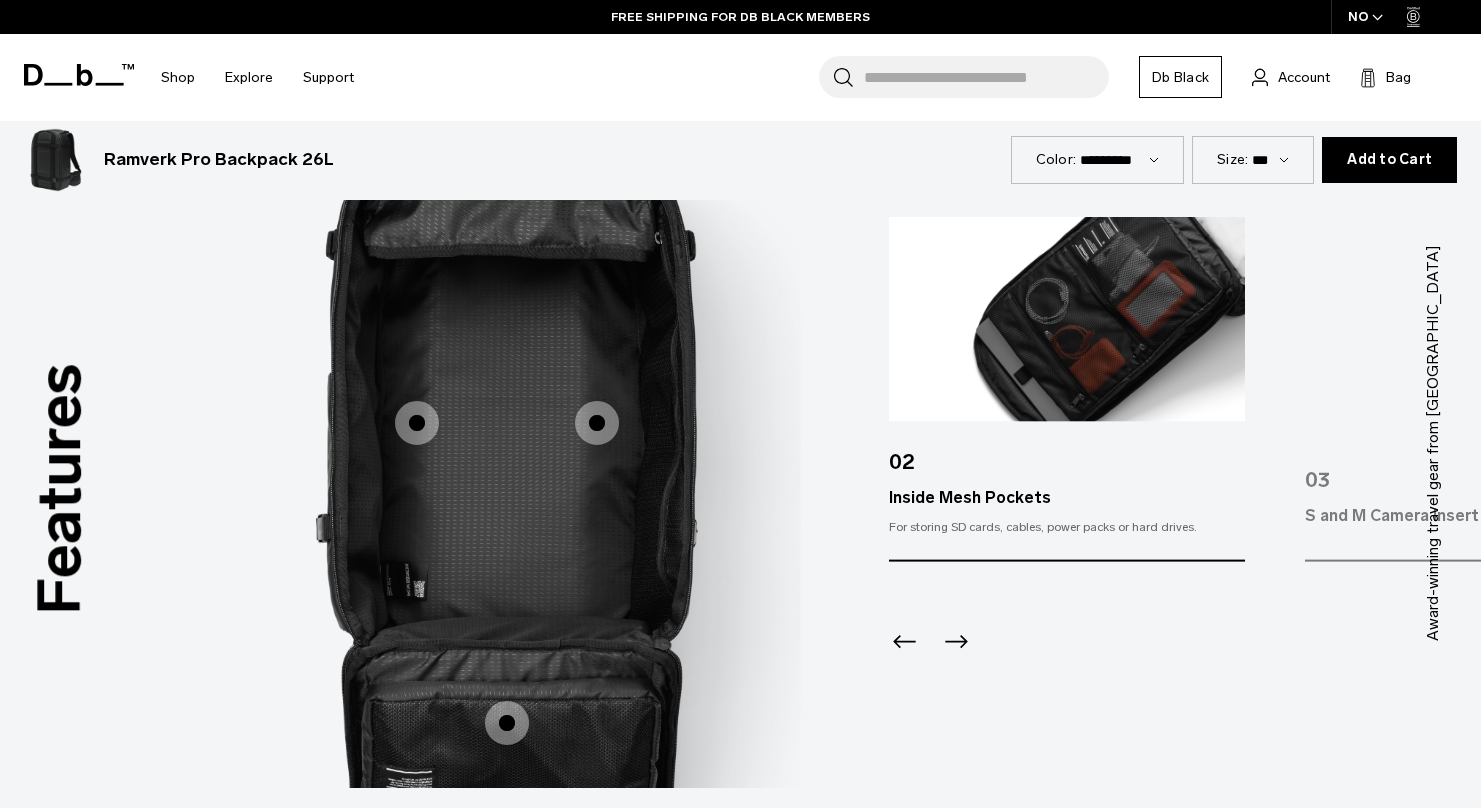 click 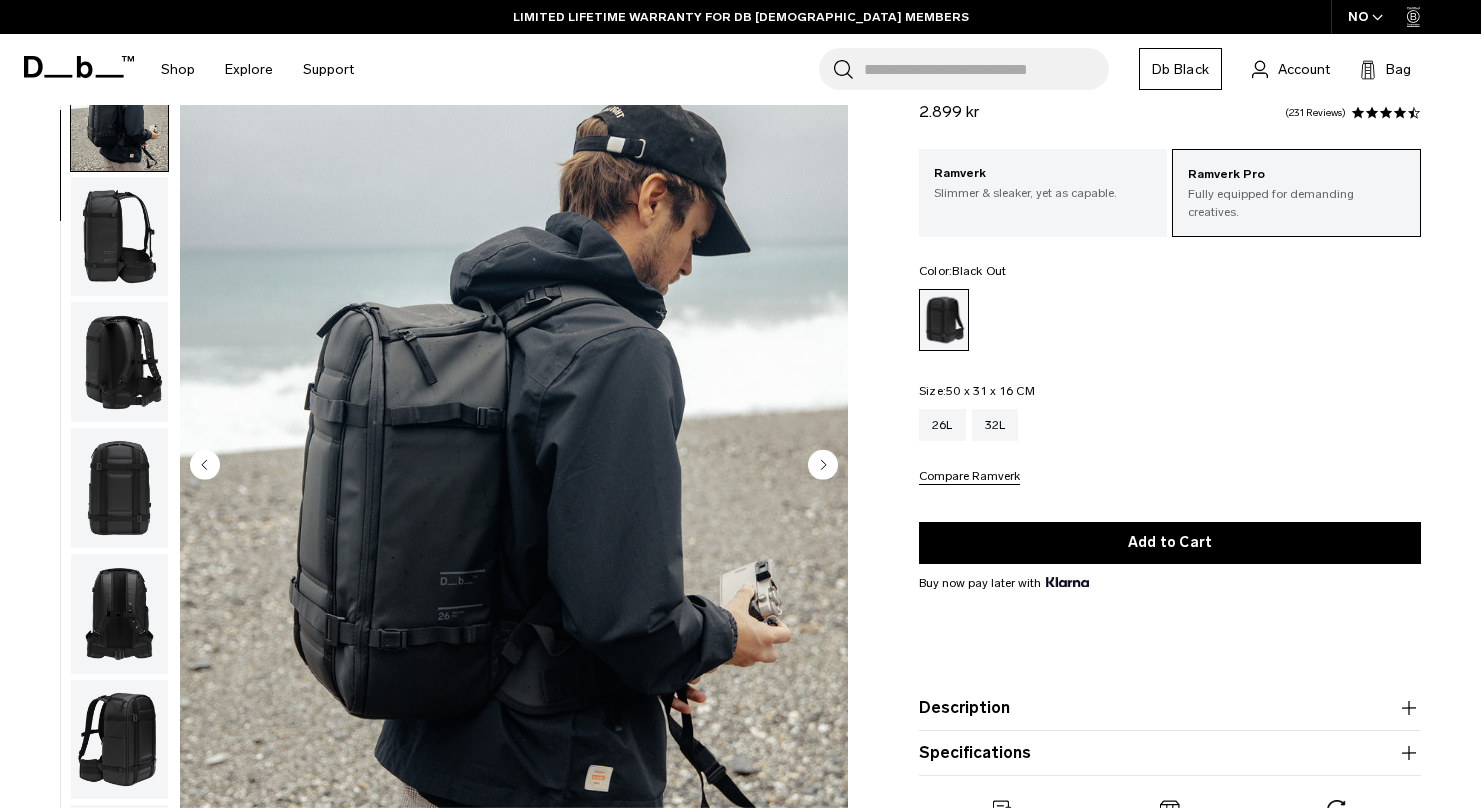 scroll, scrollTop: 134, scrollLeft: 0, axis: vertical 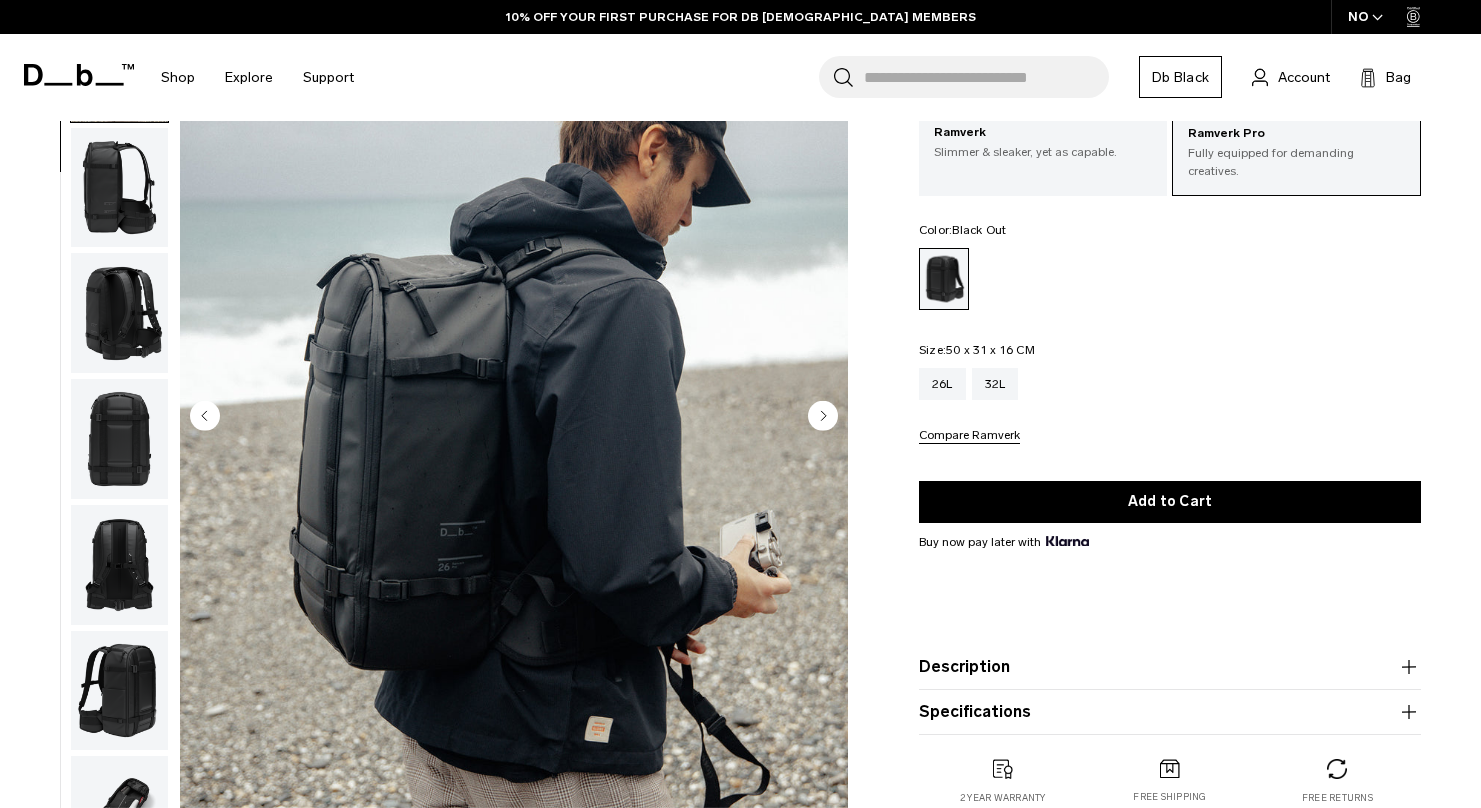 click 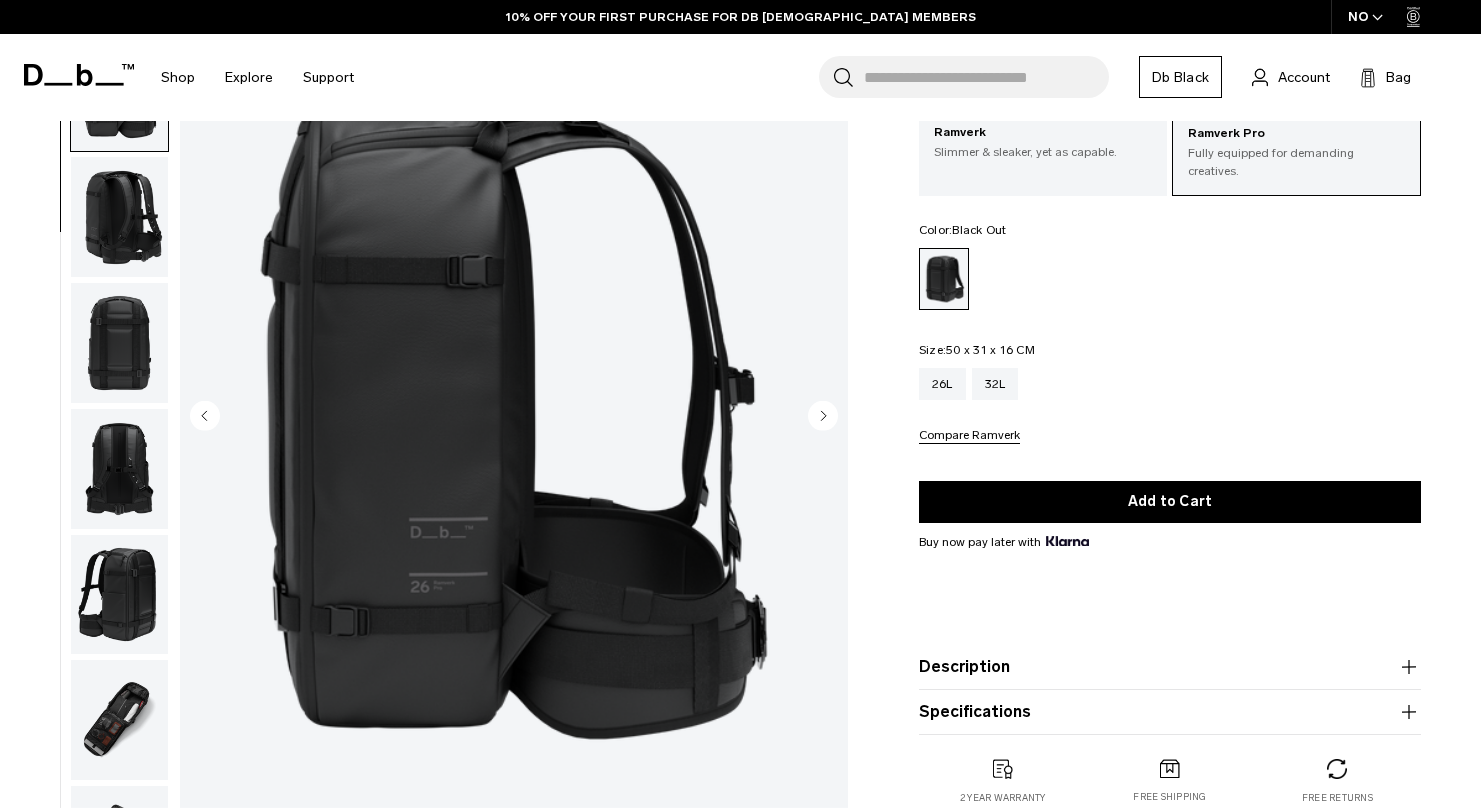 scroll, scrollTop: 252, scrollLeft: 0, axis: vertical 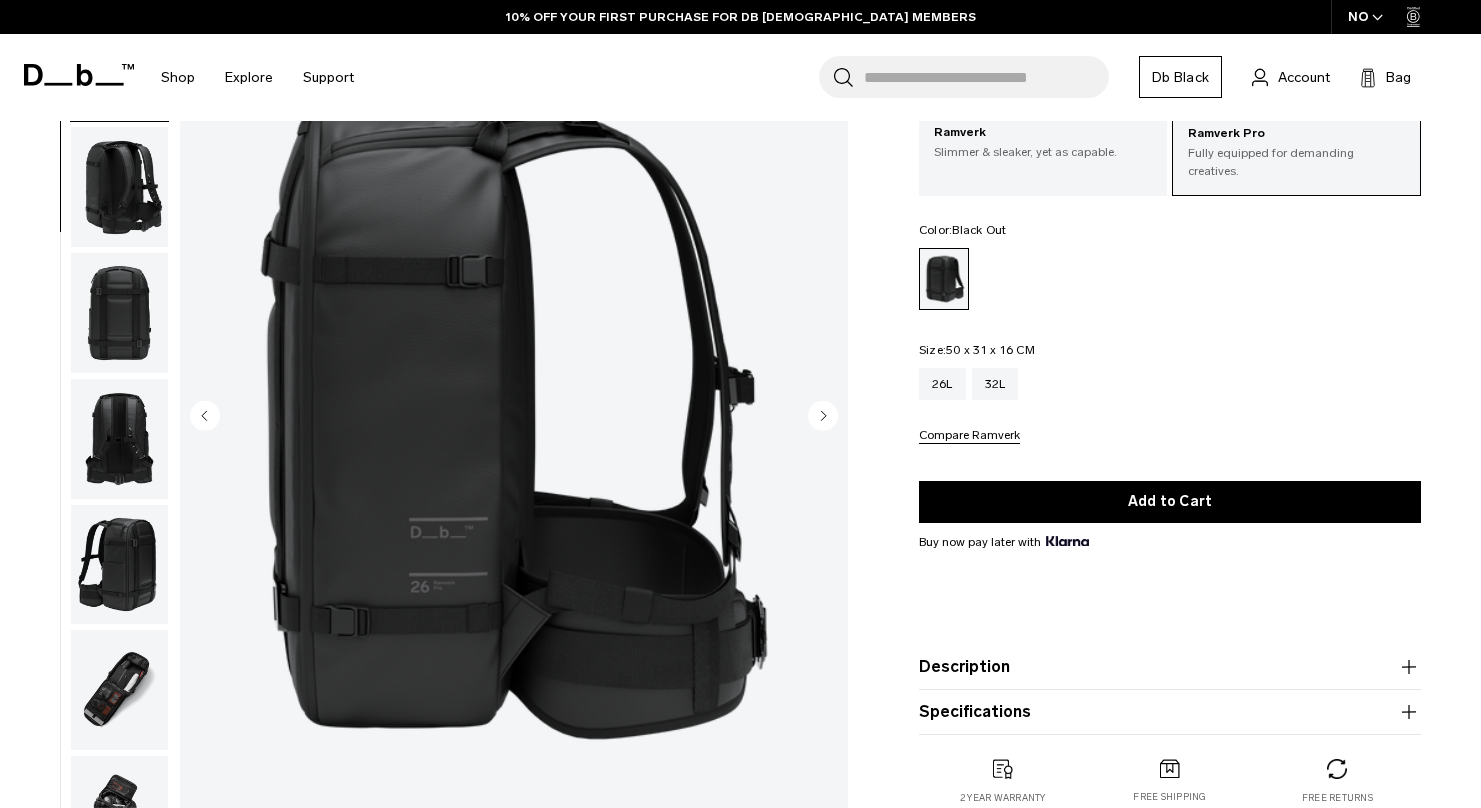 click 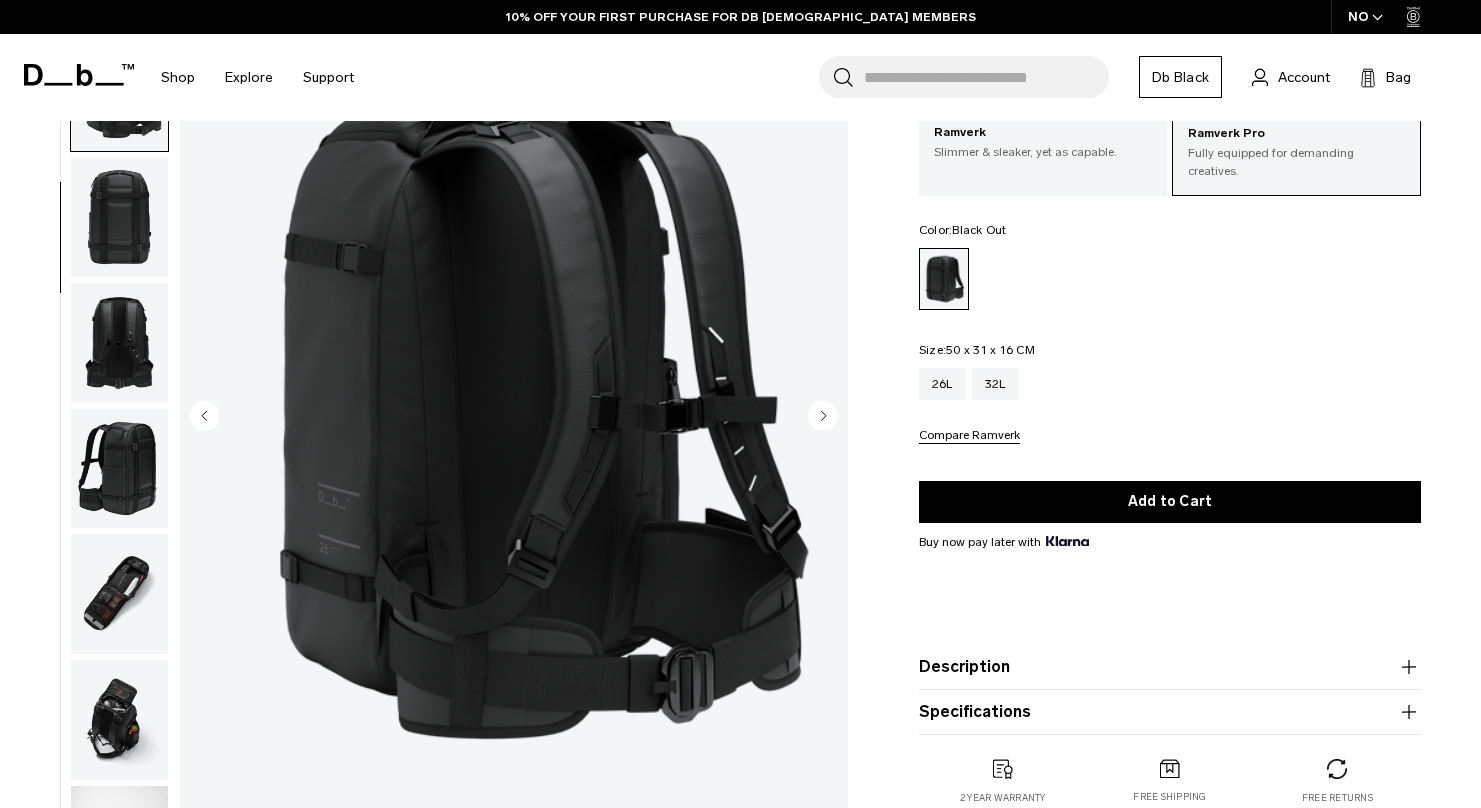 scroll, scrollTop: 377, scrollLeft: 0, axis: vertical 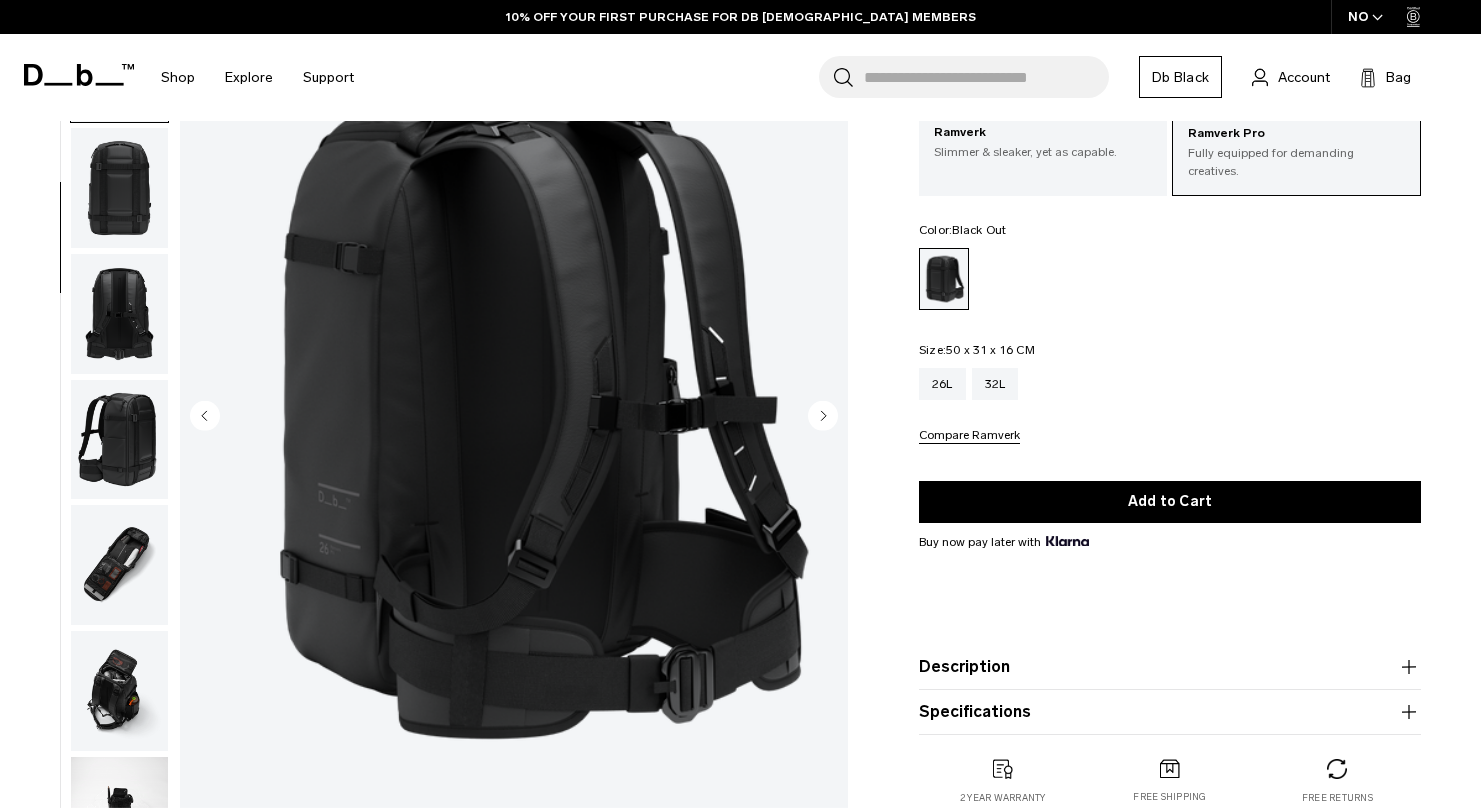 click 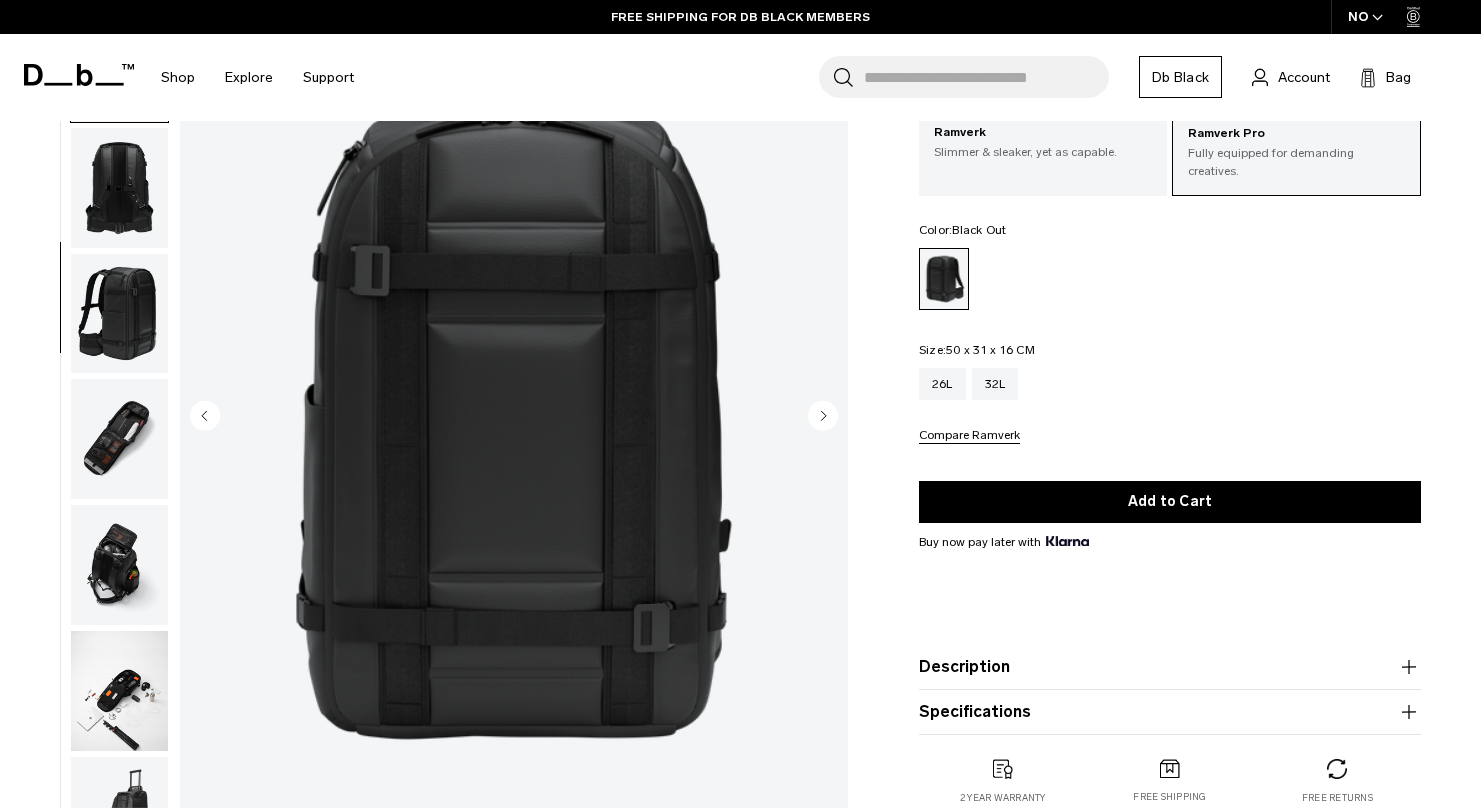 click 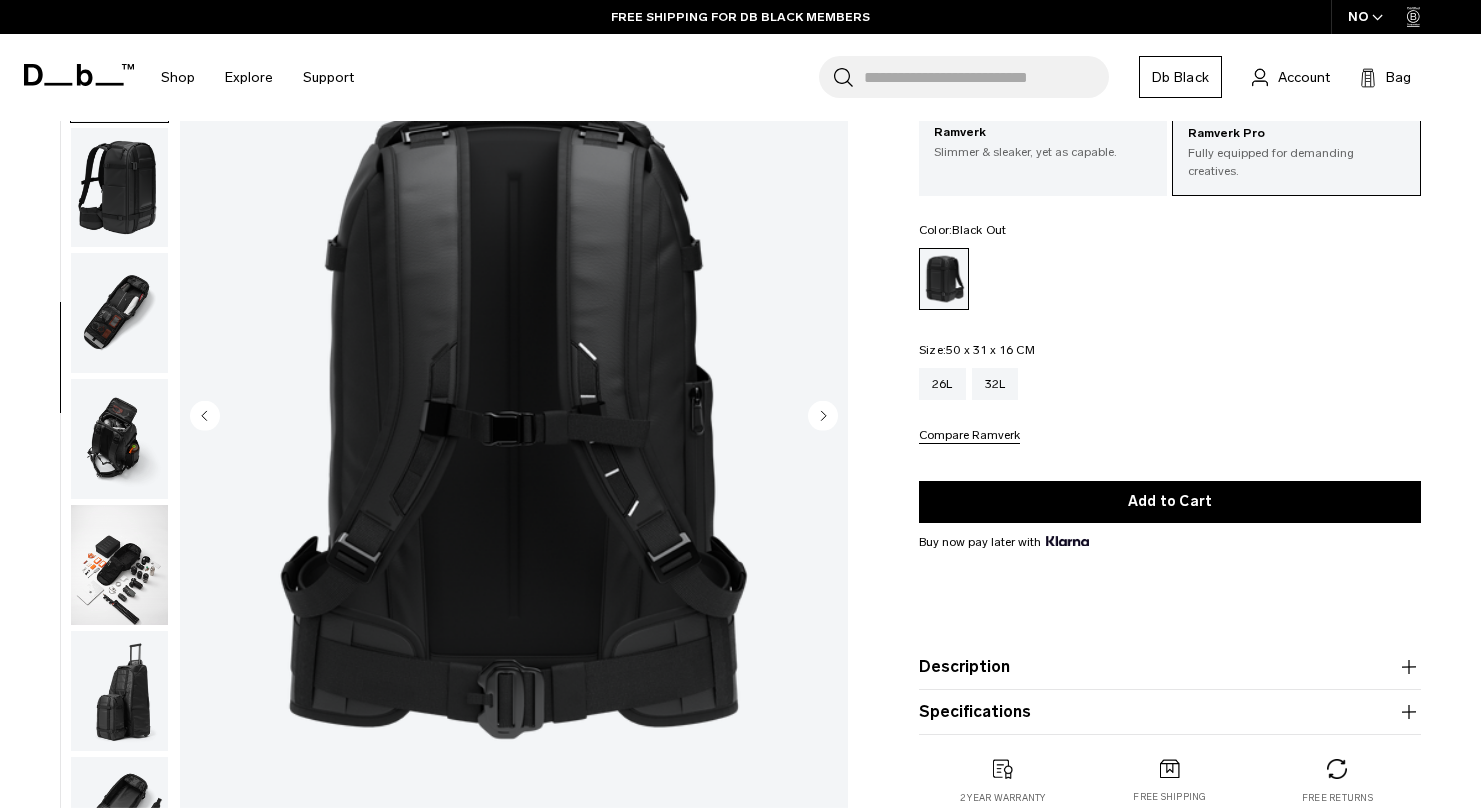 click 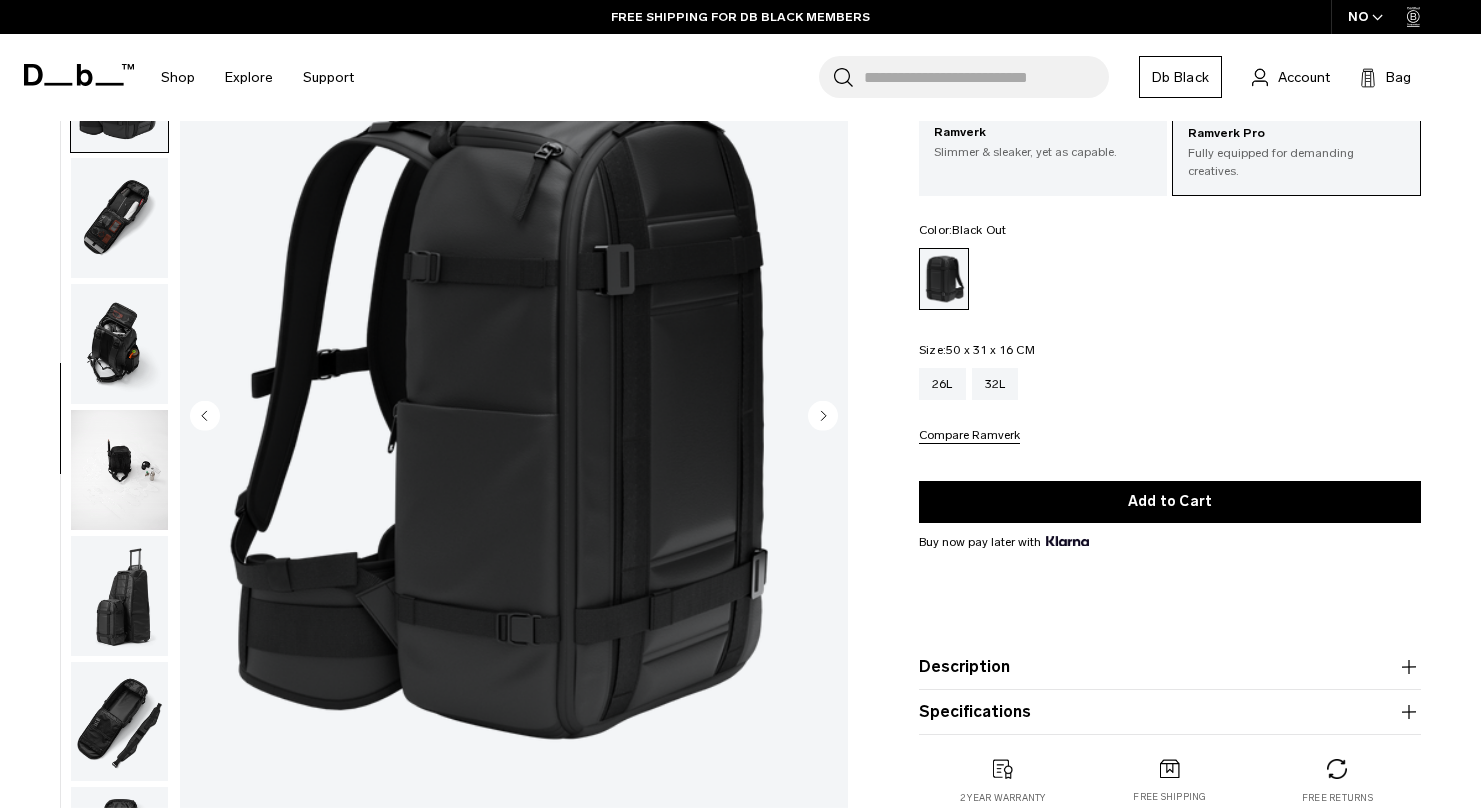 scroll, scrollTop: 755, scrollLeft: 0, axis: vertical 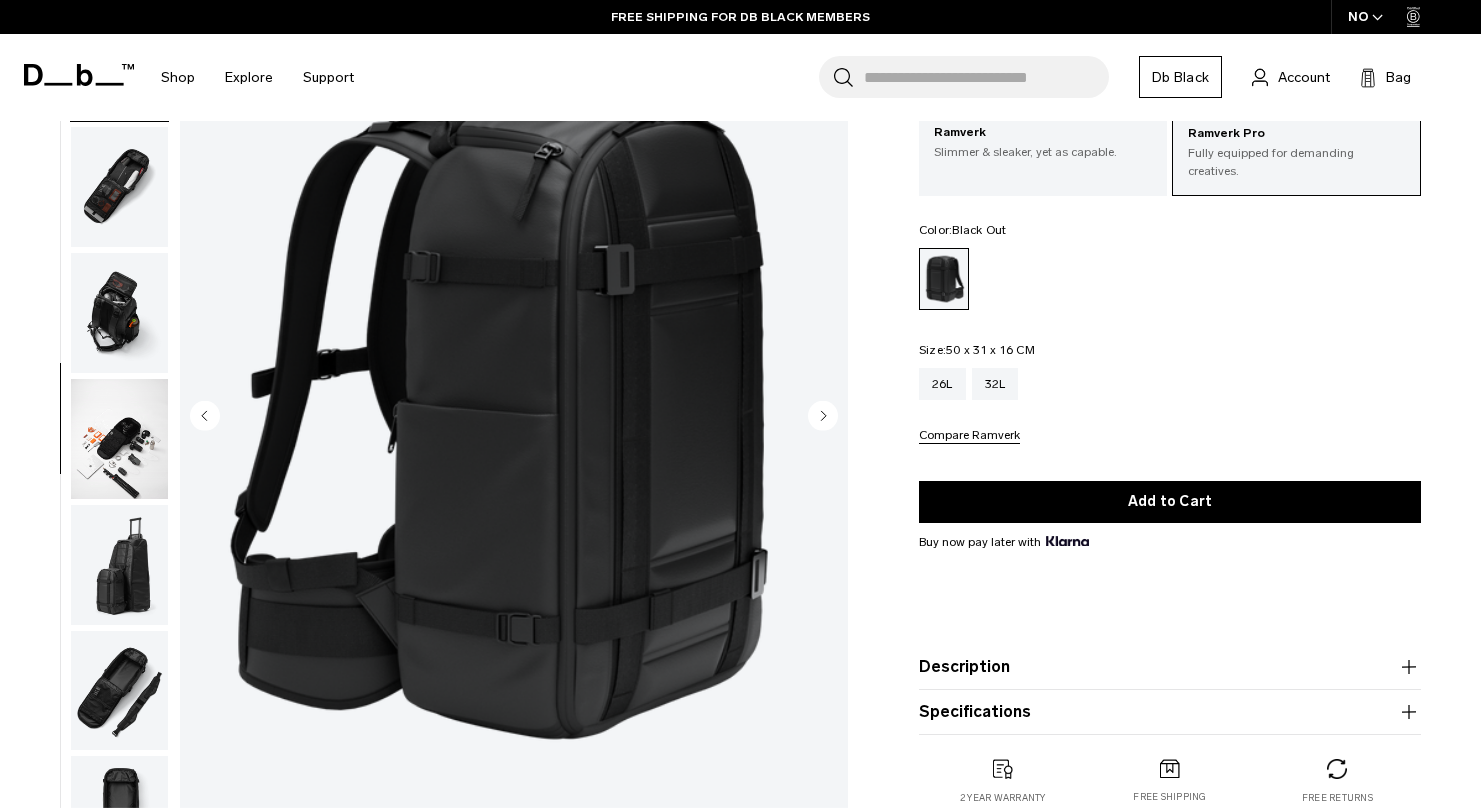 click 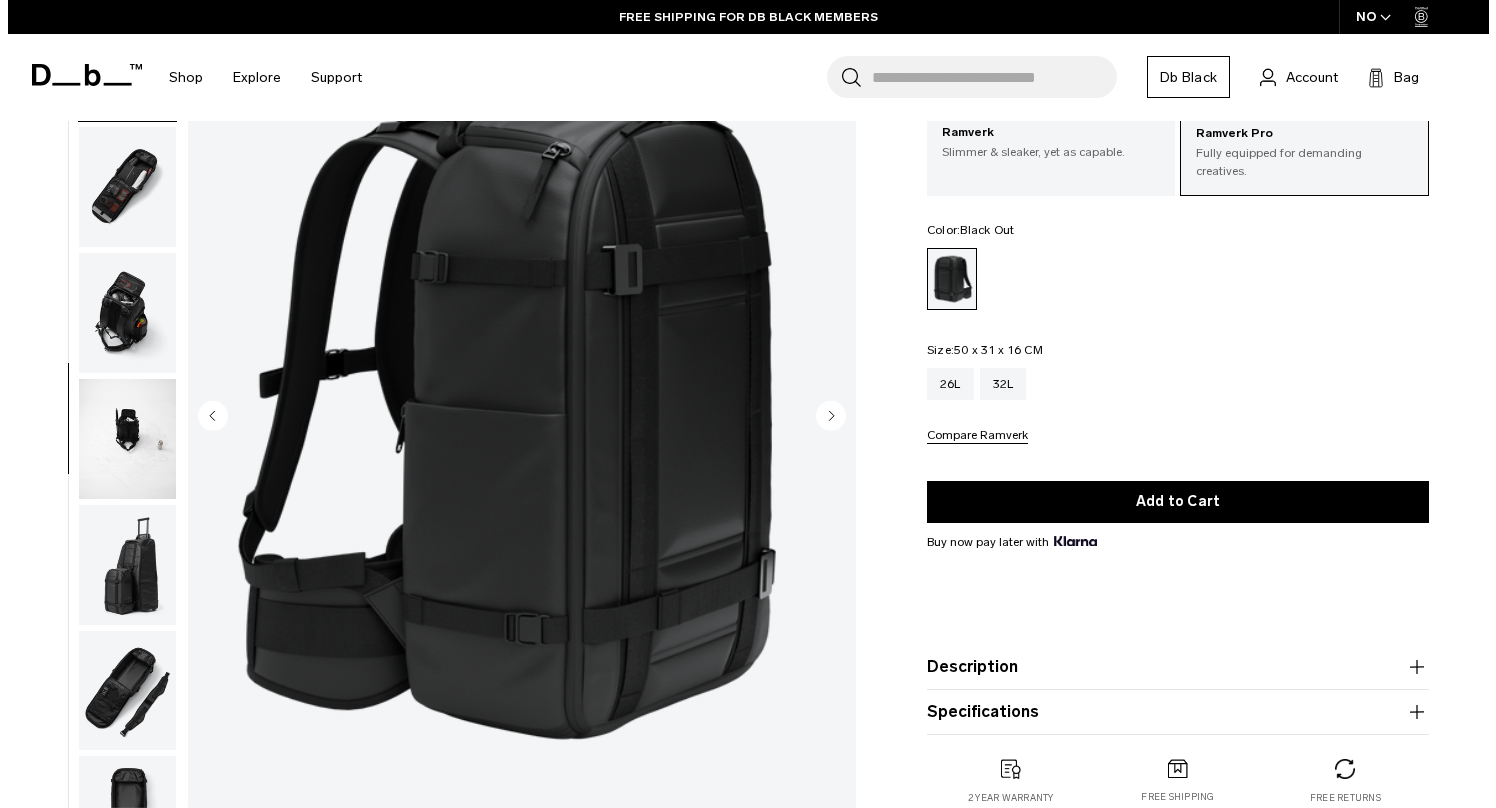 scroll, scrollTop: 797, scrollLeft: 0, axis: vertical 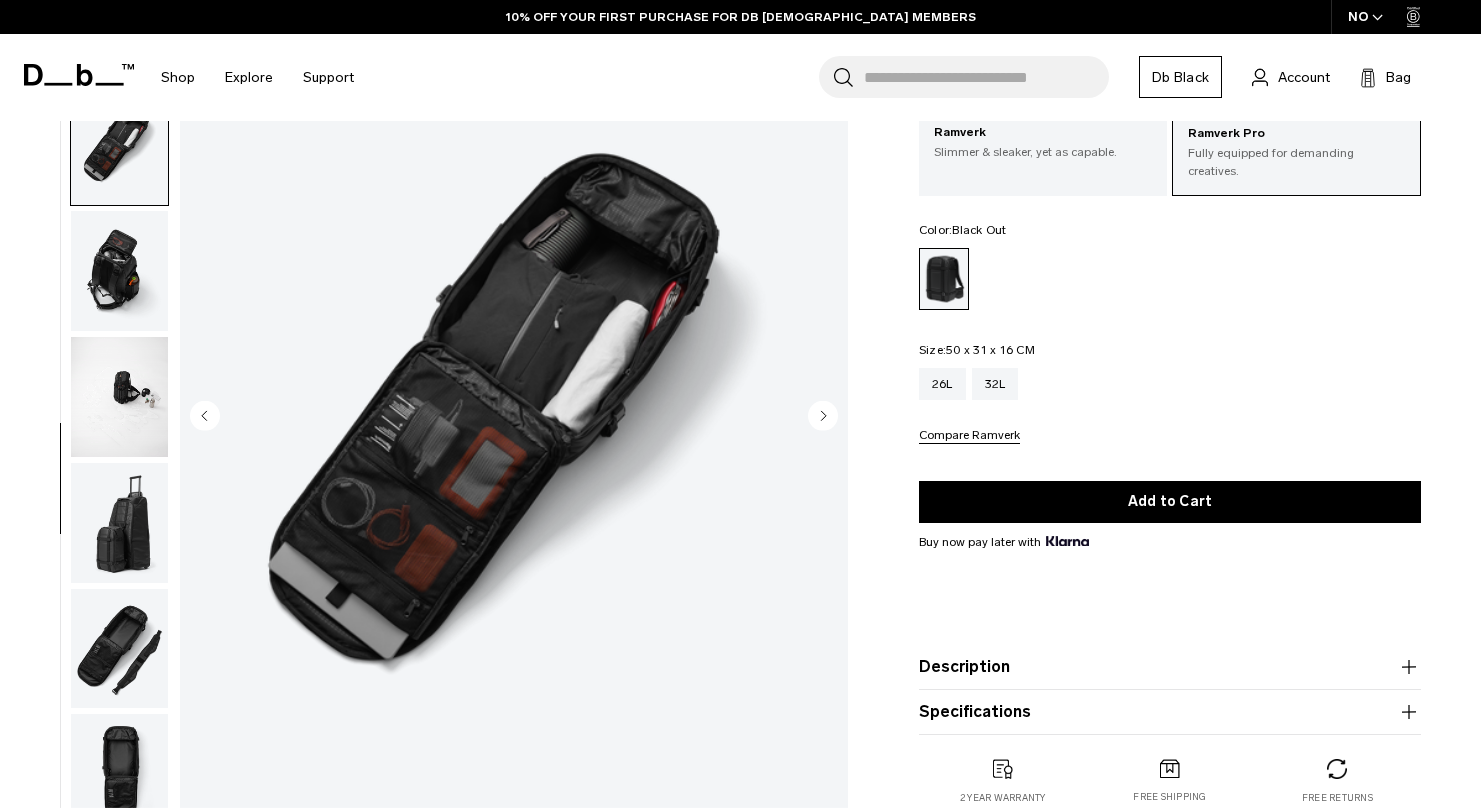 click at bounding box center [119, 397] 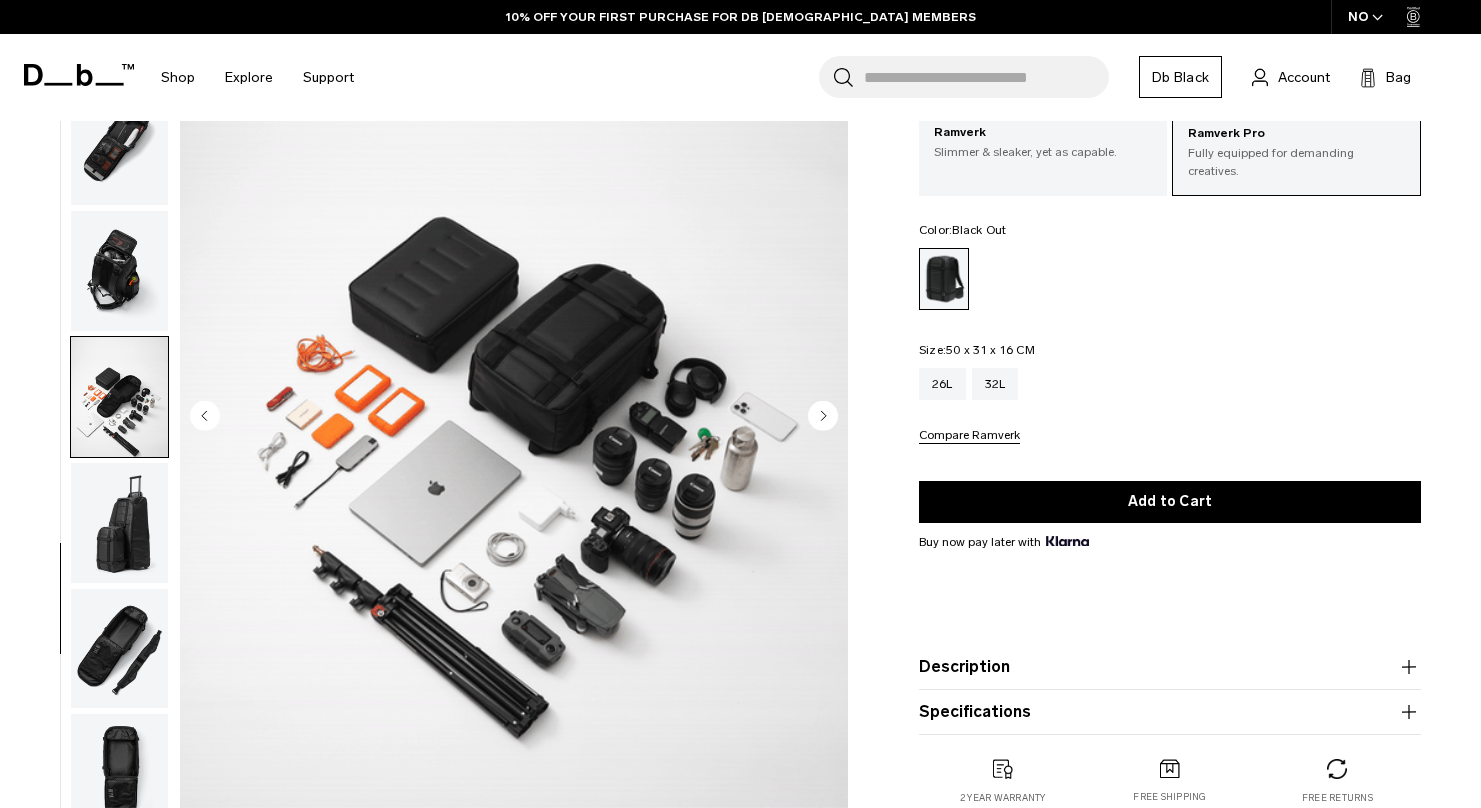click 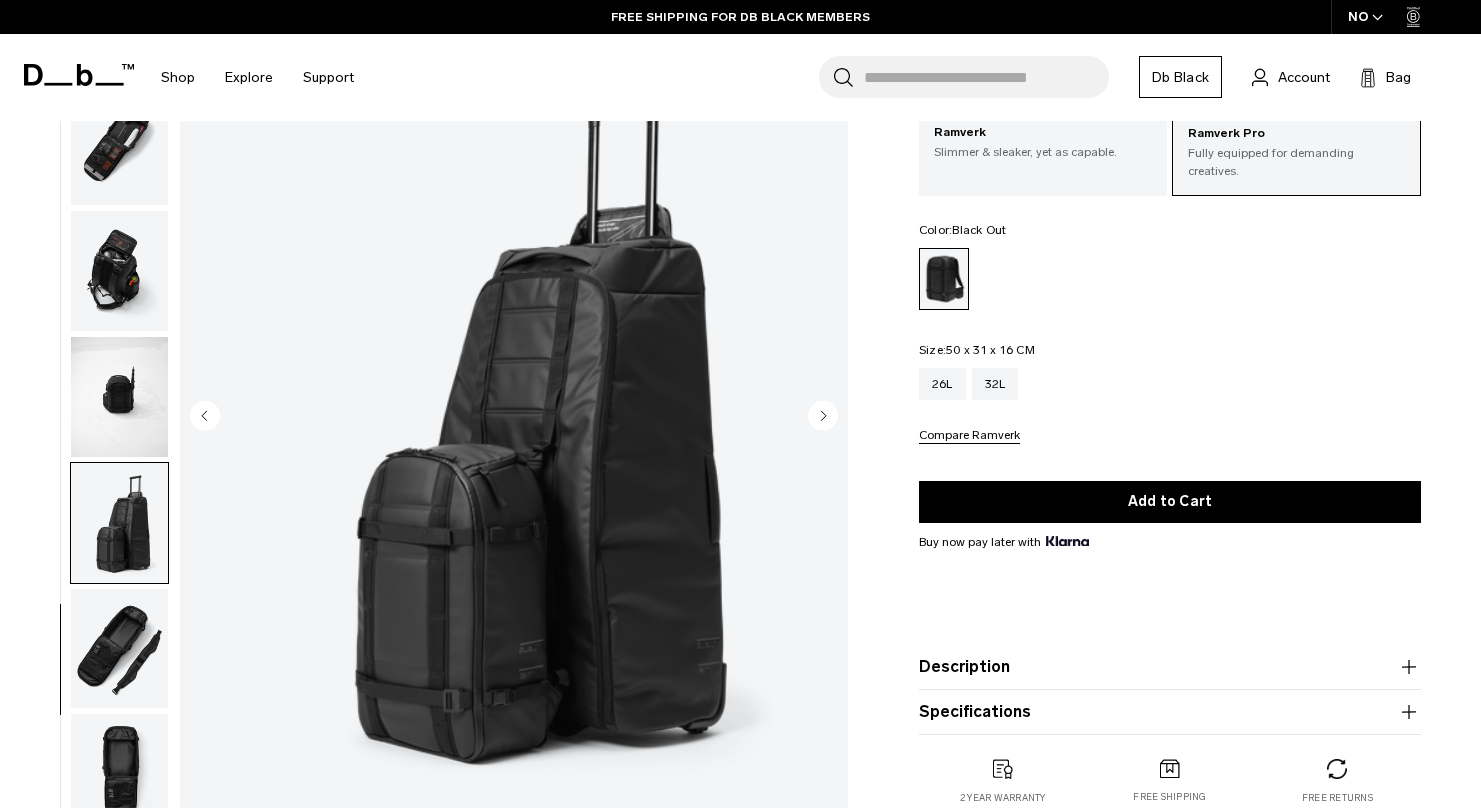 click 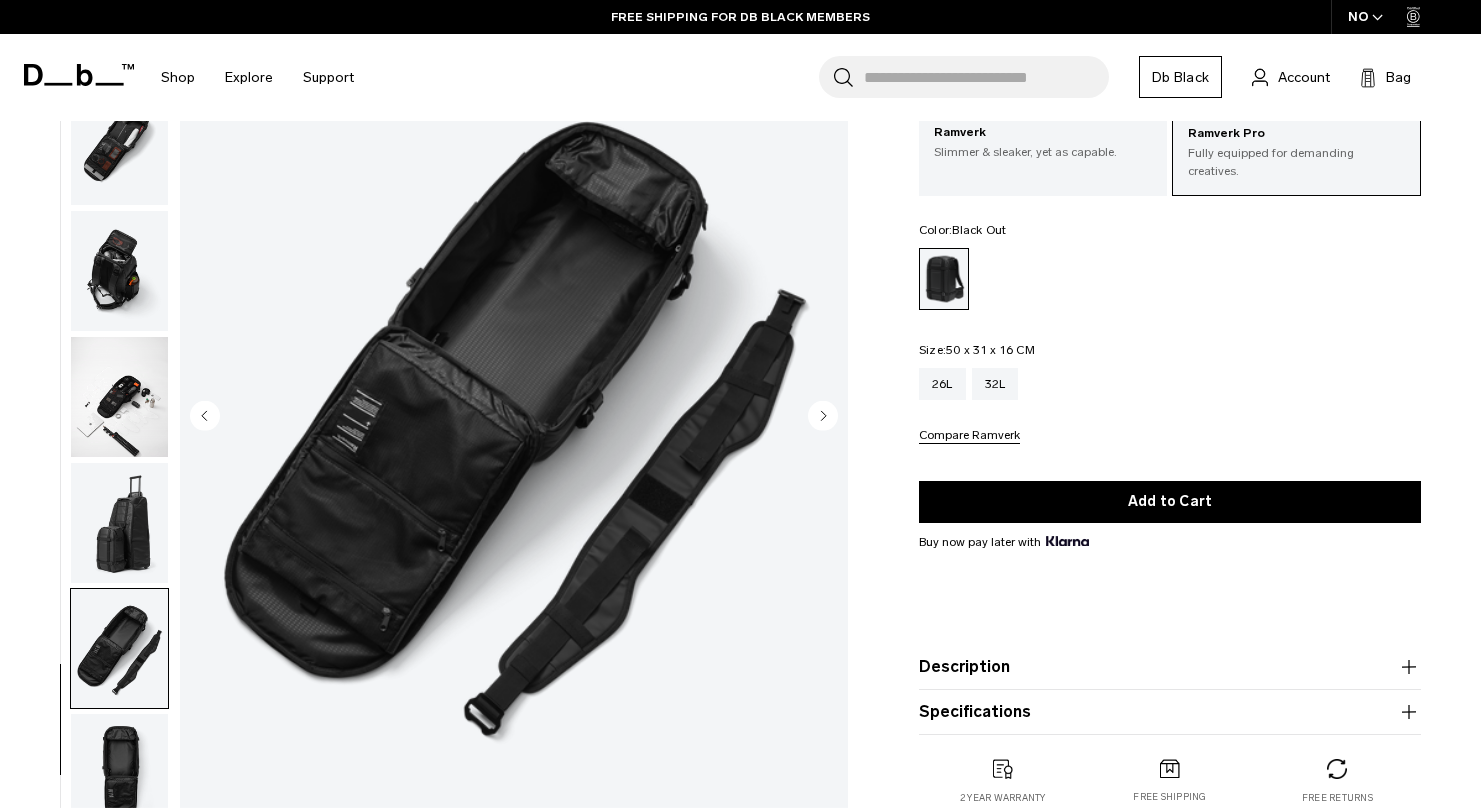 click 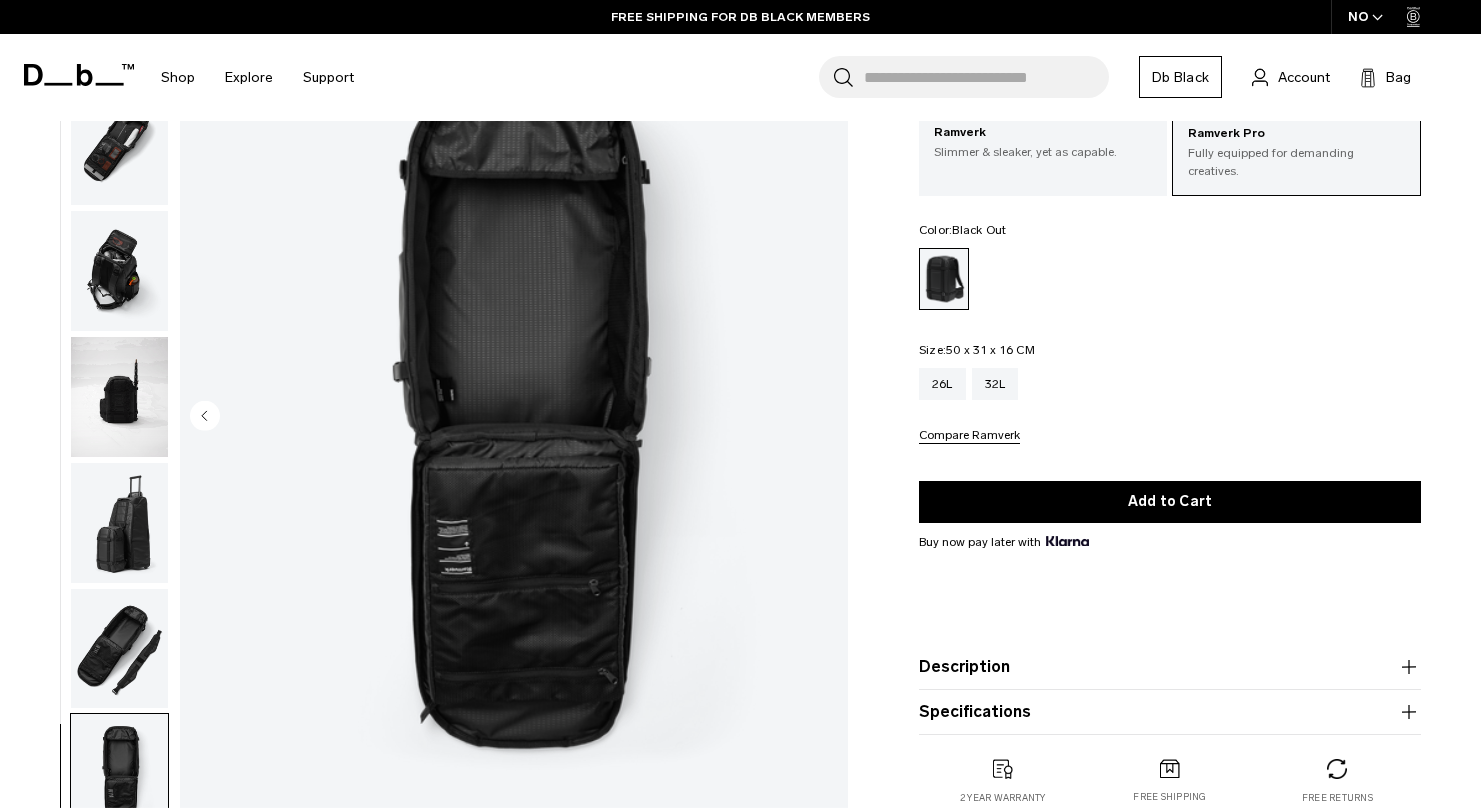 click at bounding box center [514, 418] 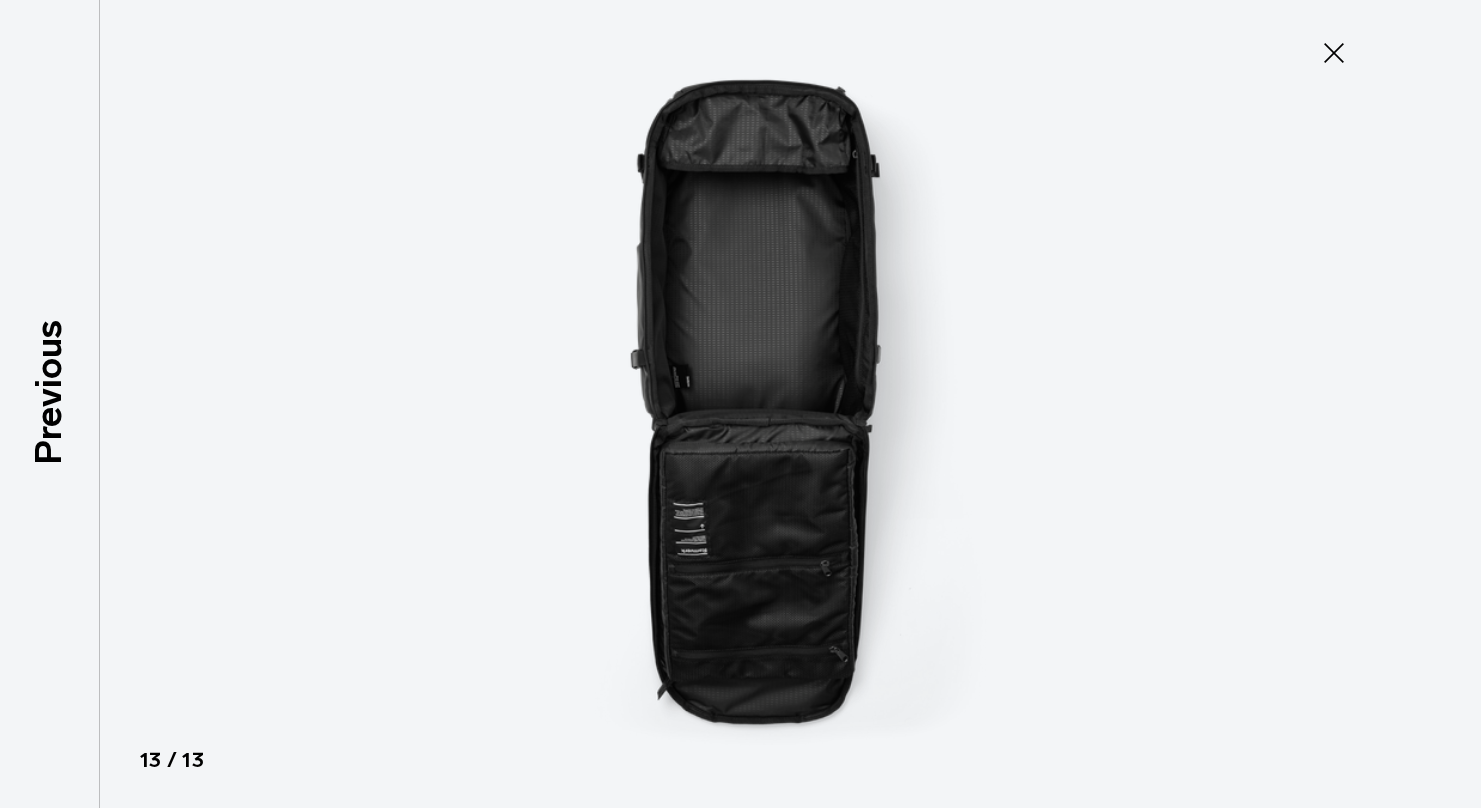 scroll, scrollTop: 786, scrollLeft: 0, axis: vertical 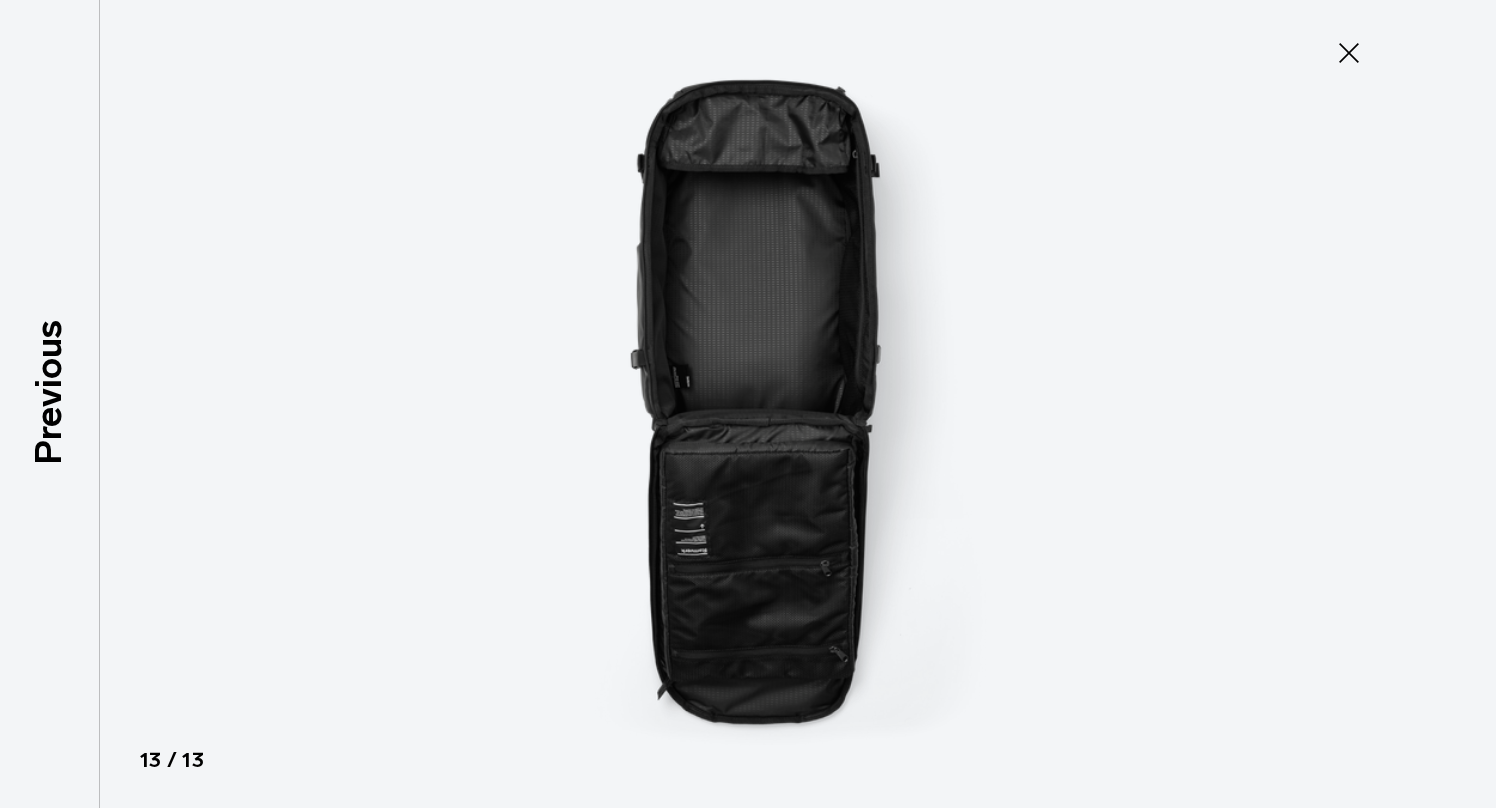 click at bounding box center [748, 404] 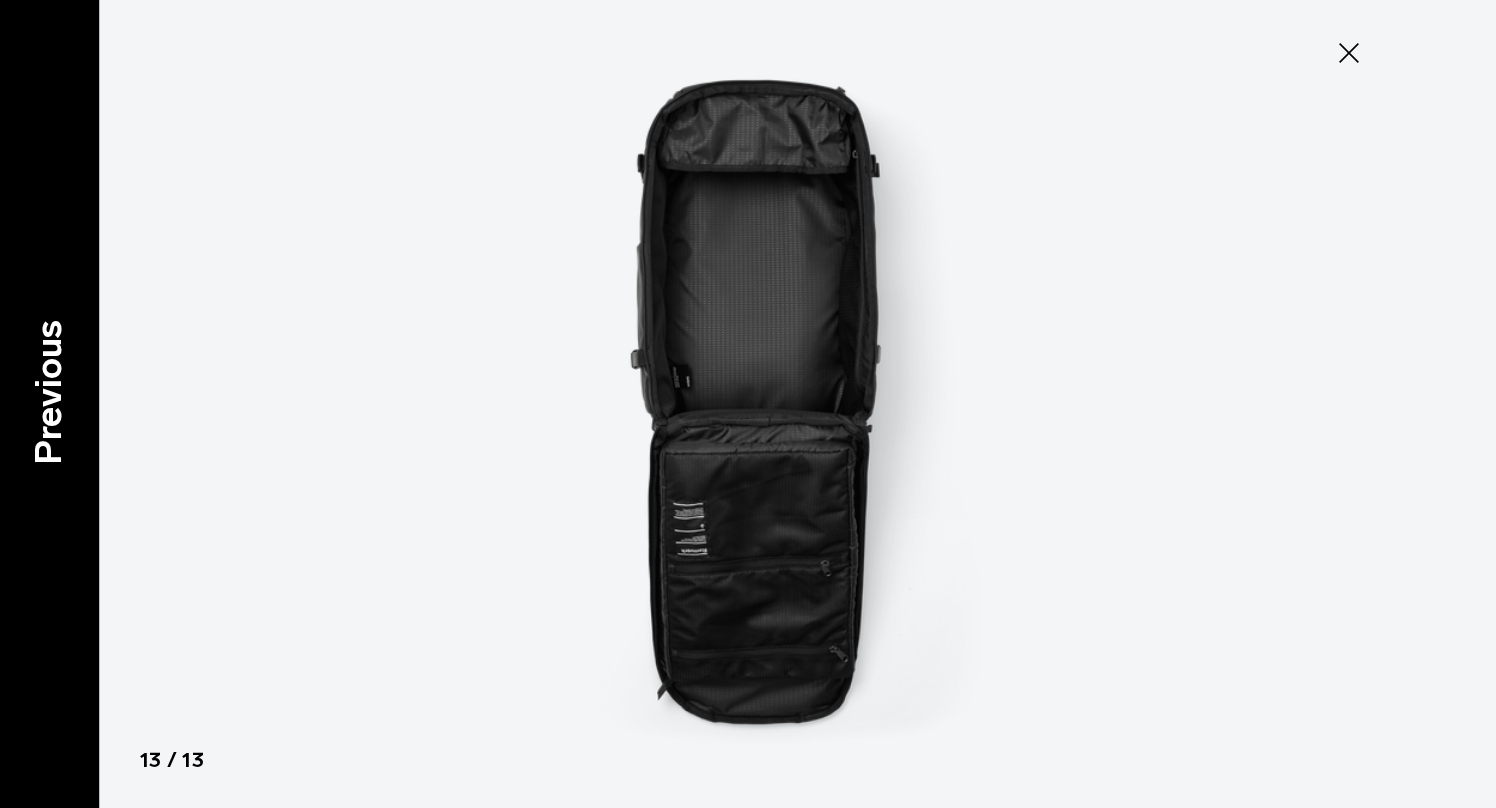 click on "Previous" at bounding box center [49, 391] 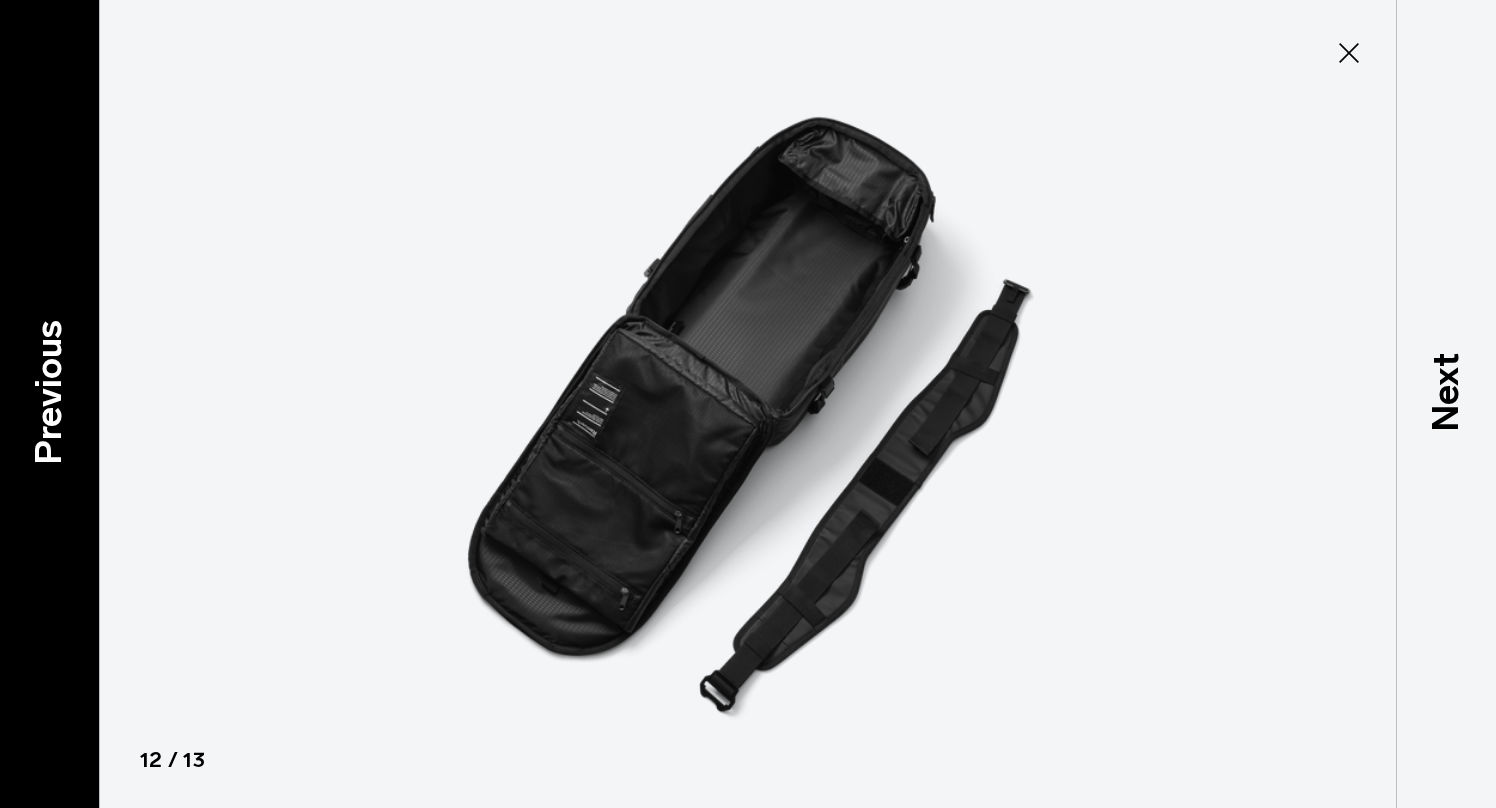 click on "Previous" at bounding box center (49, 391) 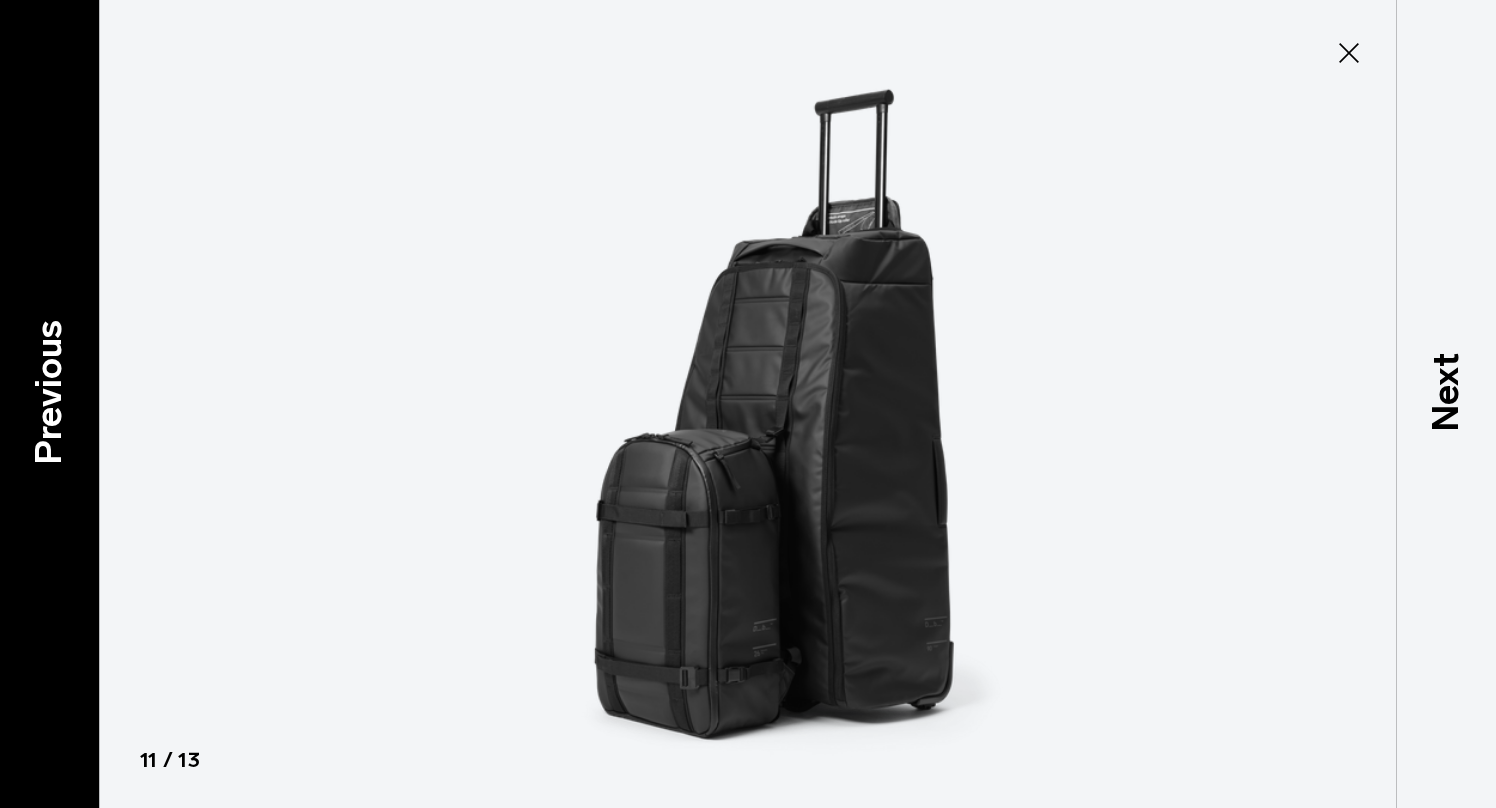 click on "Previous" at bounding box center [49, 391] 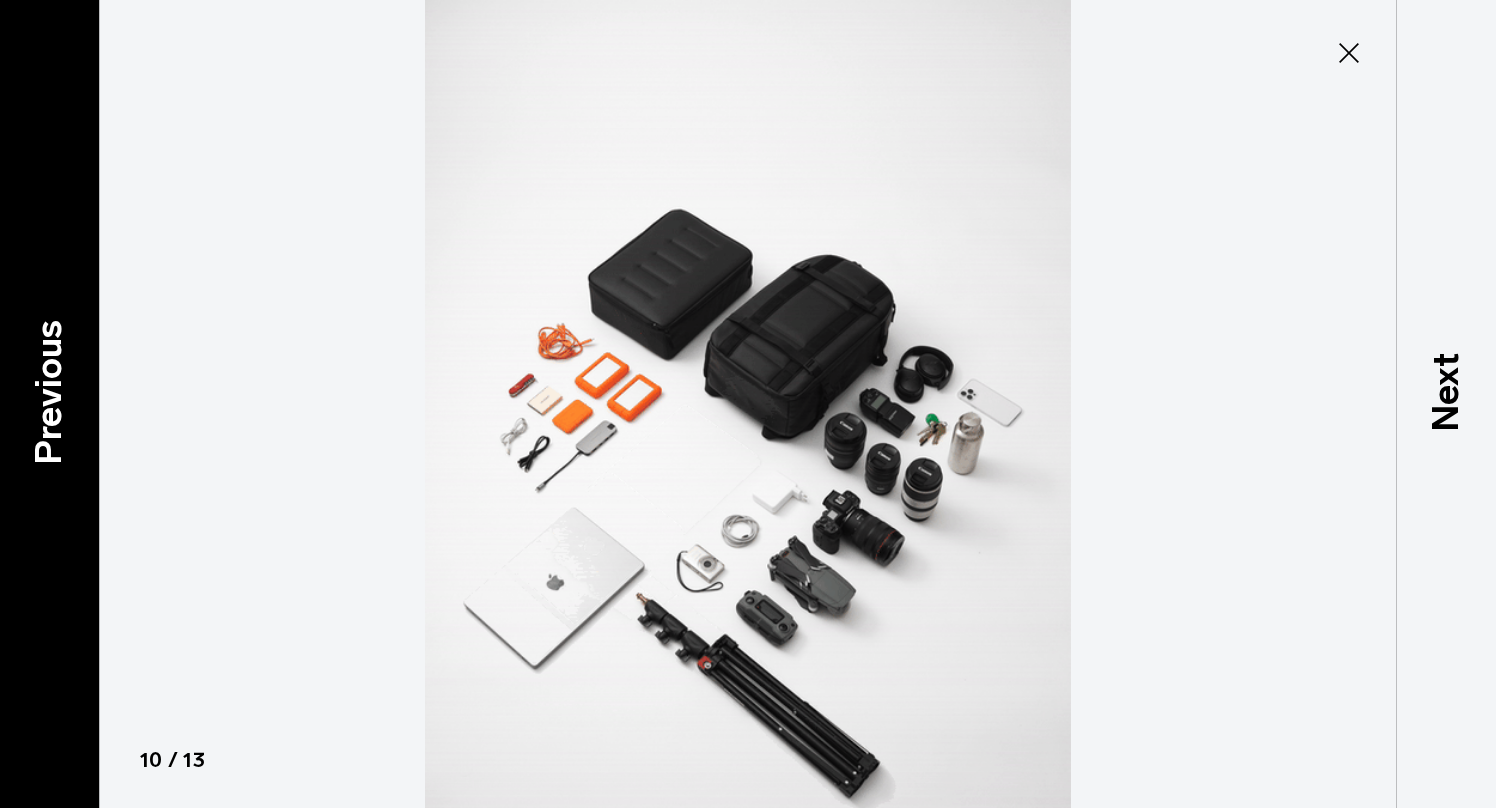 click on "Previous" at bounding box center [49, 391] 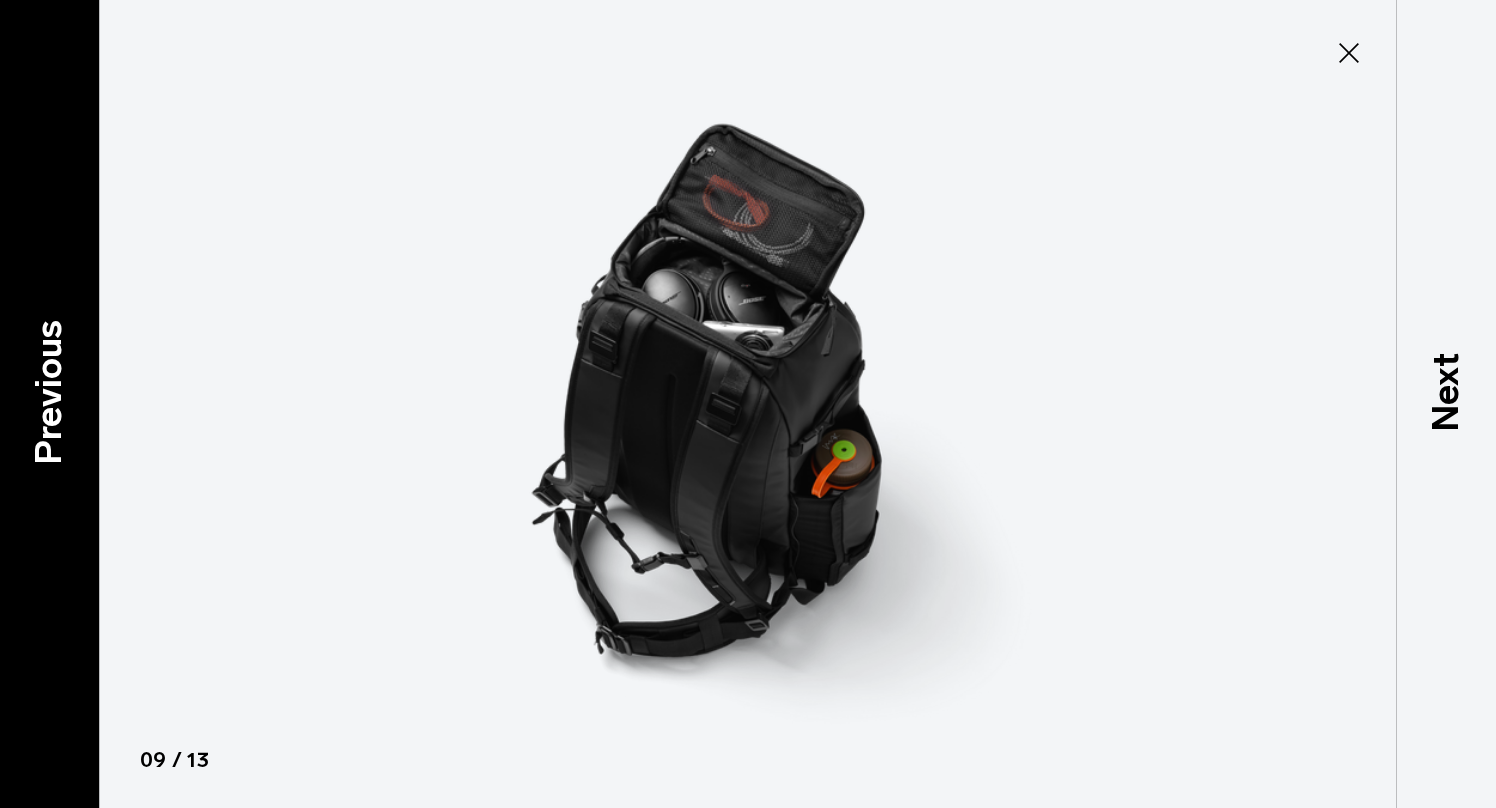 click on "Previous" at bounding box center [49, 391] 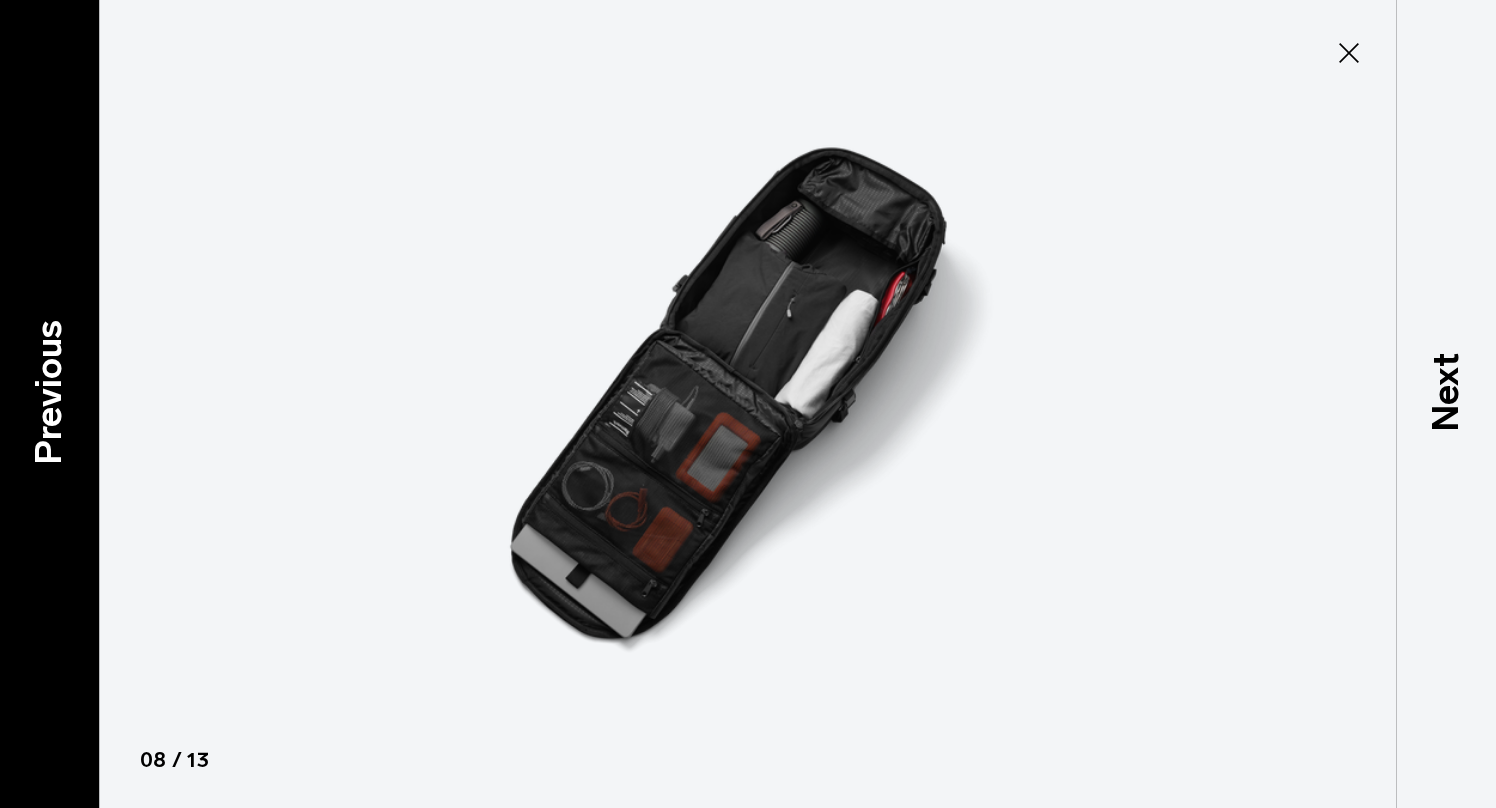 click on "Previous" at bounding box center (49, 391) 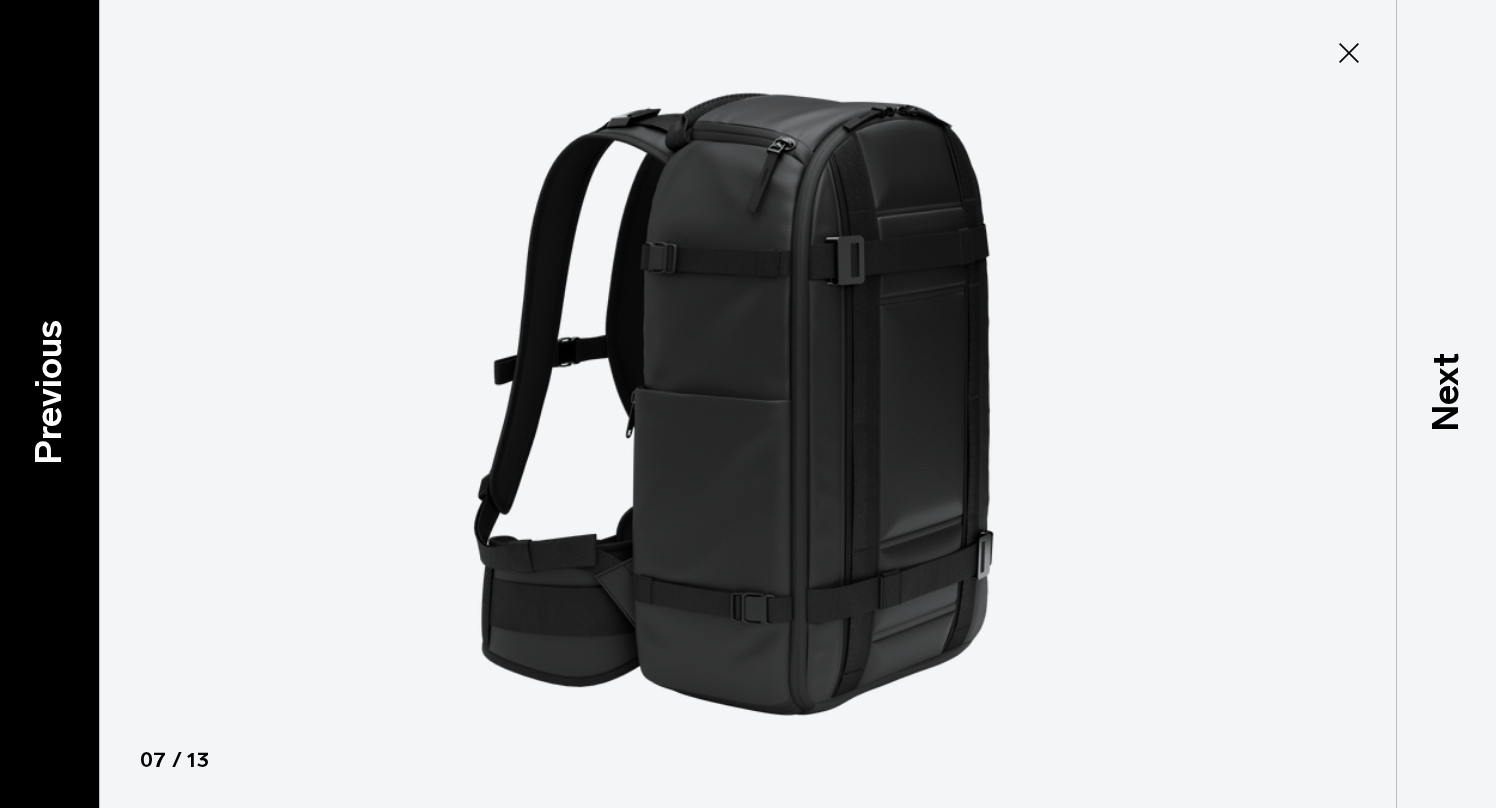 click on "Previous" at bounding box center [49, 391] 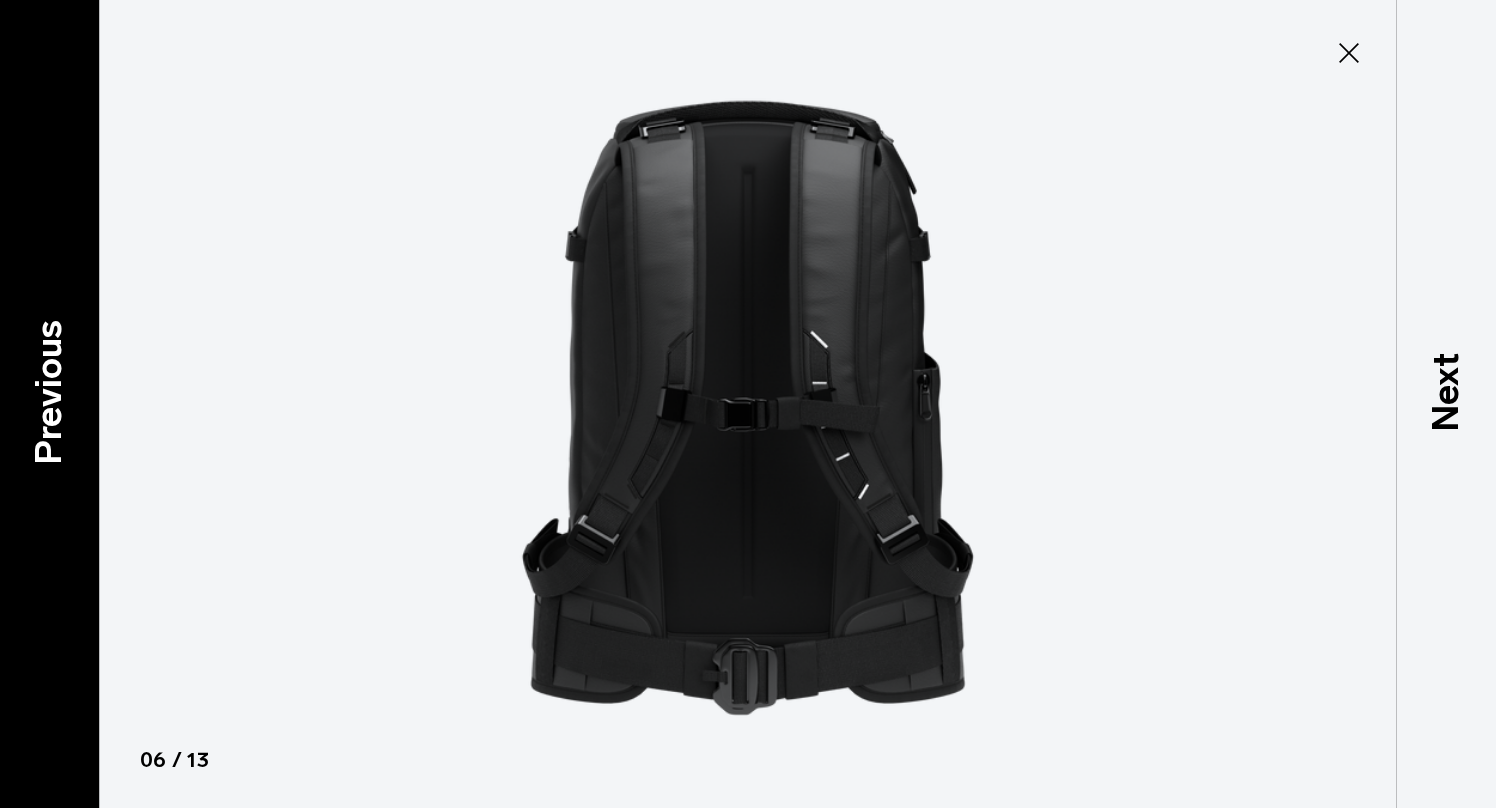 click on "Previous" at bounding box center (49, 391) 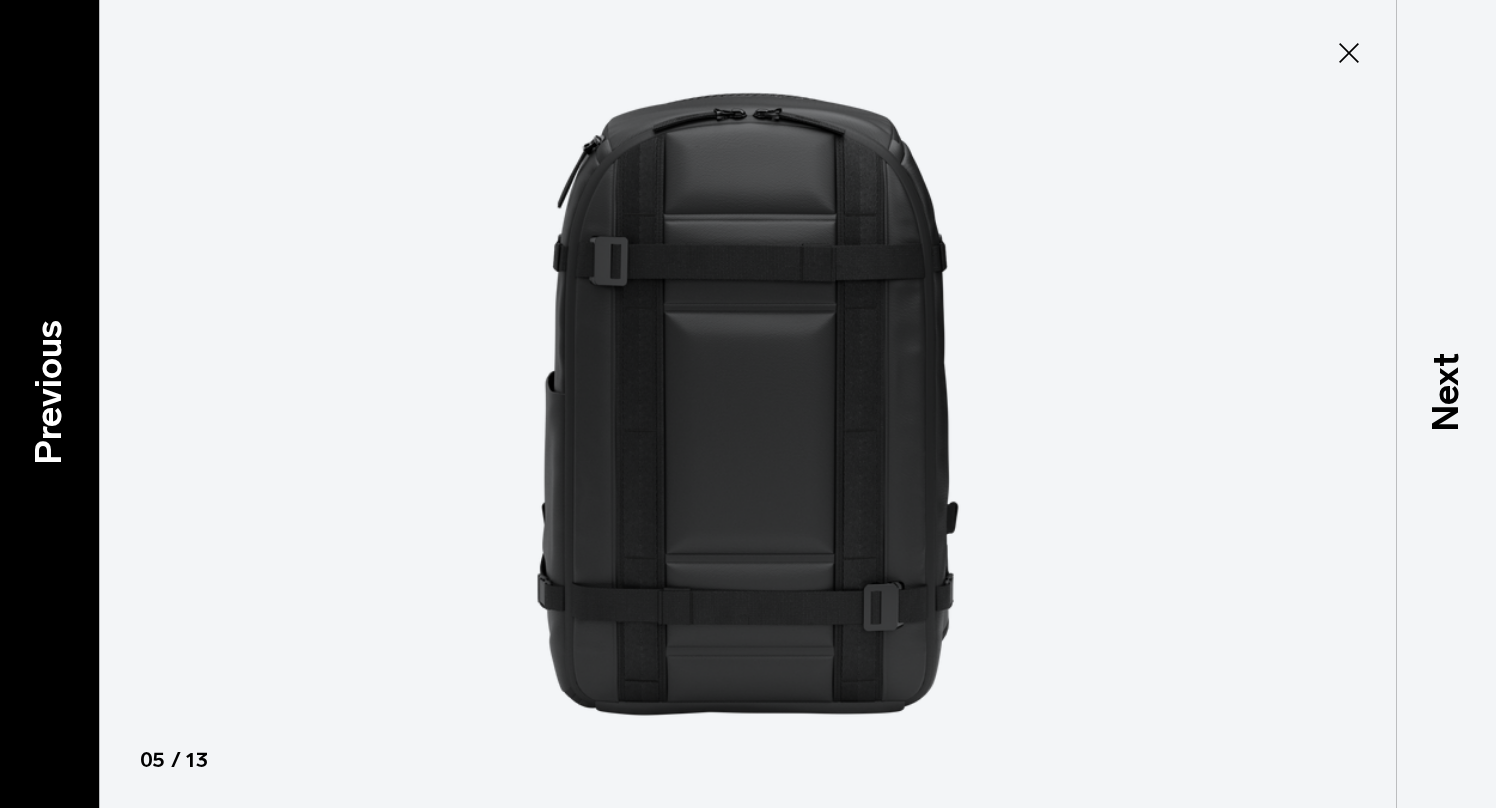 click on "Previous" at bounding box center (49, 391) 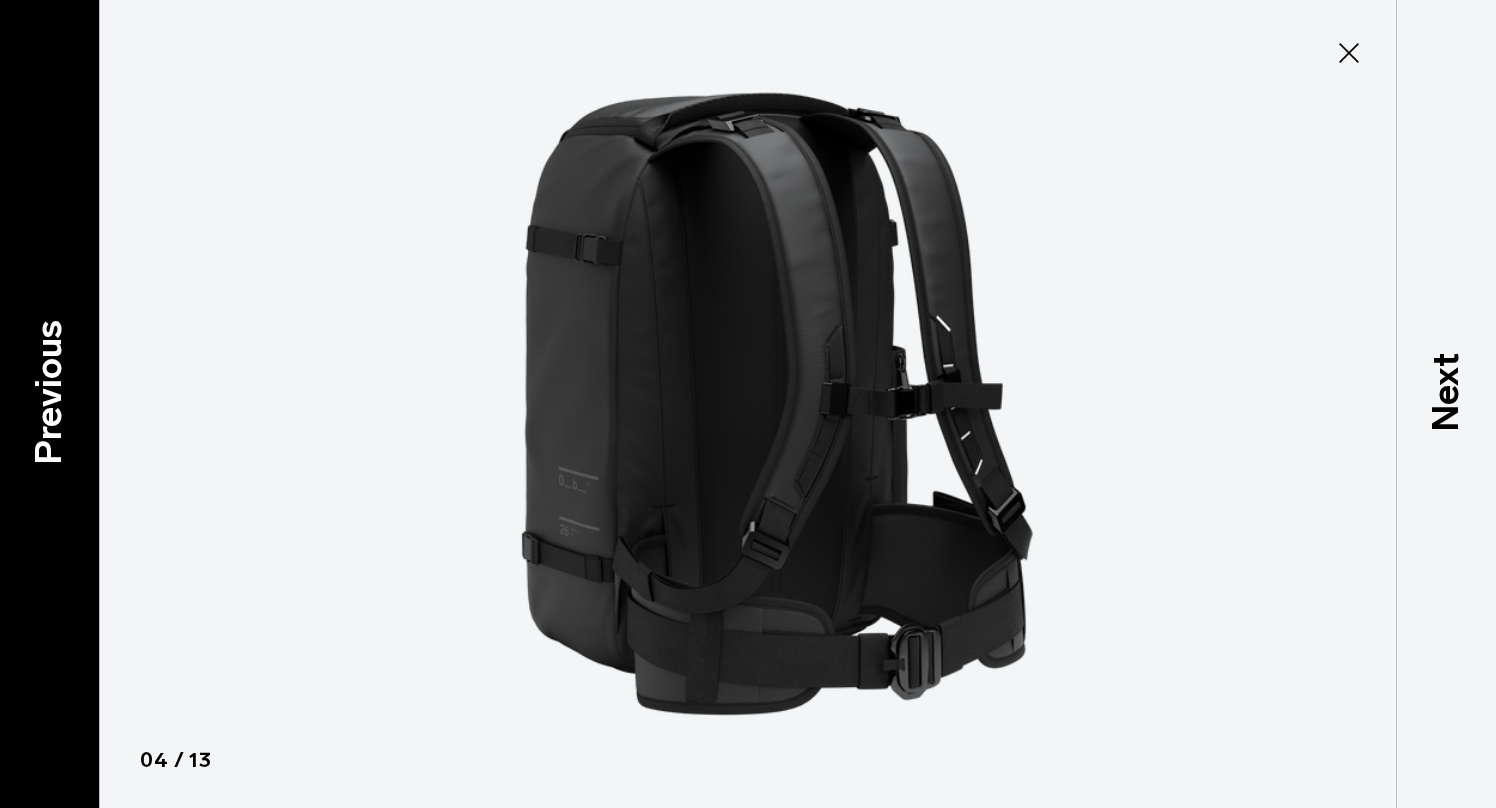 click on "Previous" at bounding box center (49, 391) 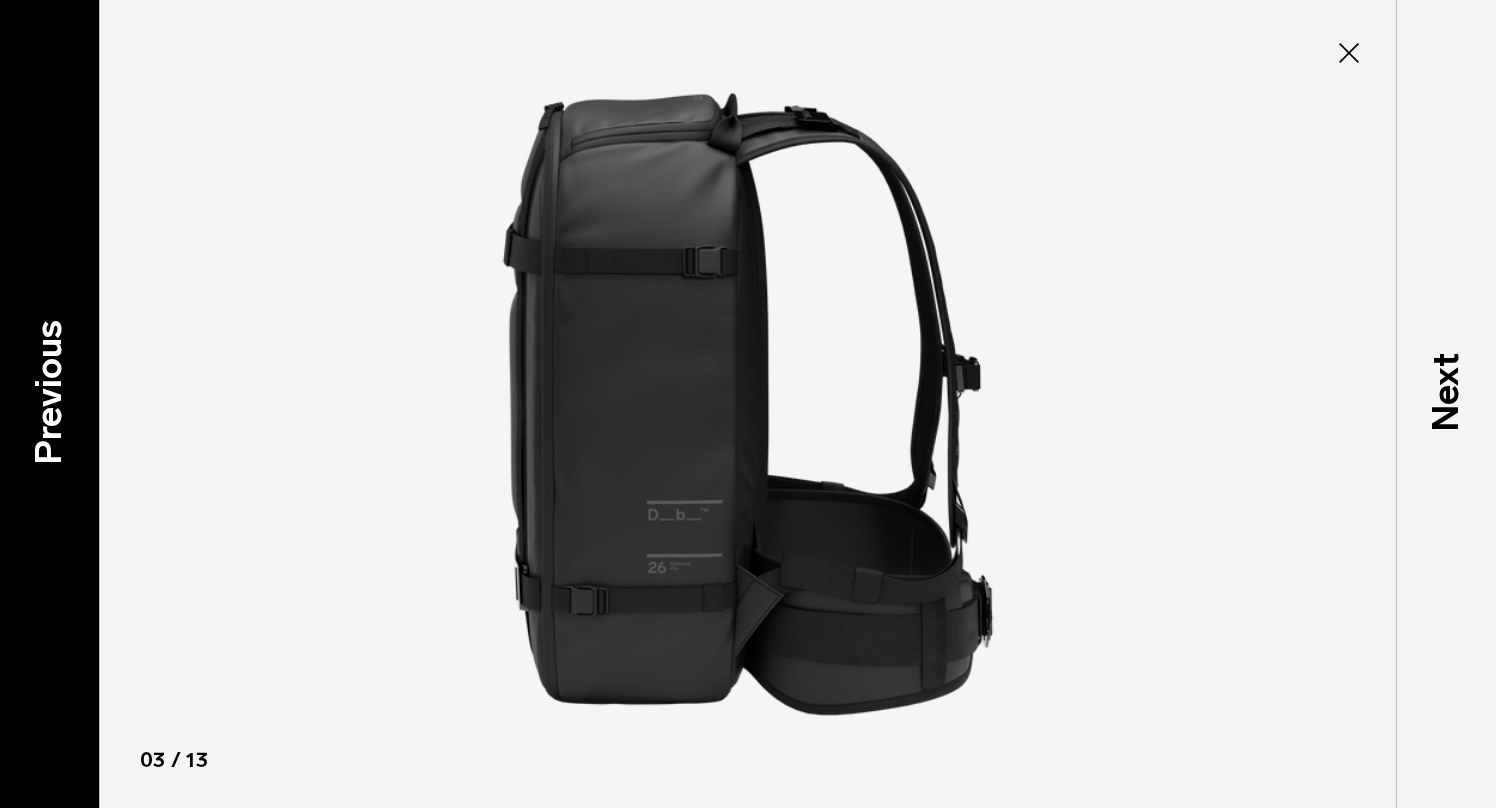 click on "Previous" at bounding box center (49, 391) 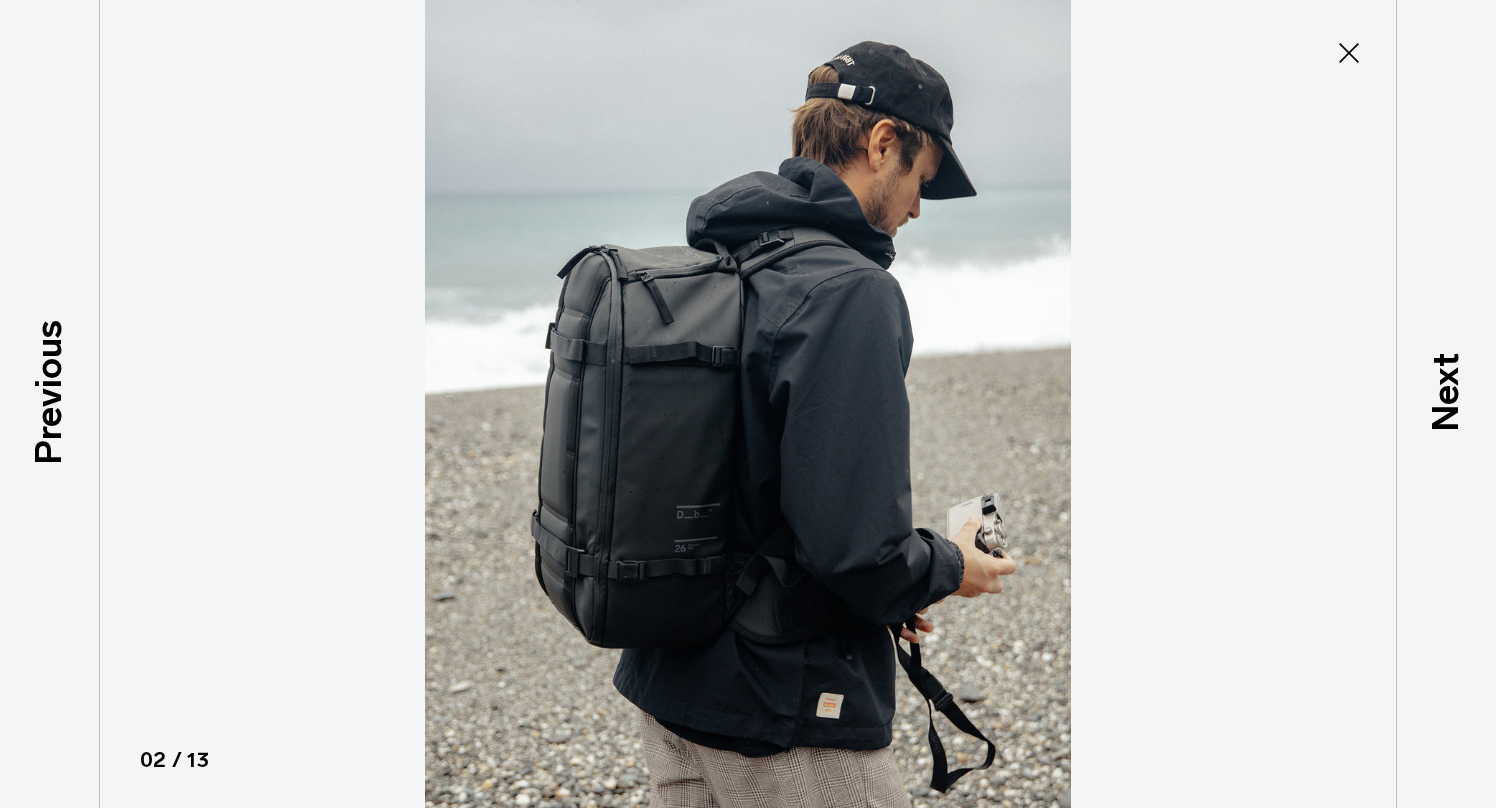 click 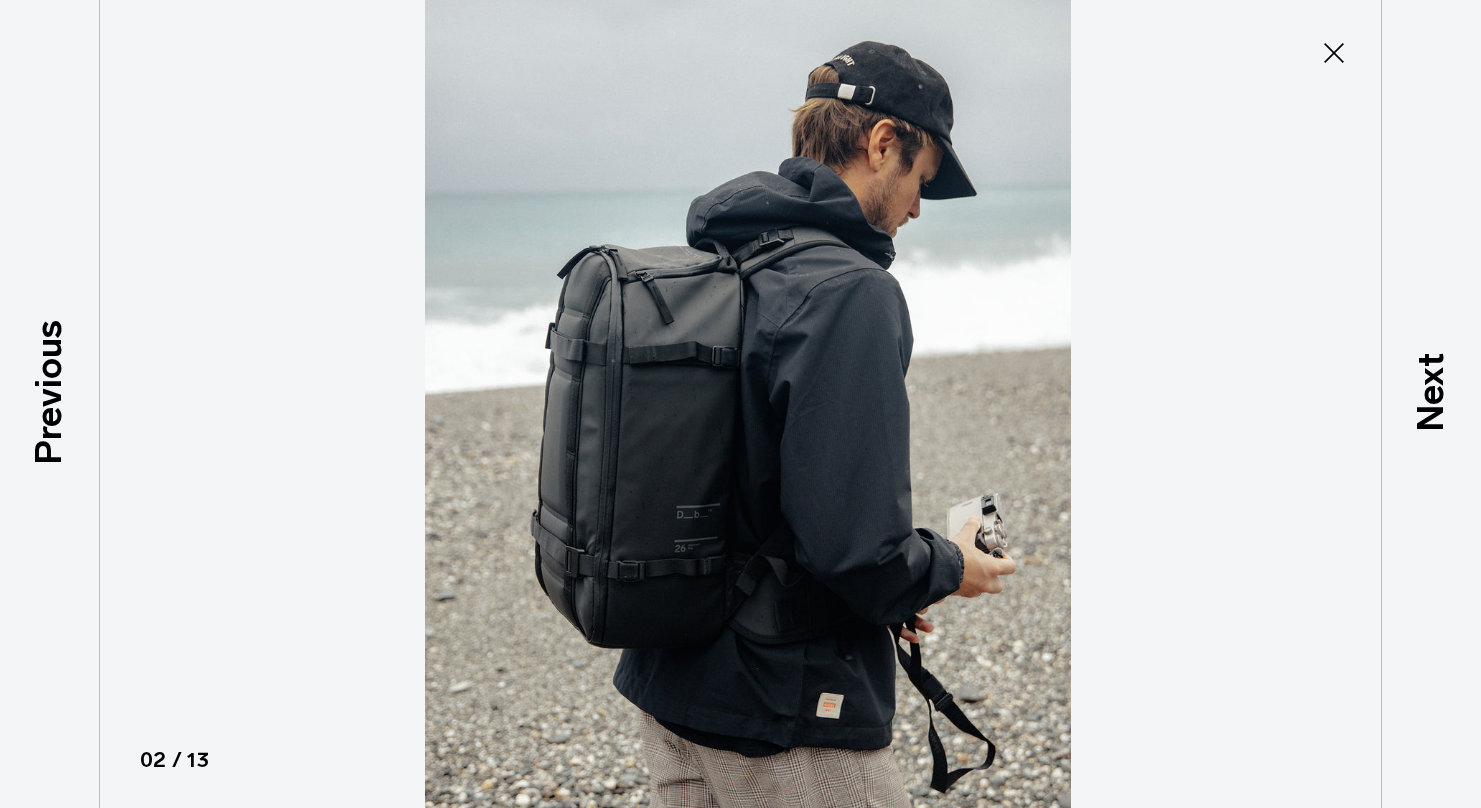 scroll, scrollTop: 797, scrollLeft: 0, axis: vertical 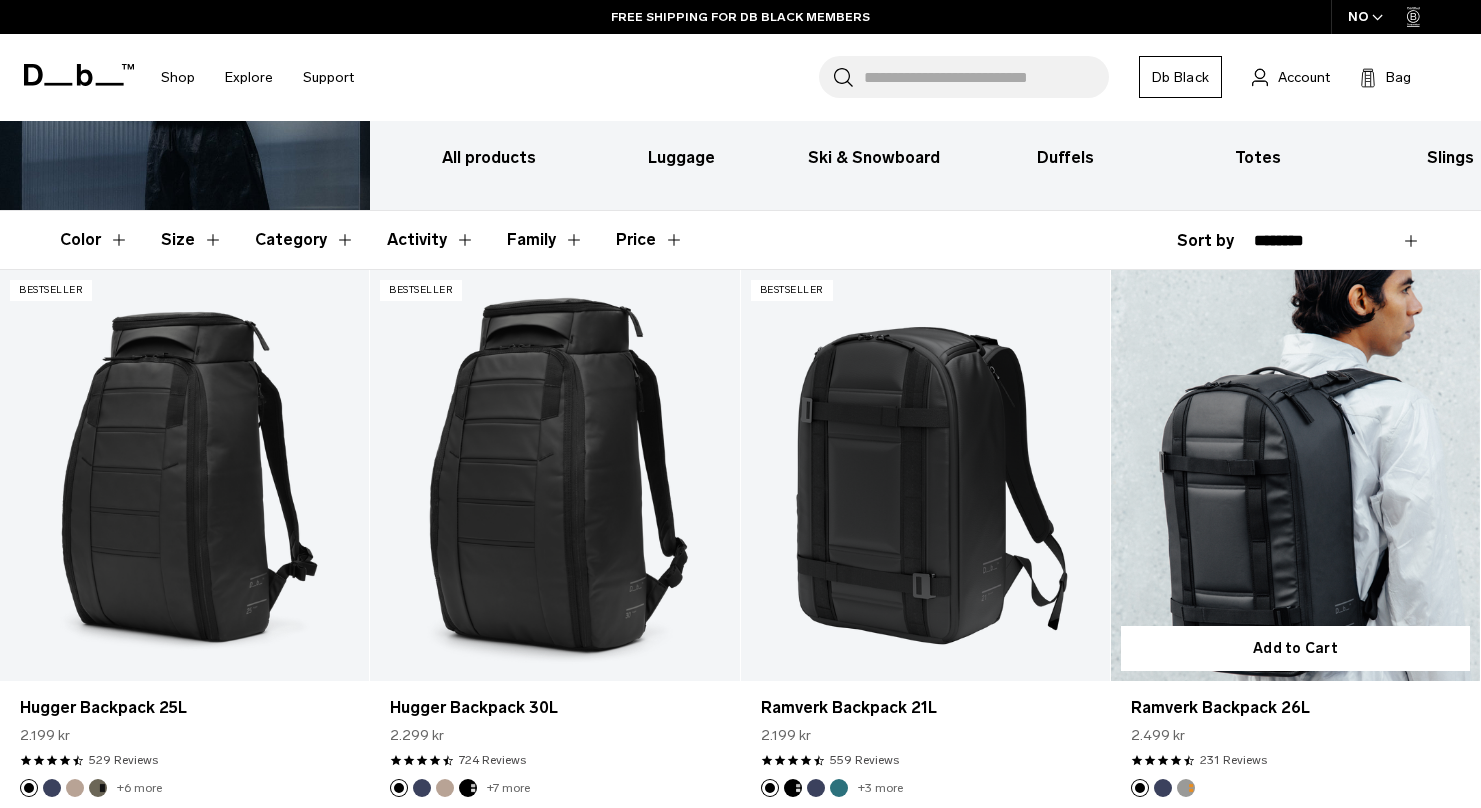 click at bounding box center (1295, 475) 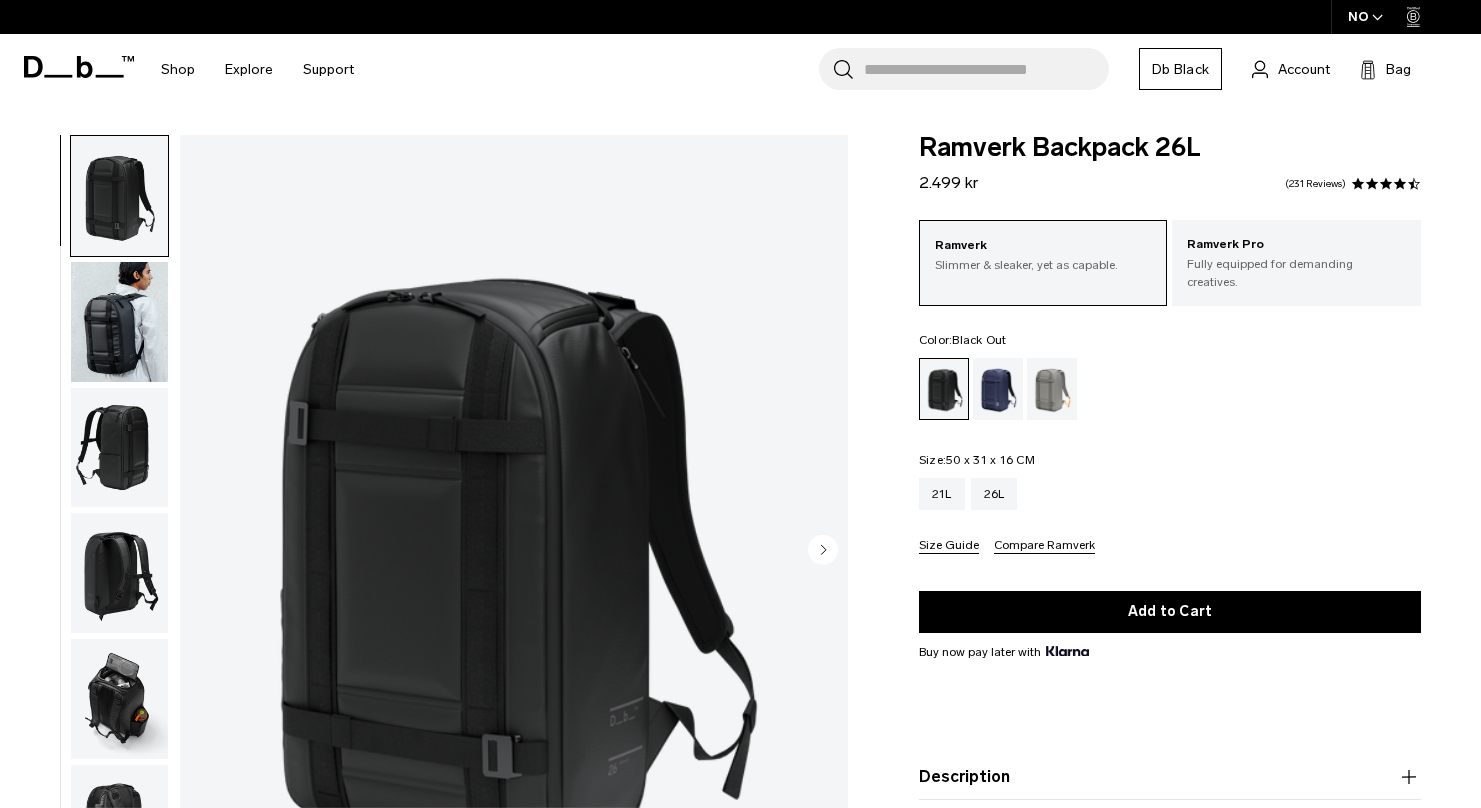 scroll, scrollTop: 0, scrollLeft: 0, axis: both 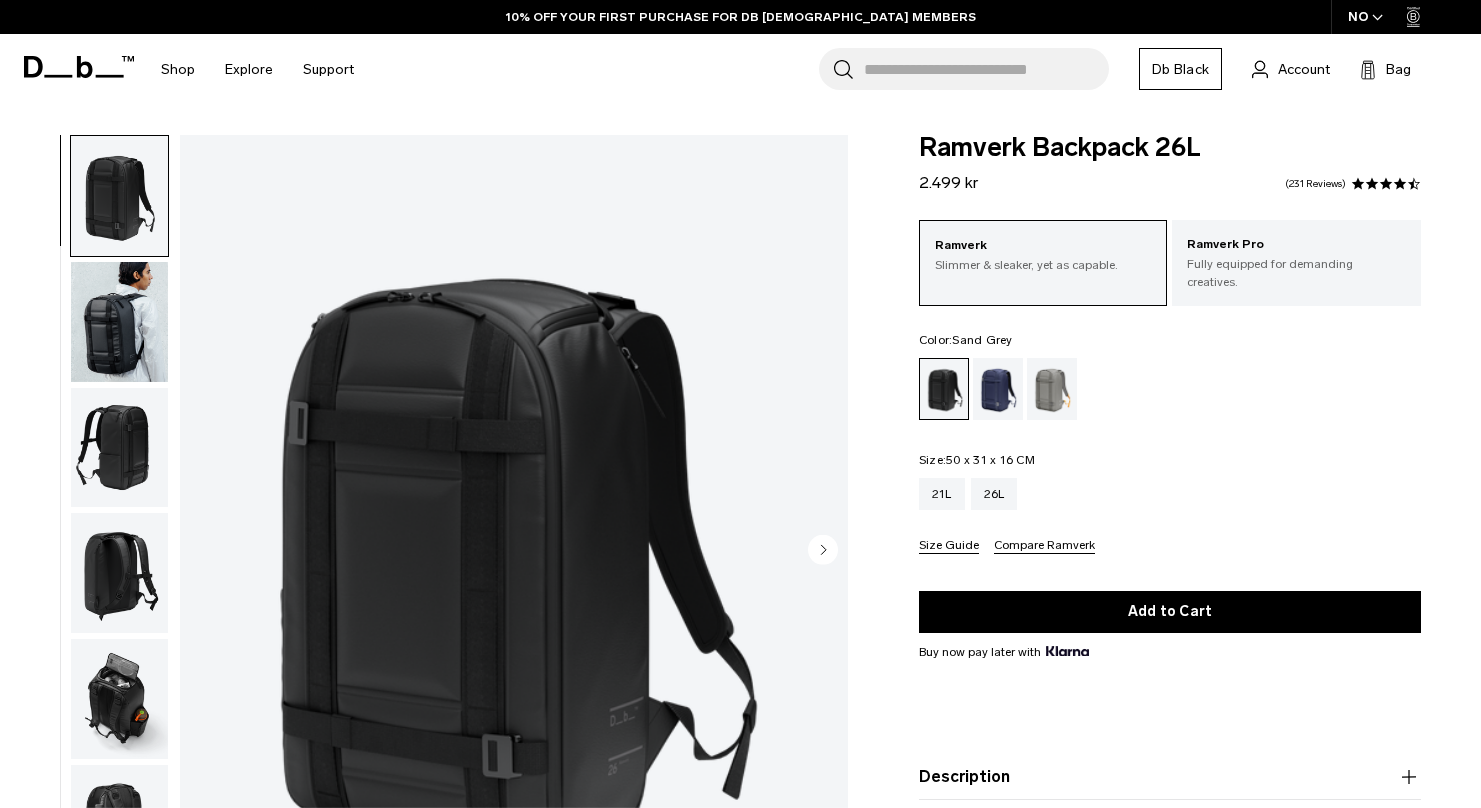 click at bounding box center [1052, 389] 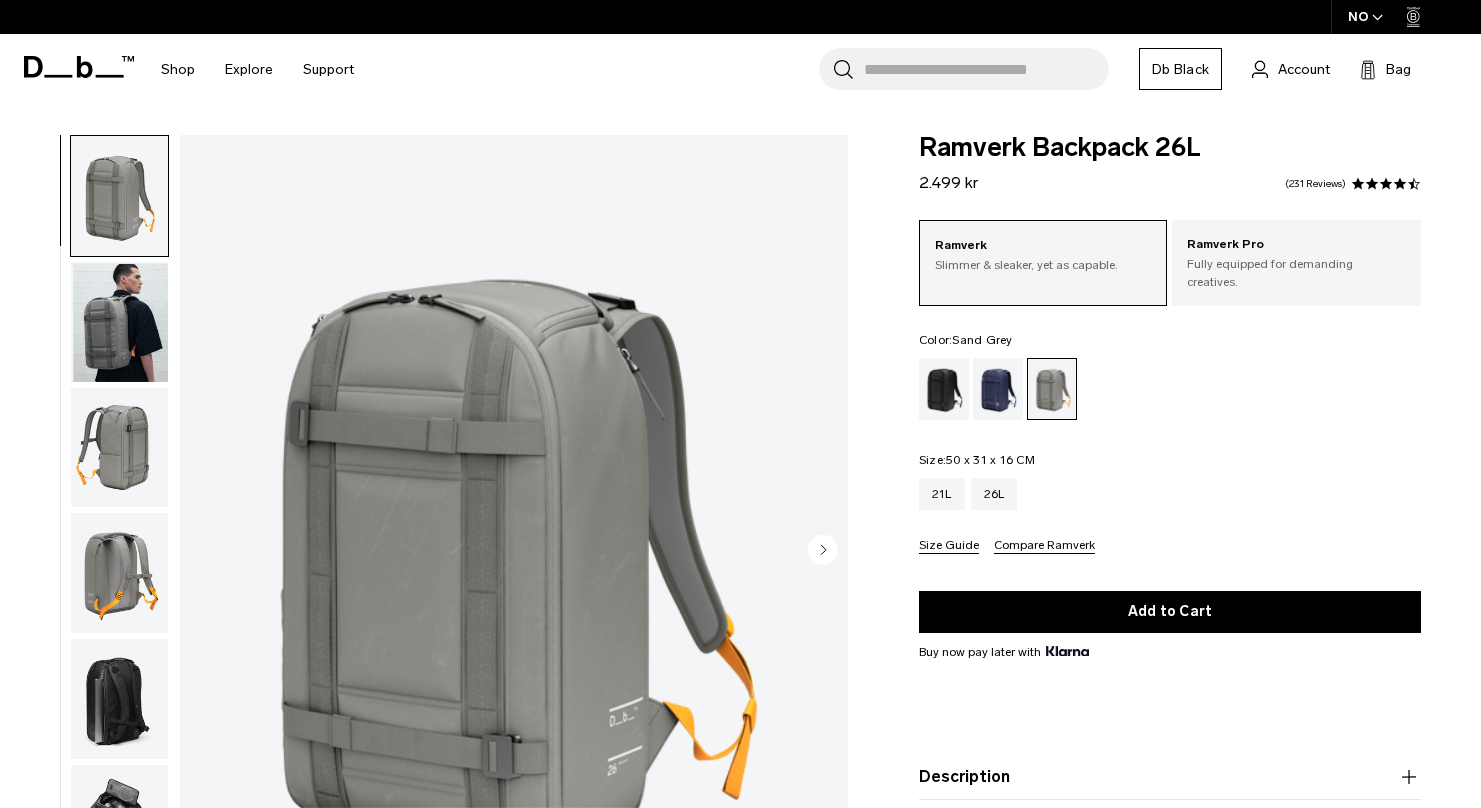 scroll, scrollTop: 0, scrollLeft: 0, axis: both 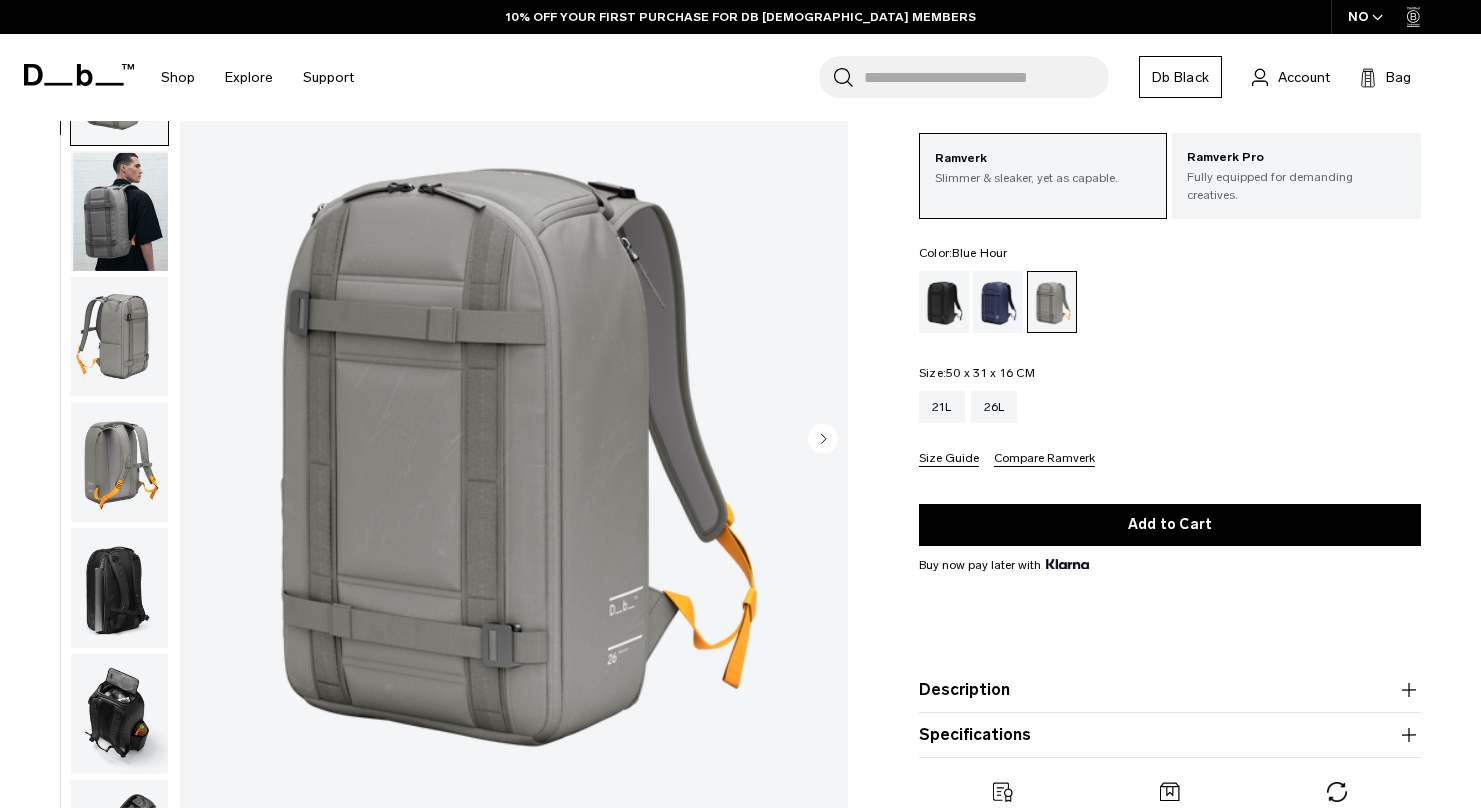 click at bounding box center [998, 302] 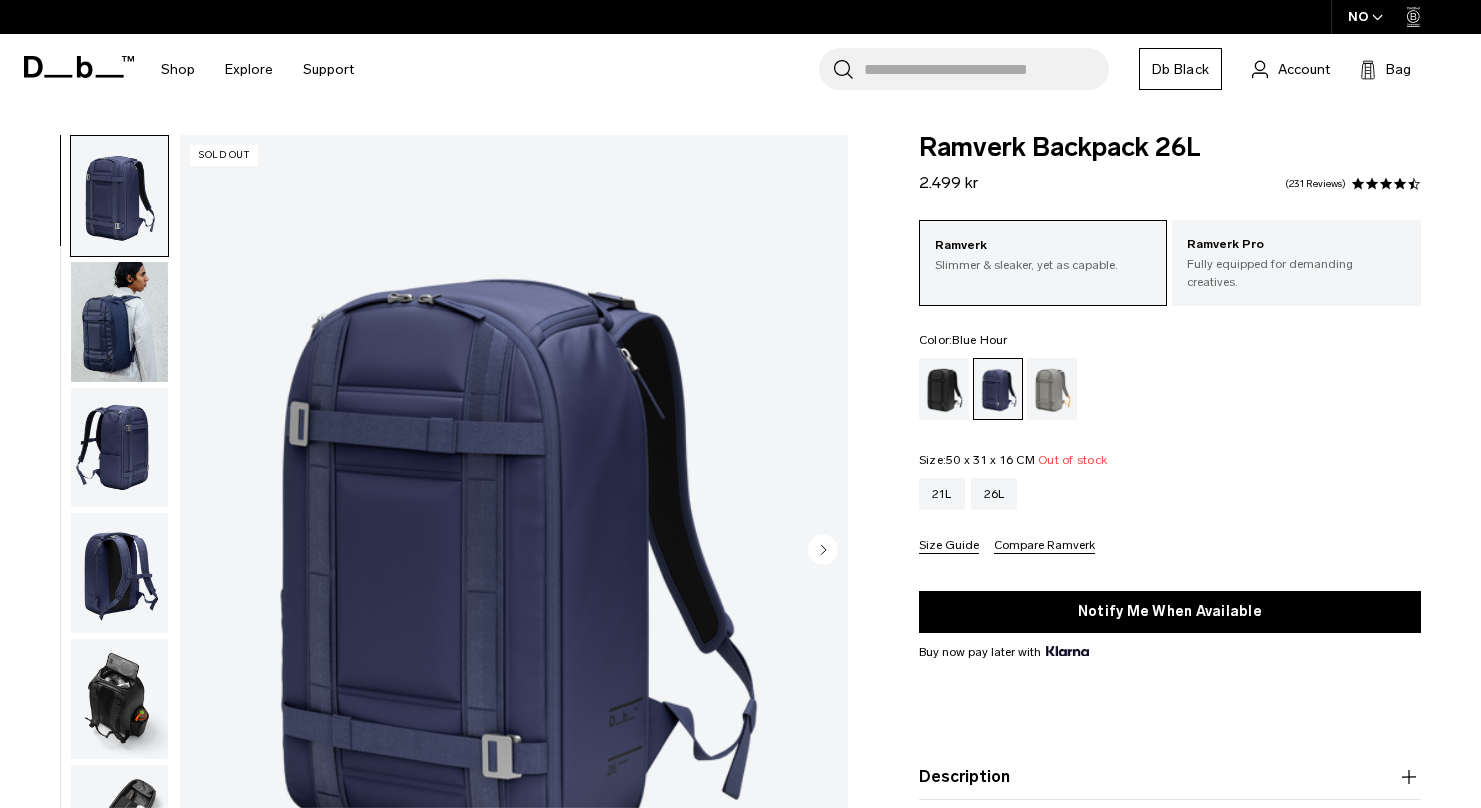 scroll, scrollTop: 0, scrollLeft: 0, axis: both 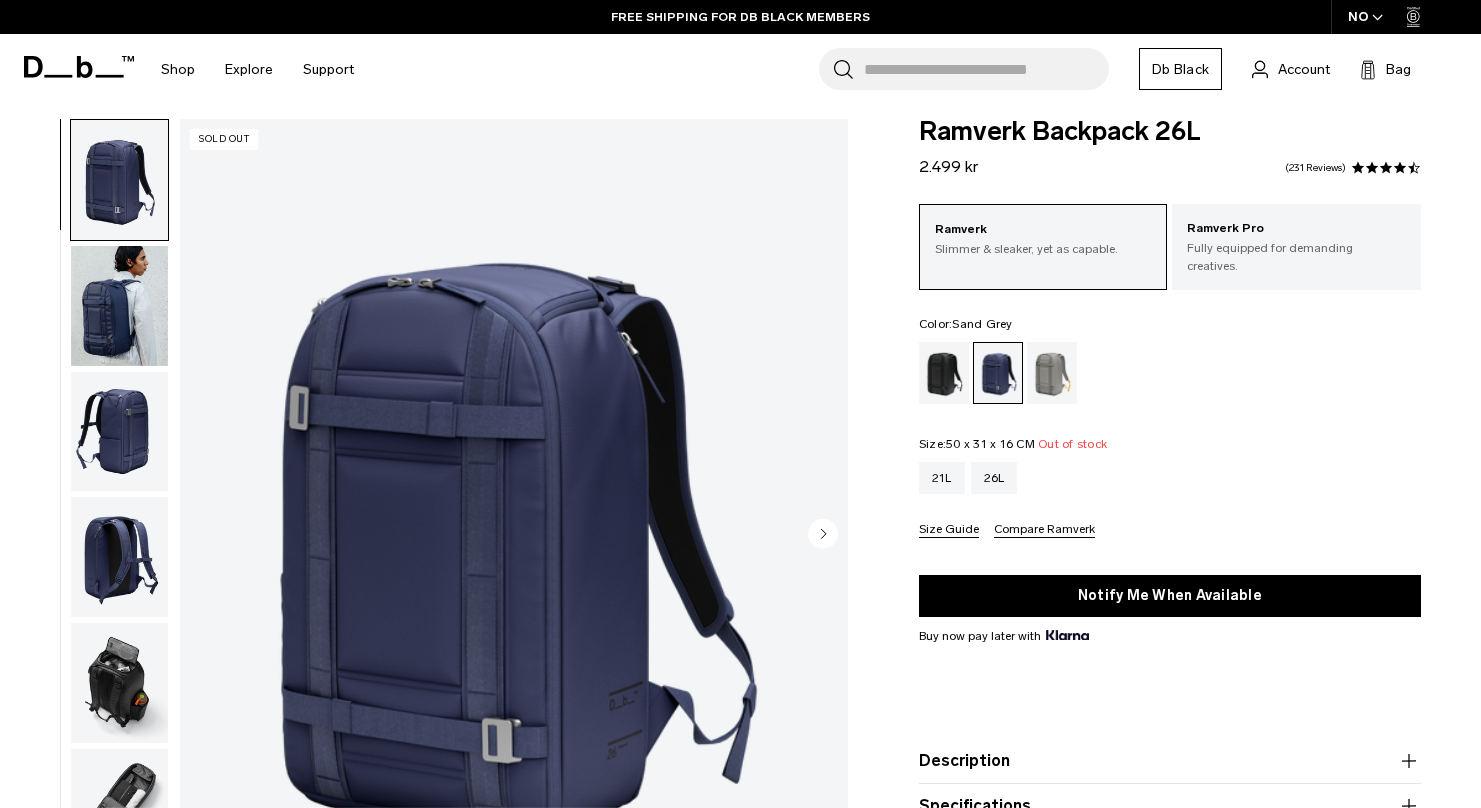 click at bounding box center (1052, 373) 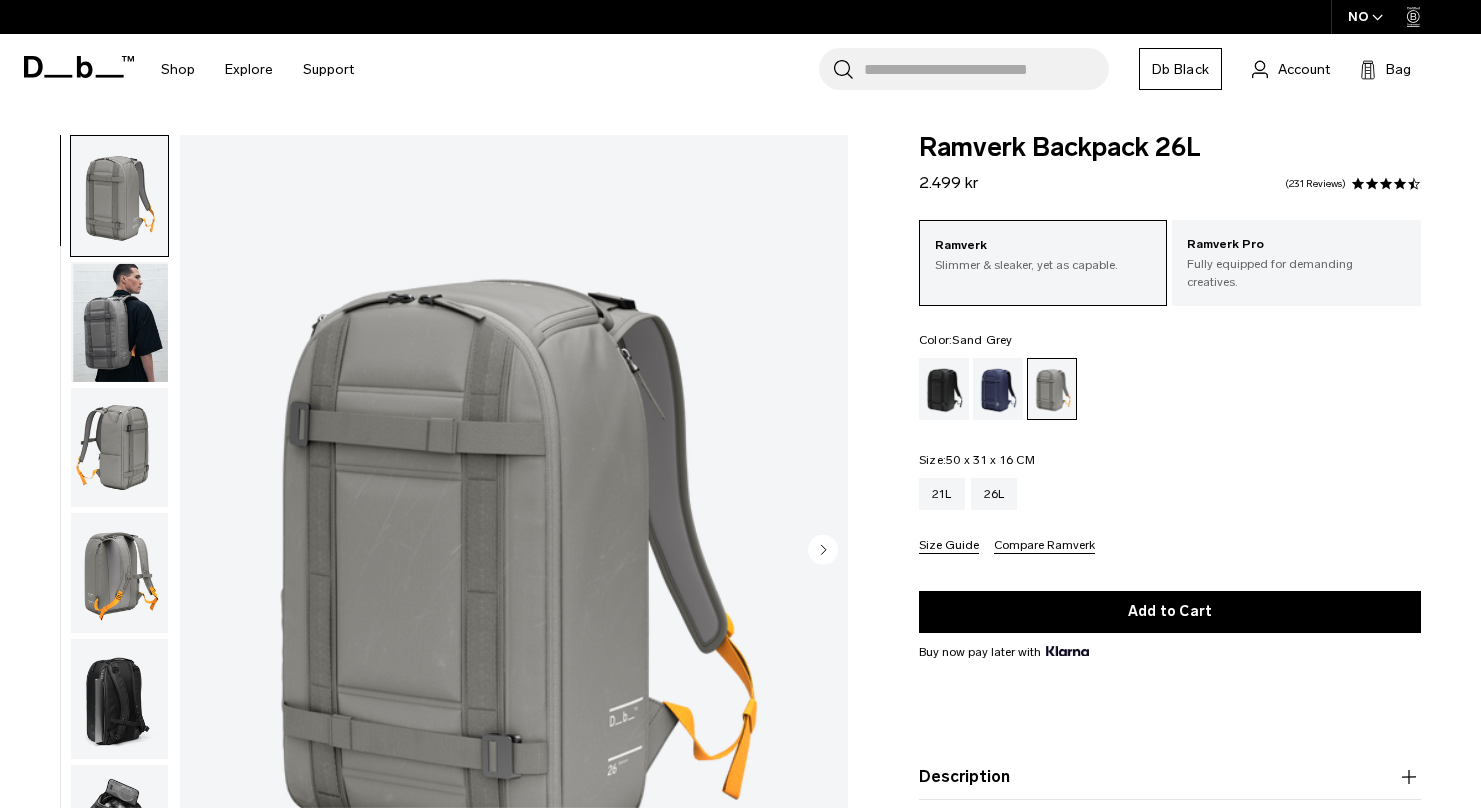 scroll, scrollTop: 0, scrollLeft: 0, axis: both 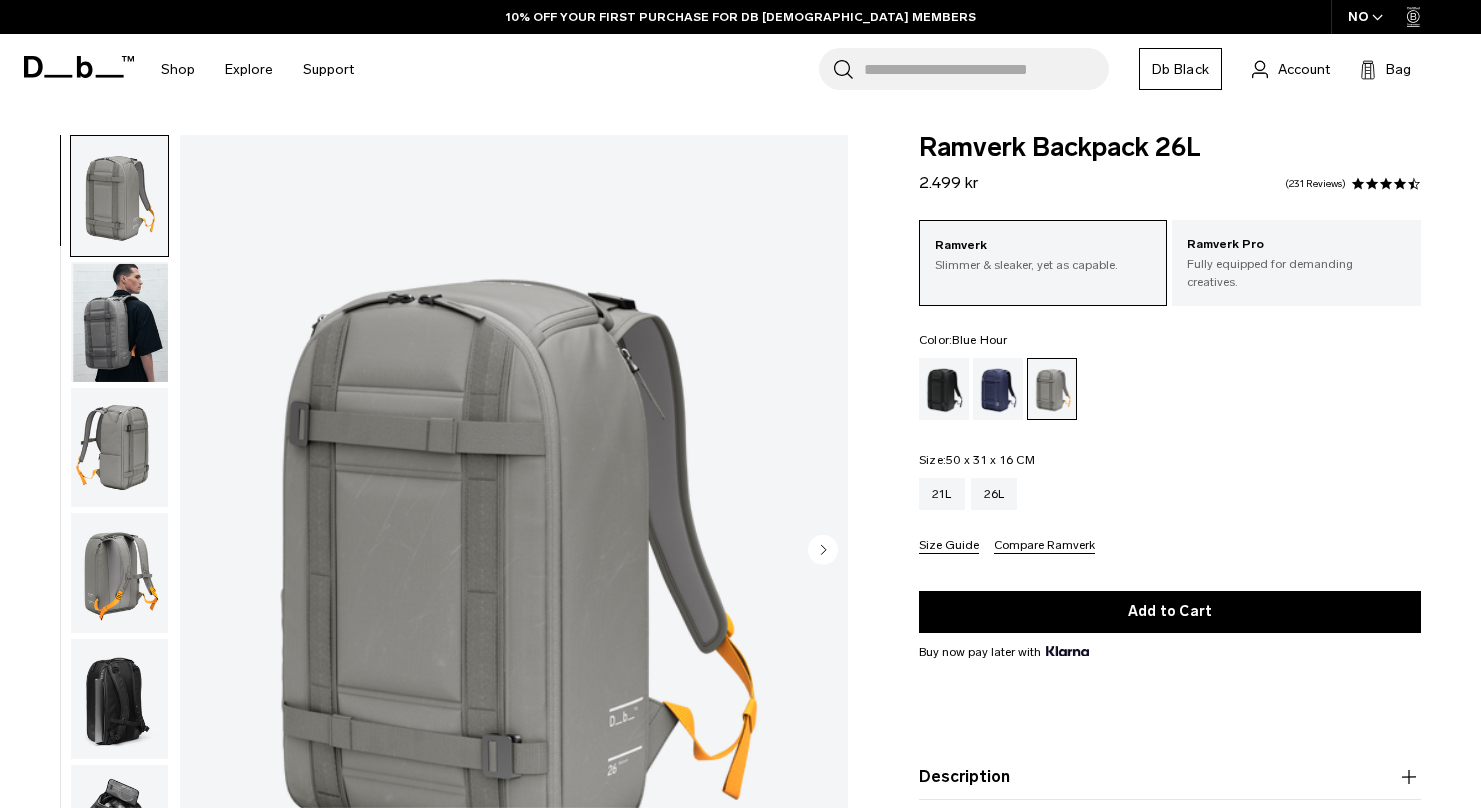 click at bounding box center (998, 389) 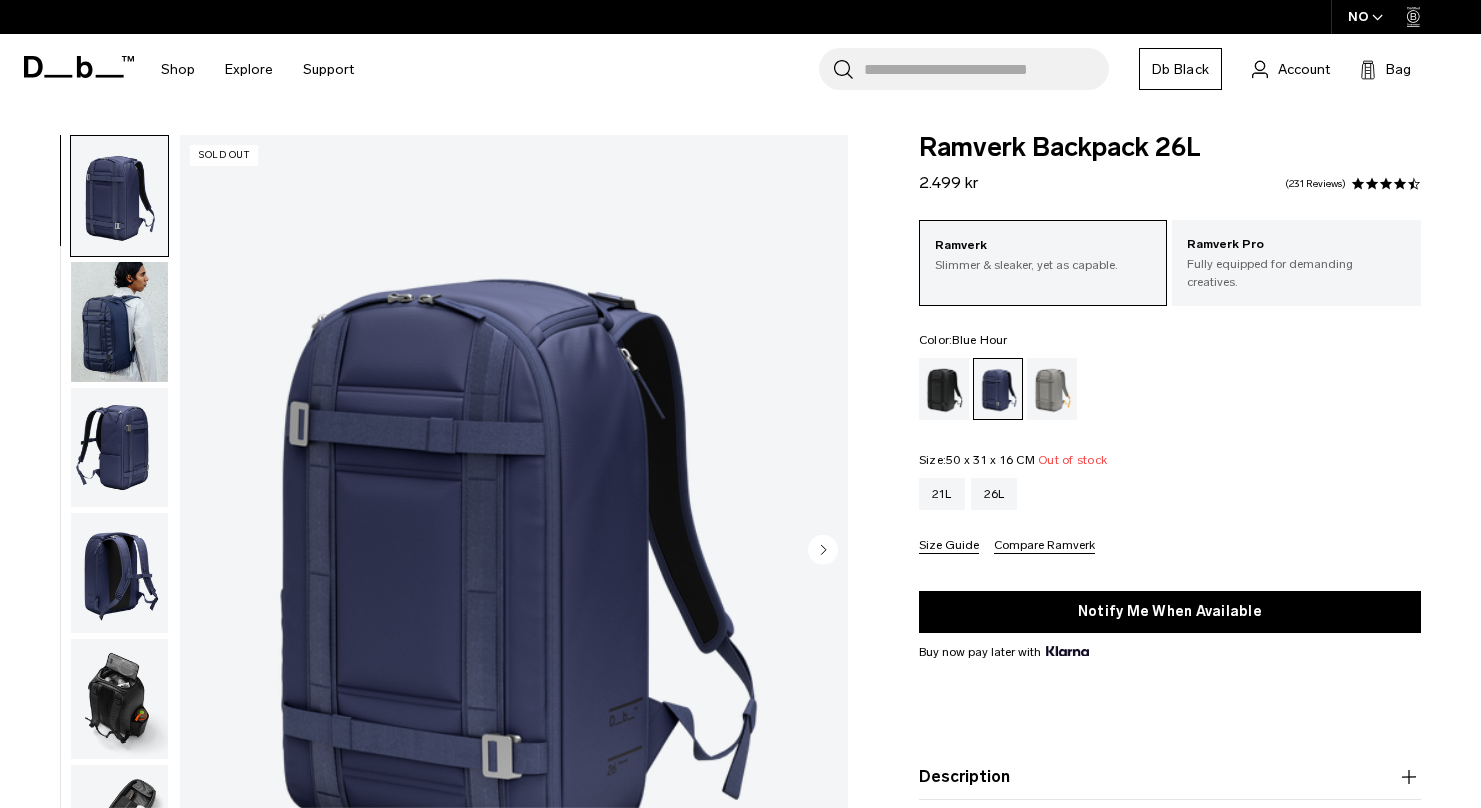 scroll, scrollTop: 0, scrollLeft: 0, axis: both 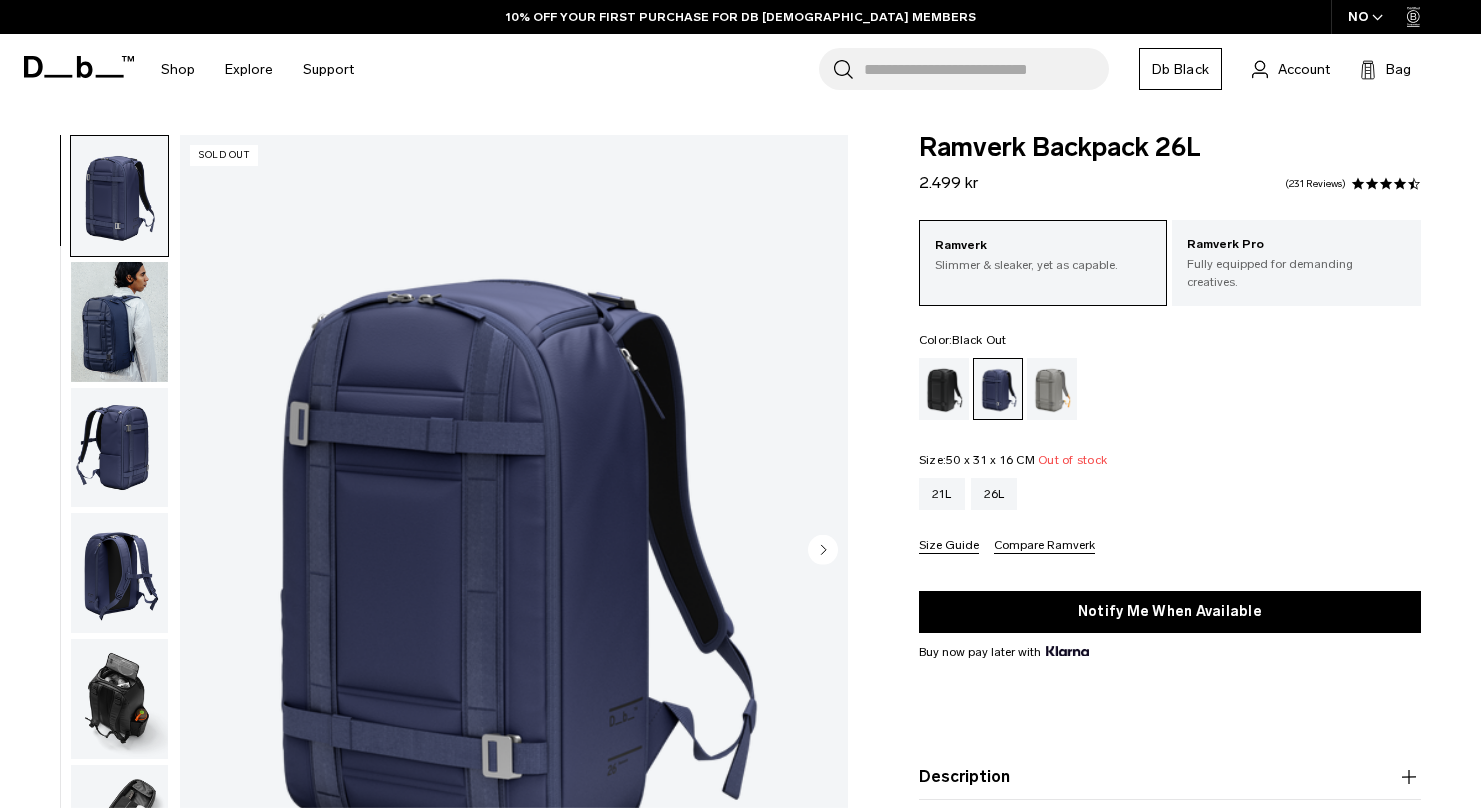 click at bounding box center (944, 389) 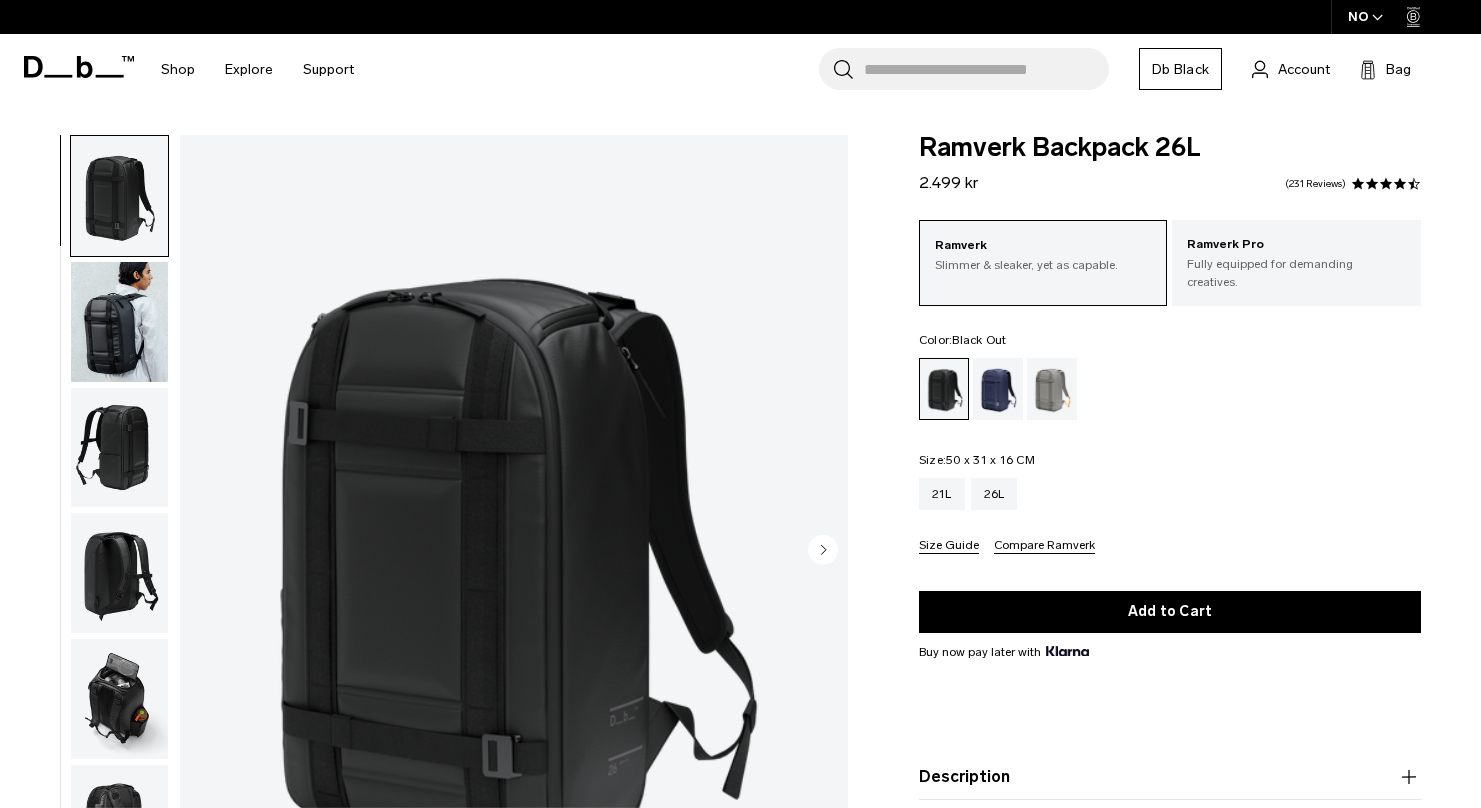scroll, scrollTop: 0, scrollLeft: 0, axis: both 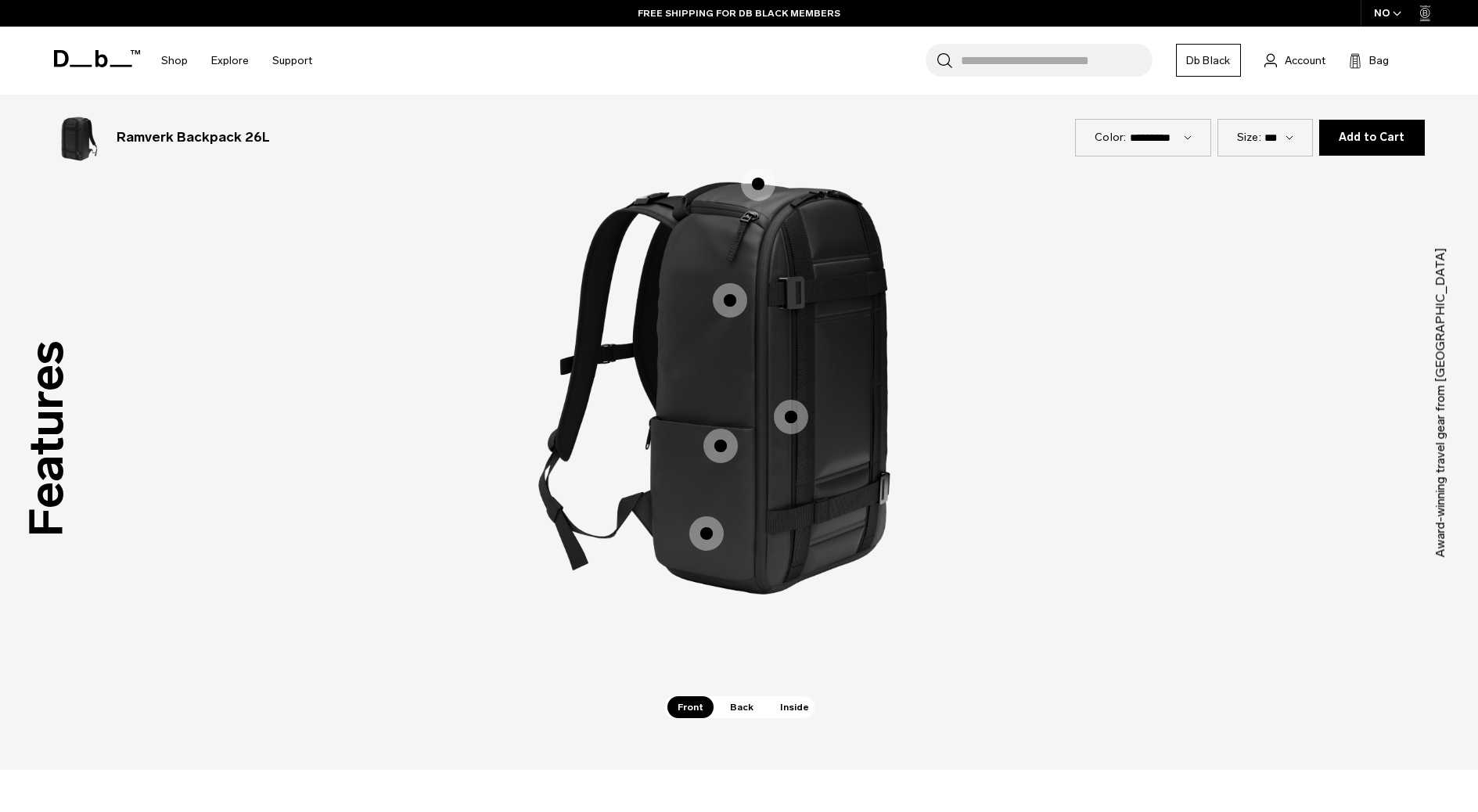 click at bounding box center (730, 300) 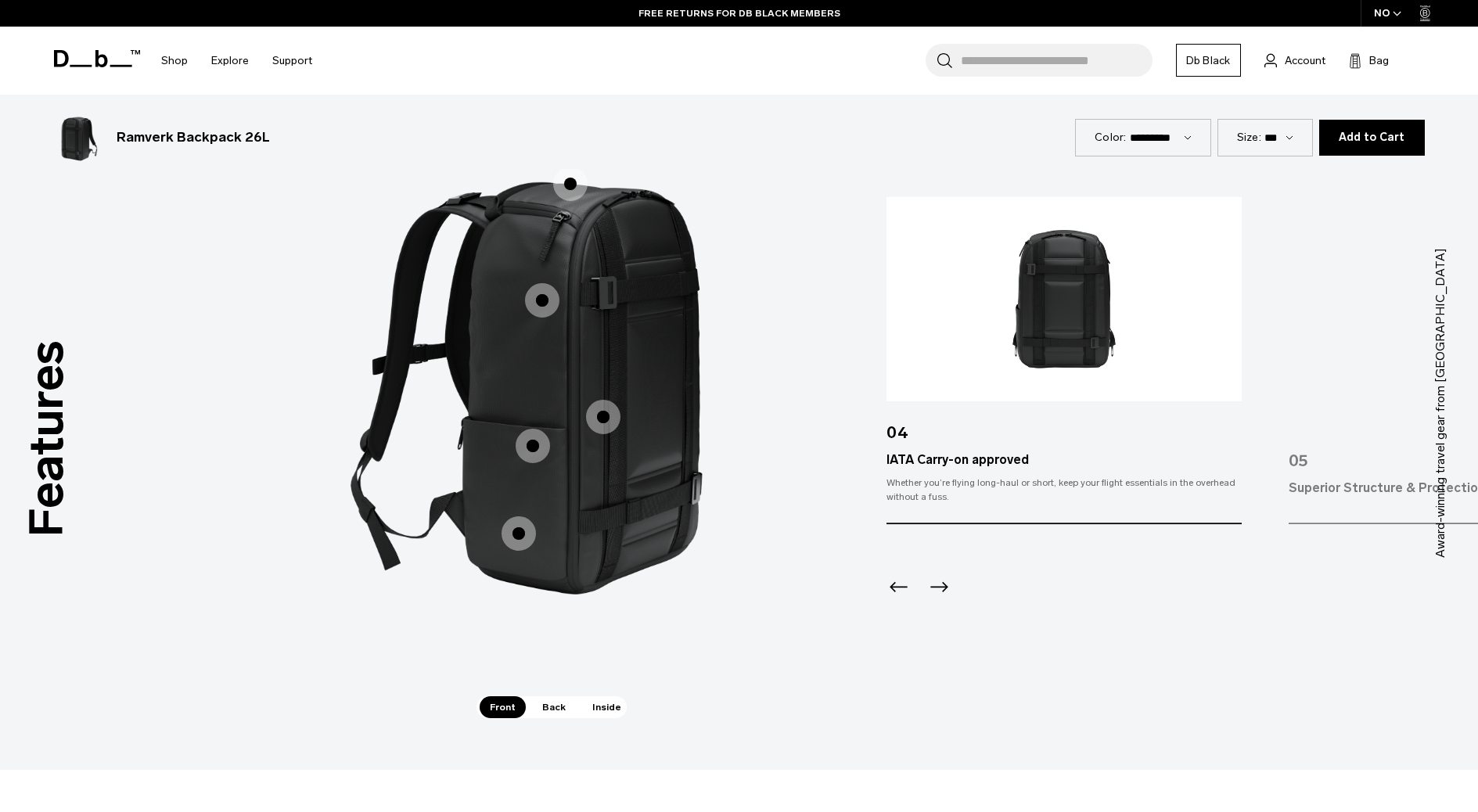 click 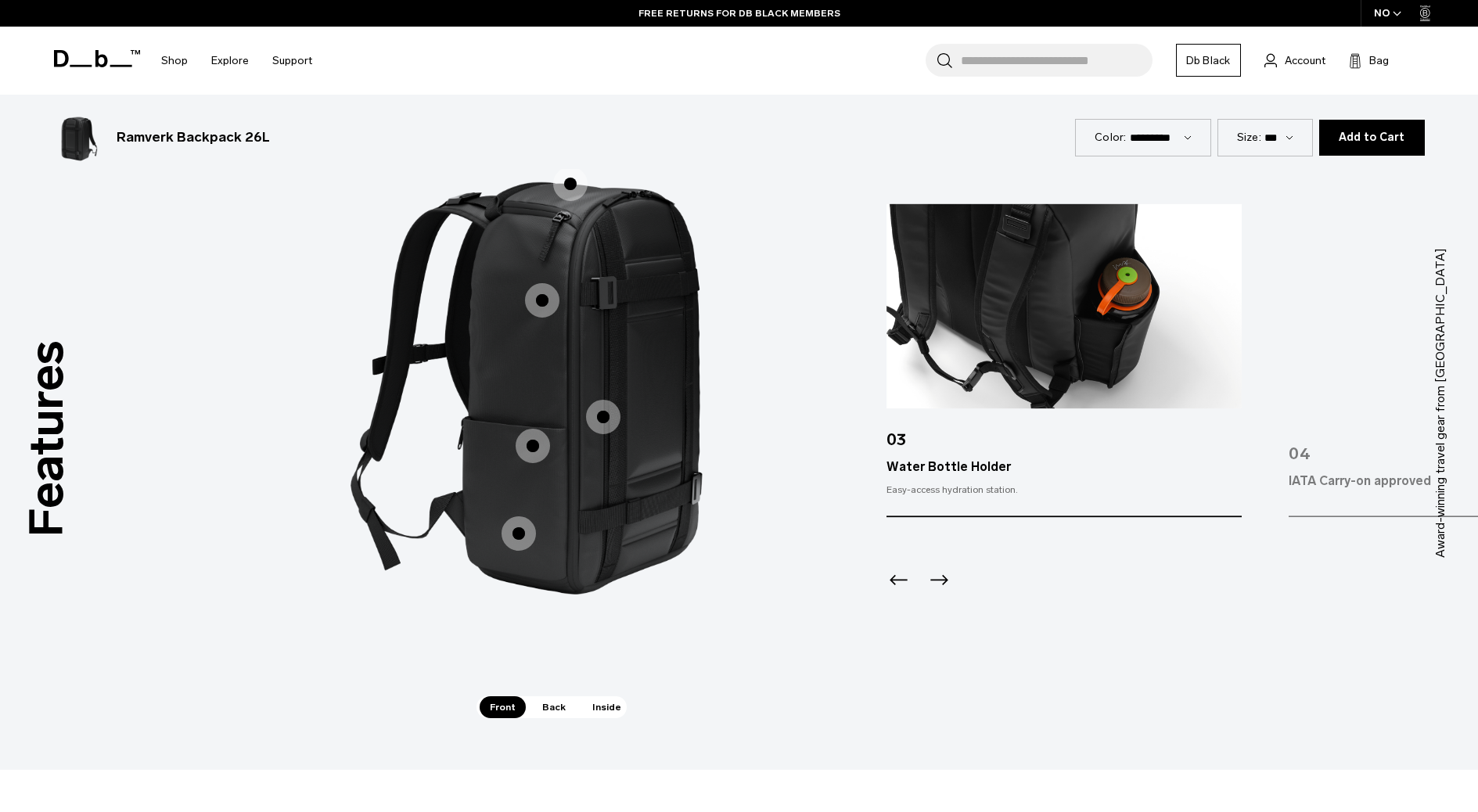 click 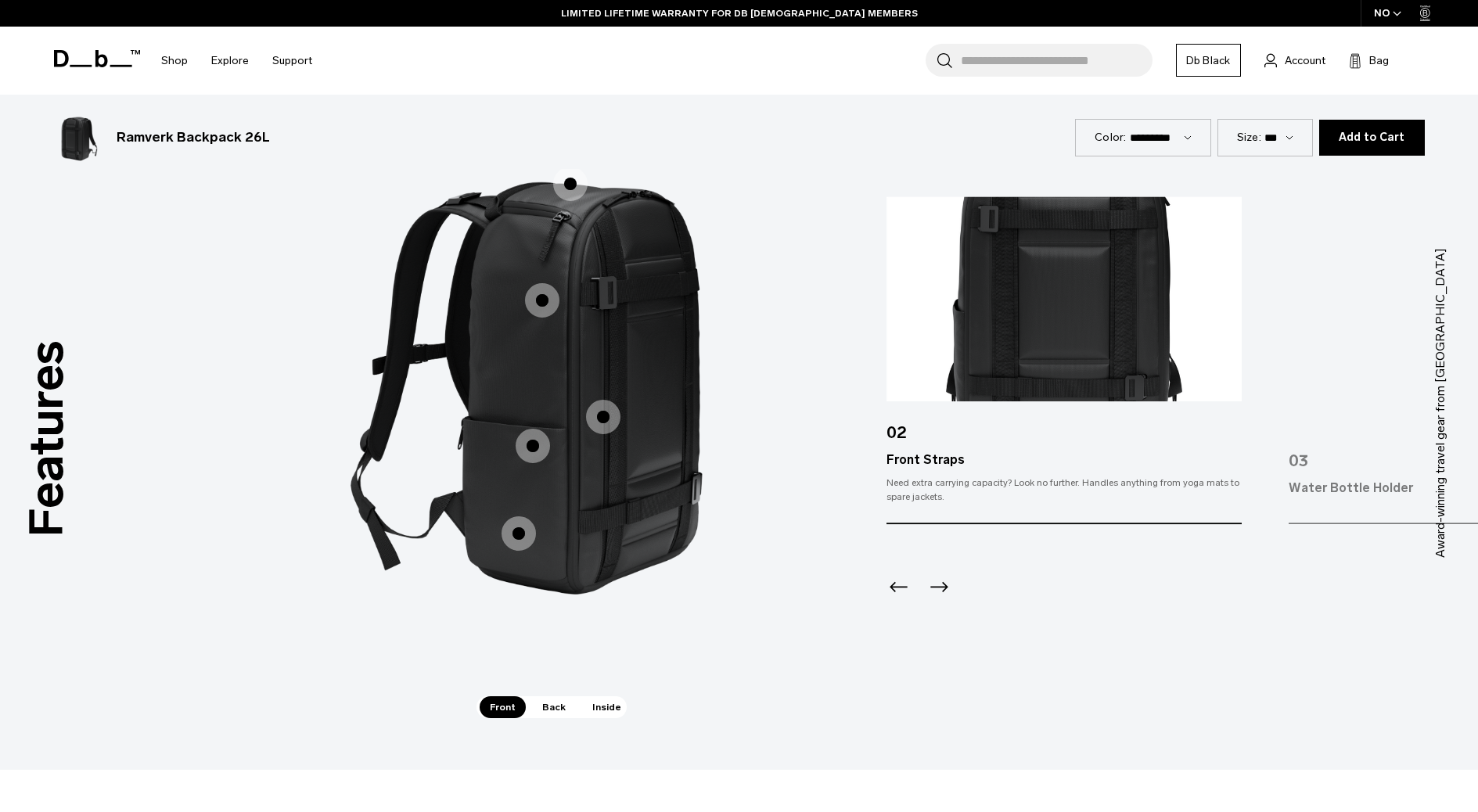 click 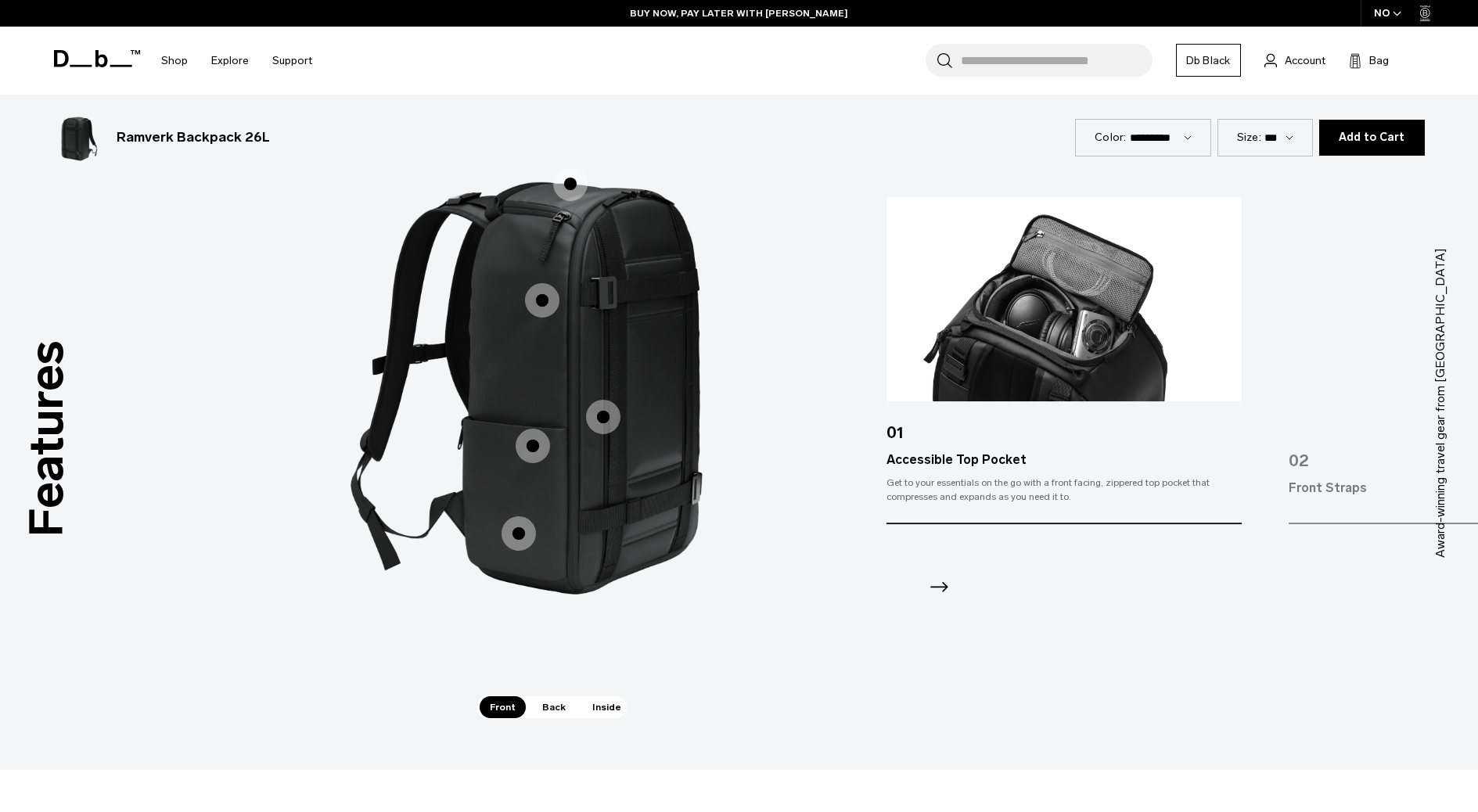 click 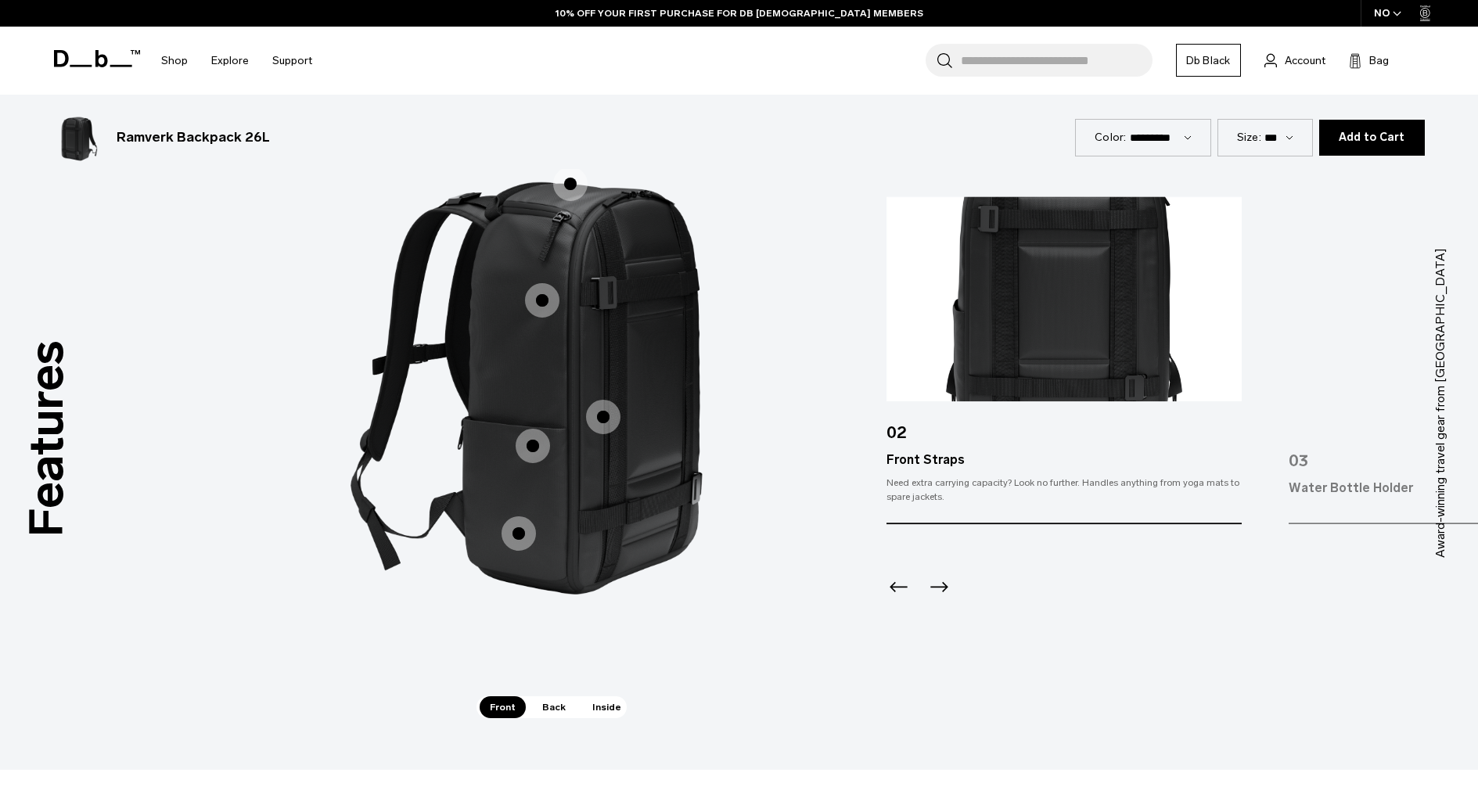 click 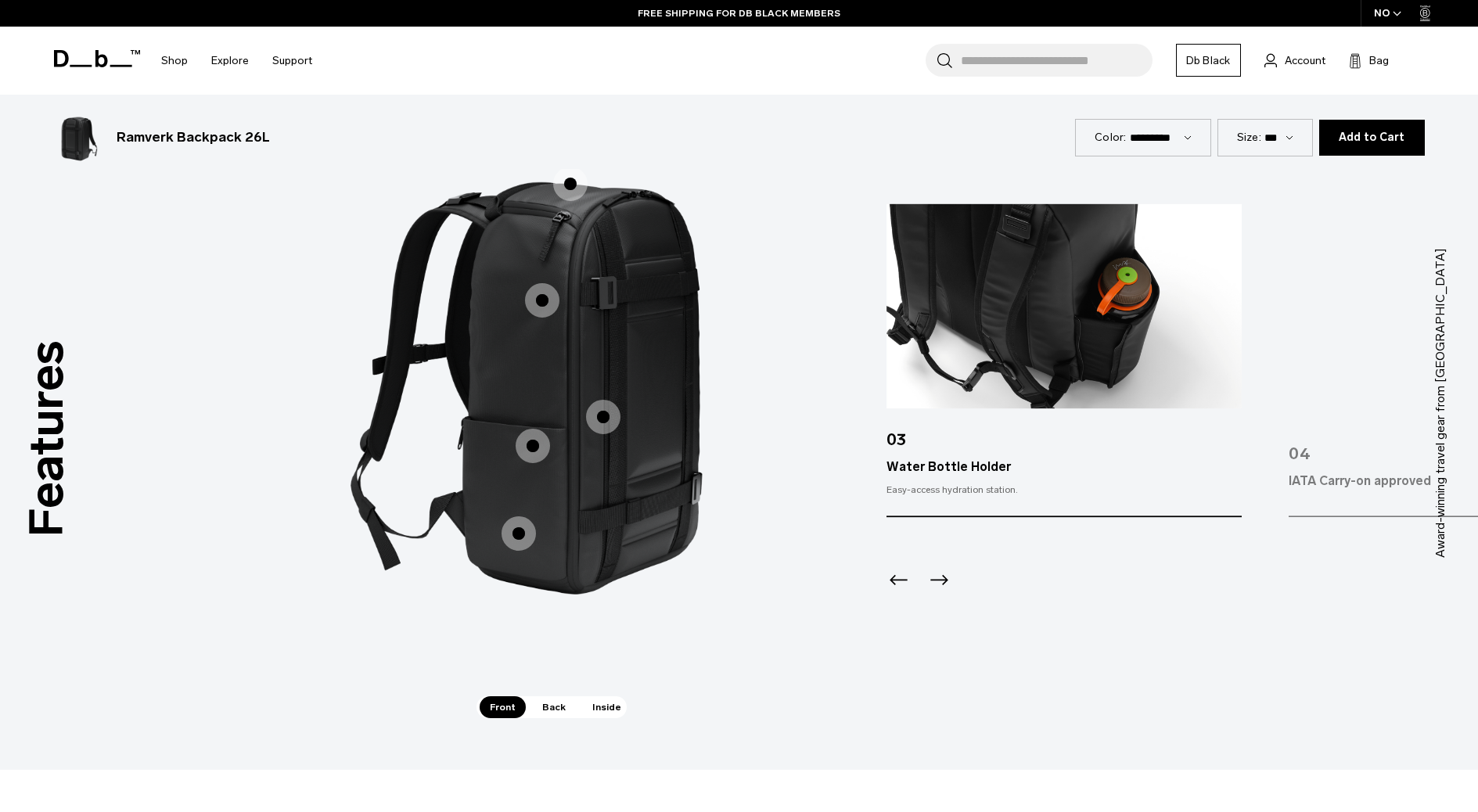 click on "Back" at bounding box center (554, 707) 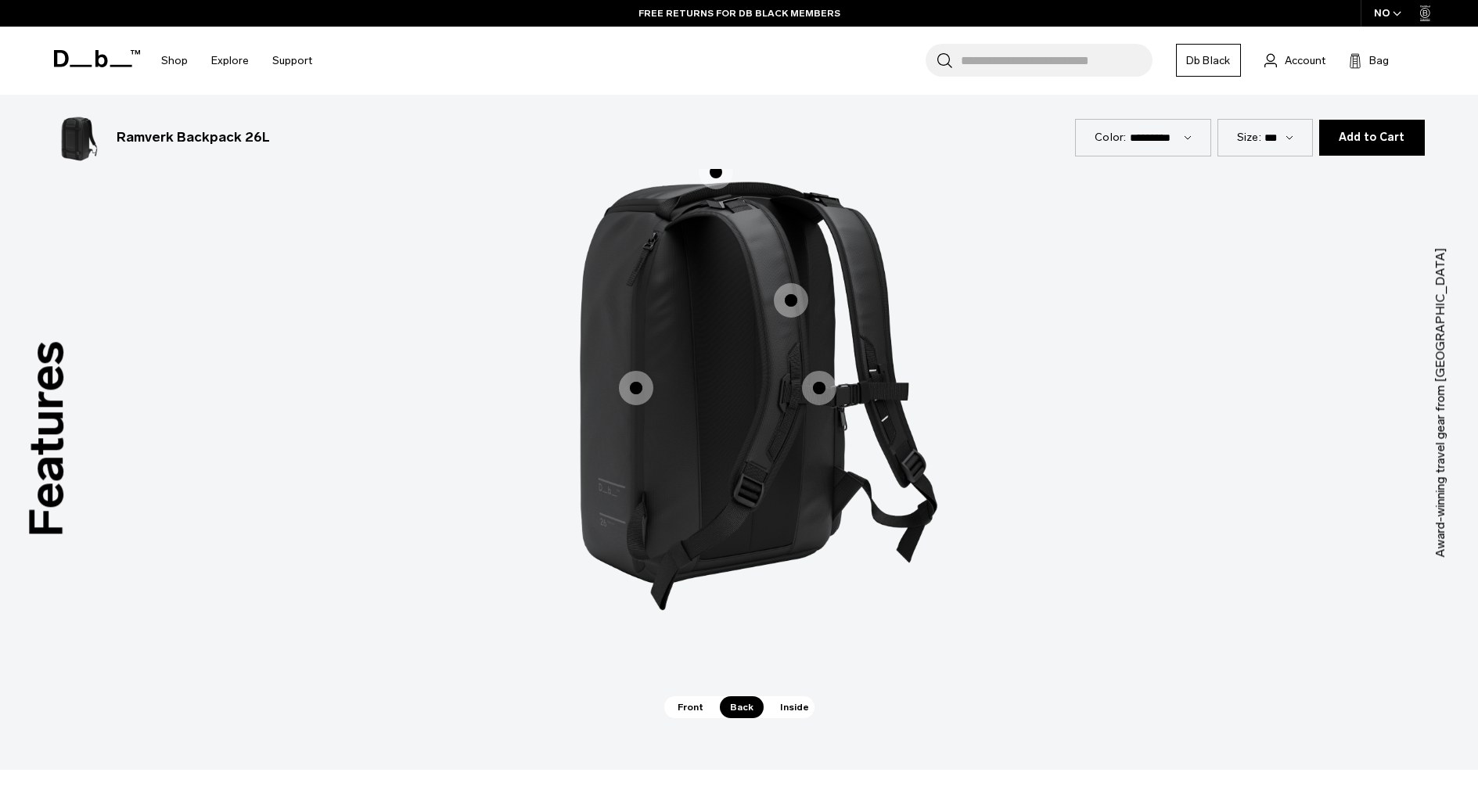 click at bounding box center (716, 172) 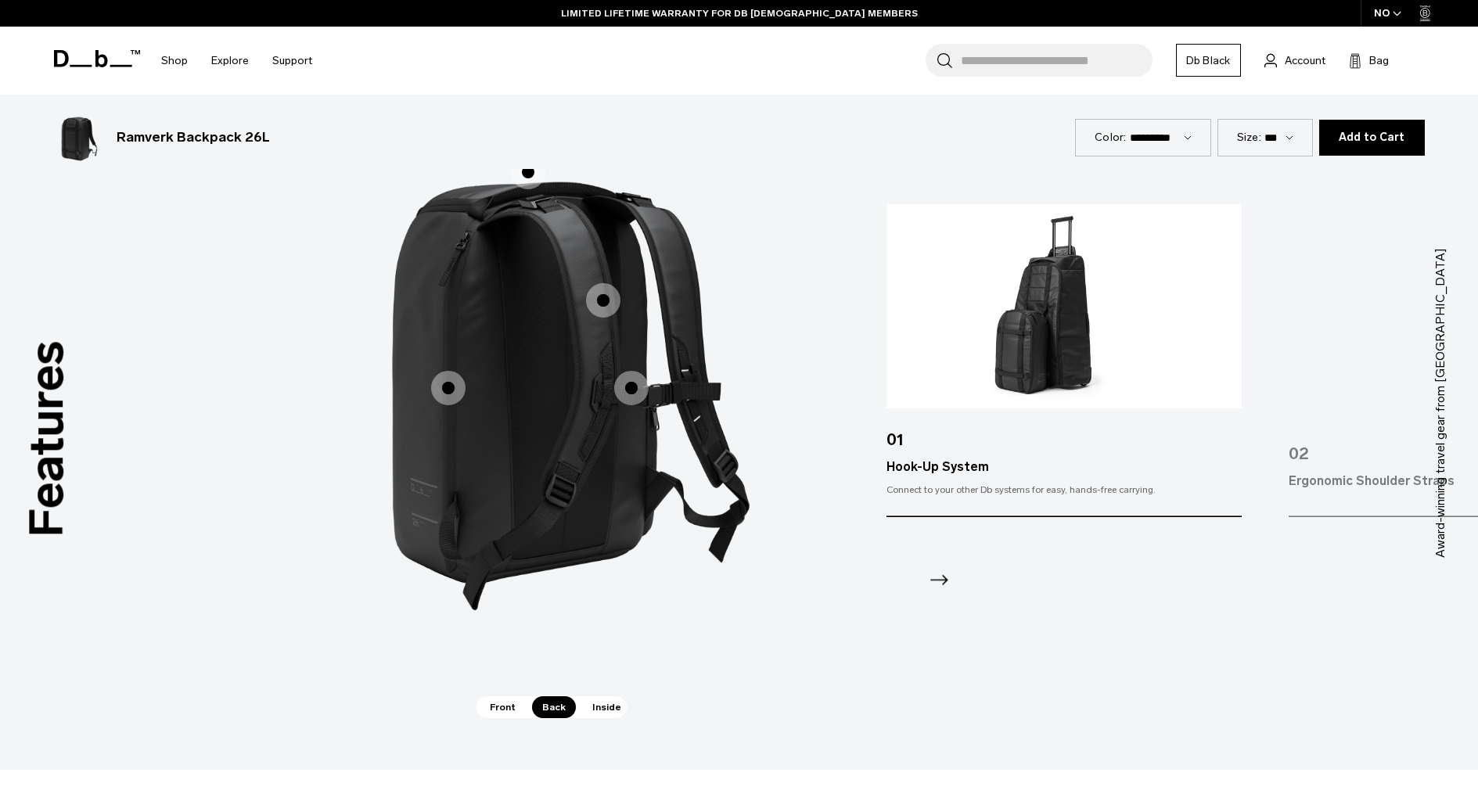 click 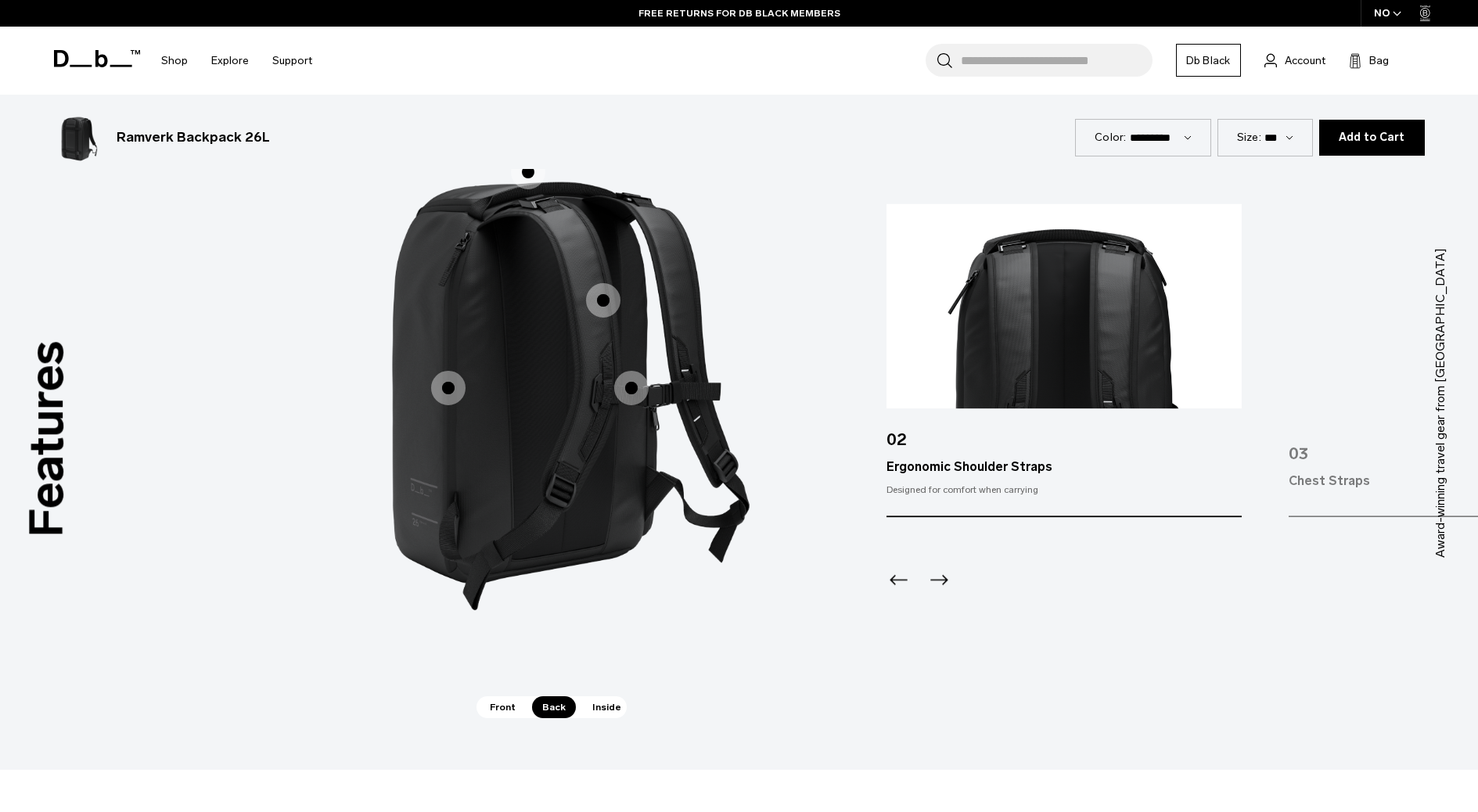 click 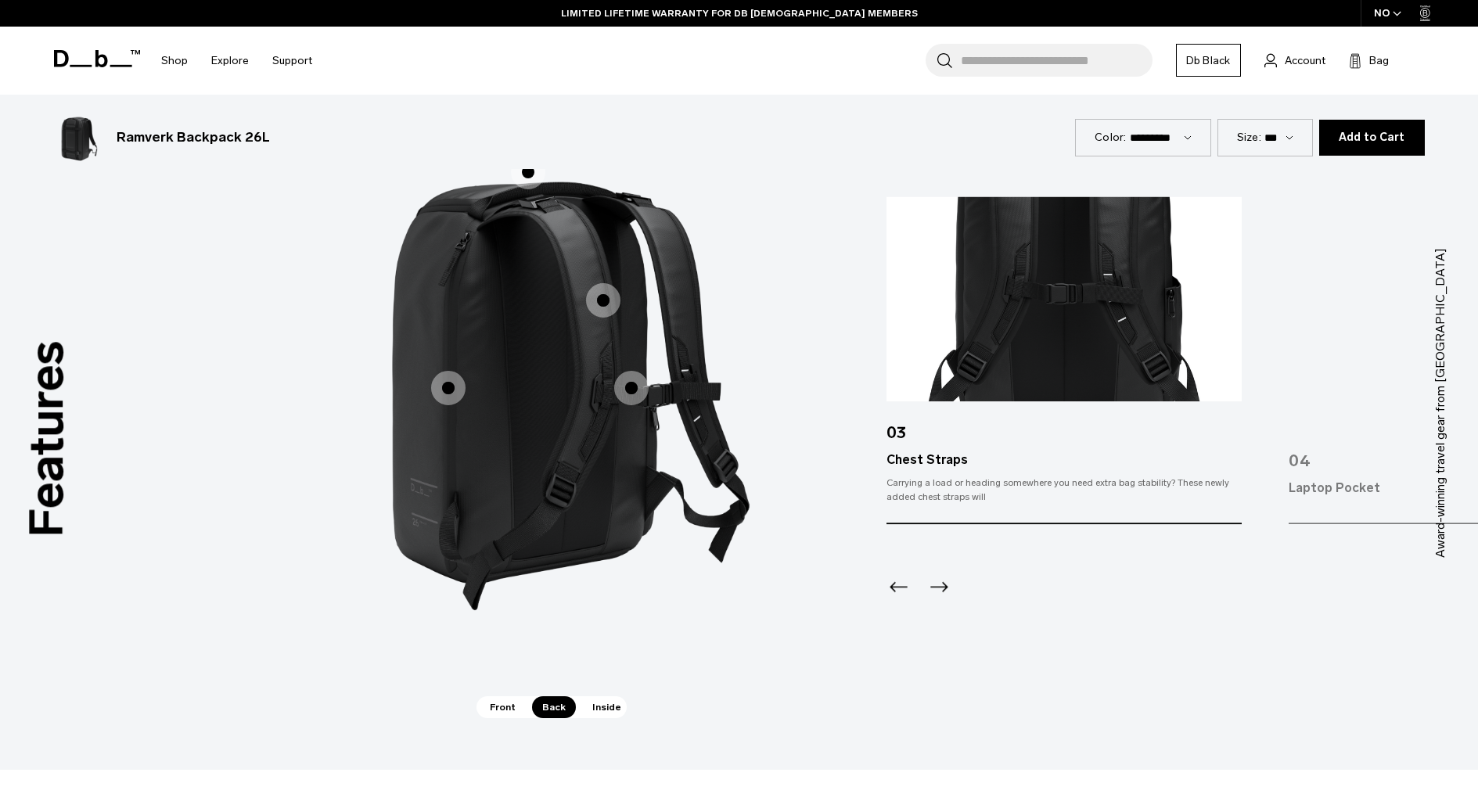 click 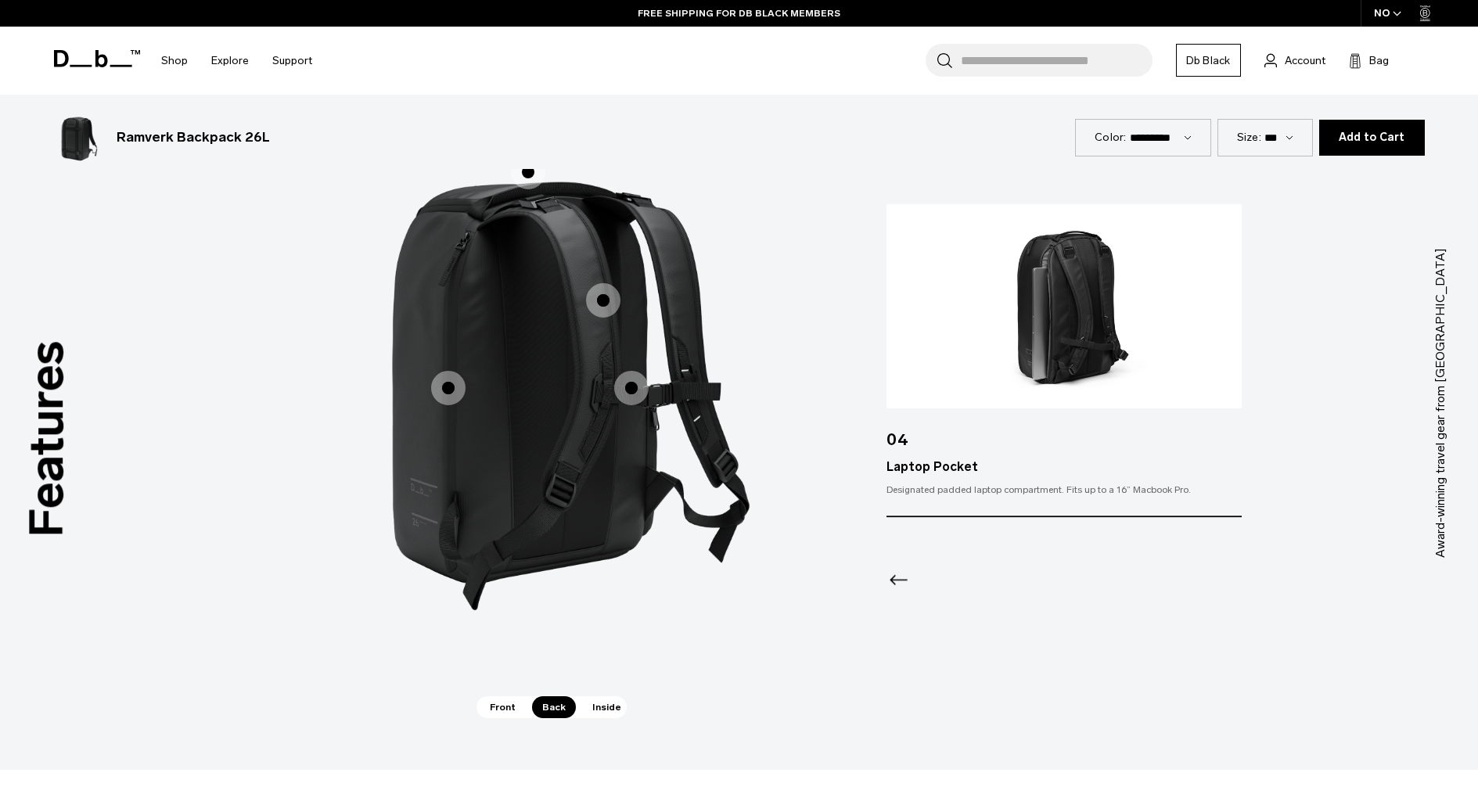 click on "Inside" at bounding box center [606, 707] 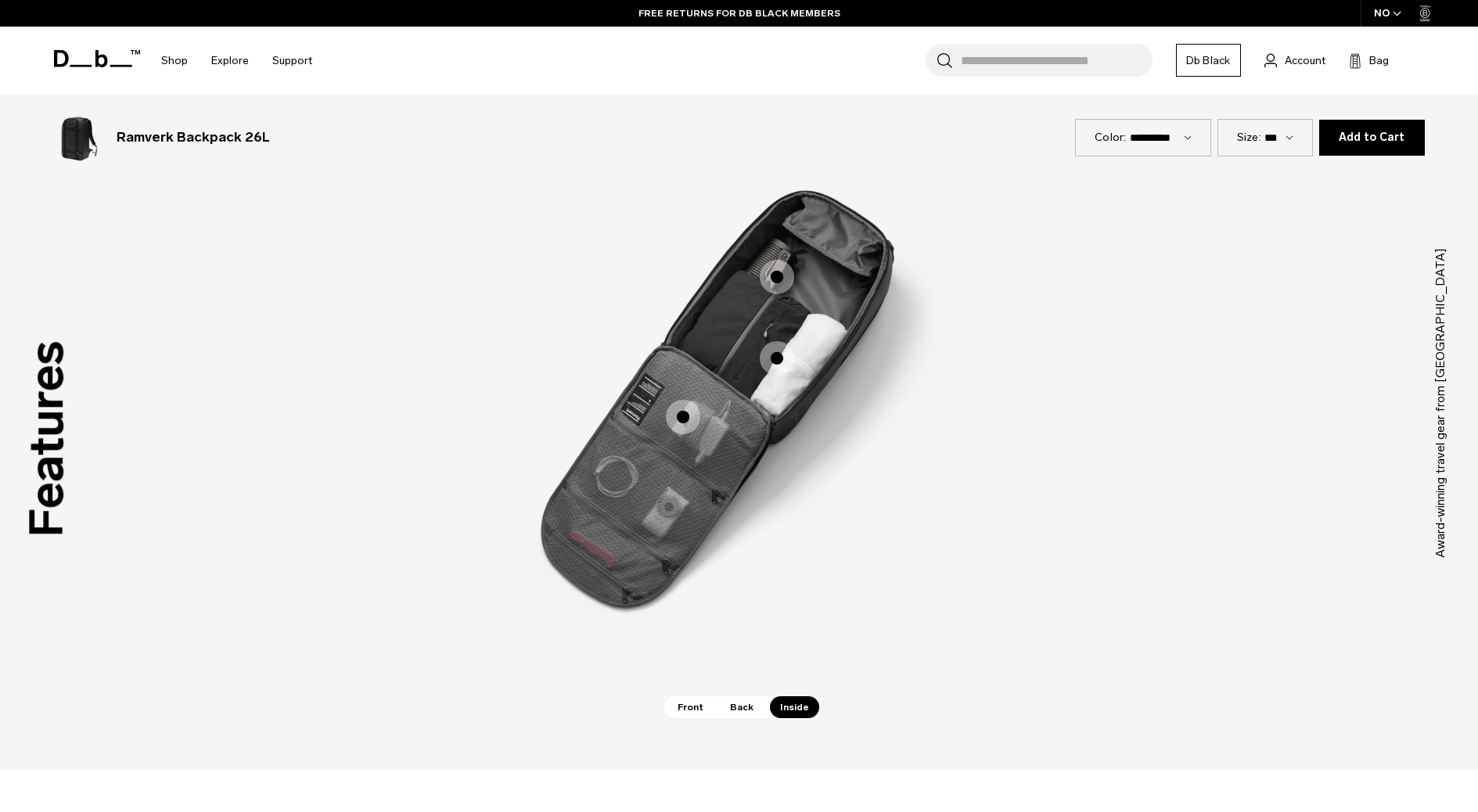 click at bounding box center [777, 277] 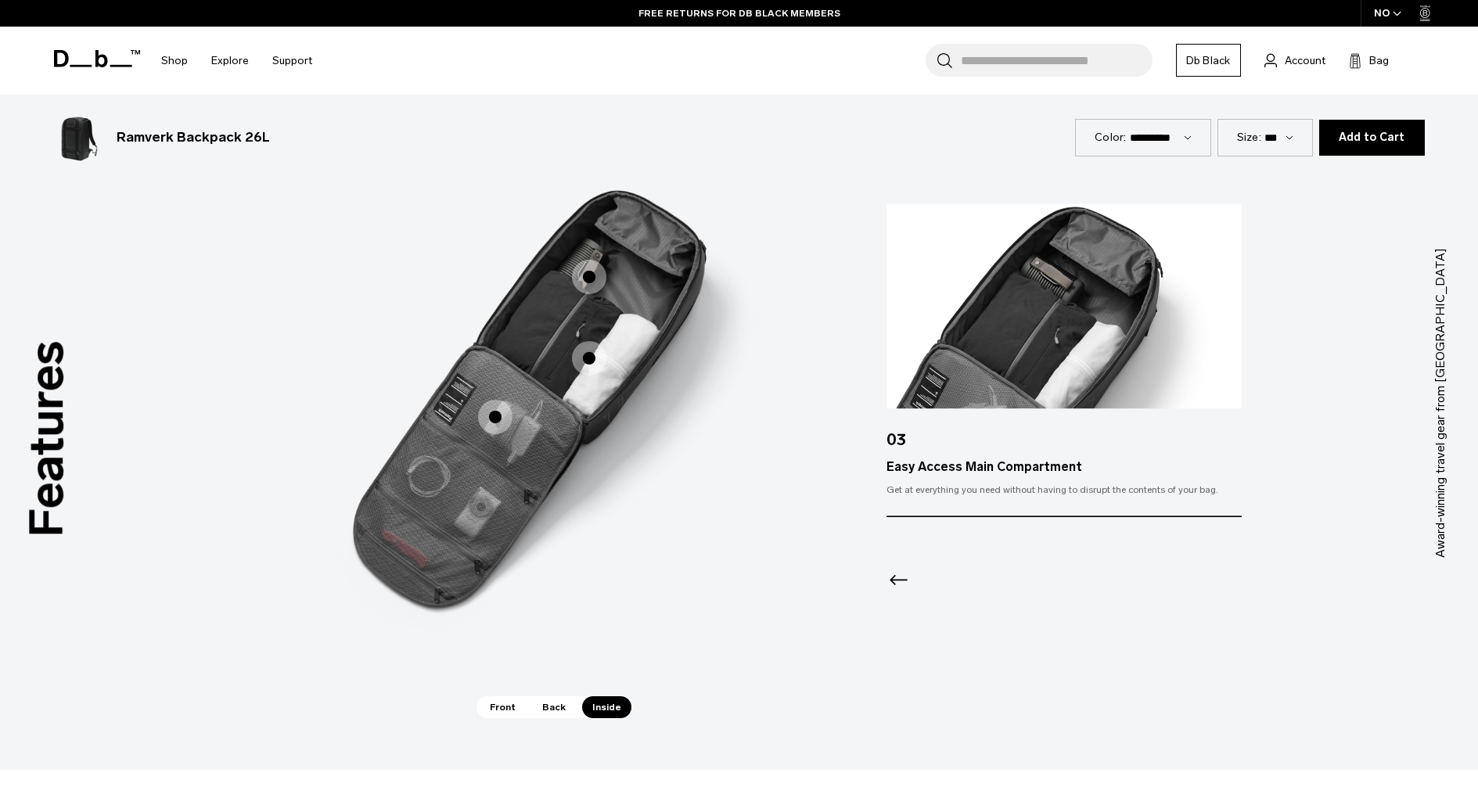click 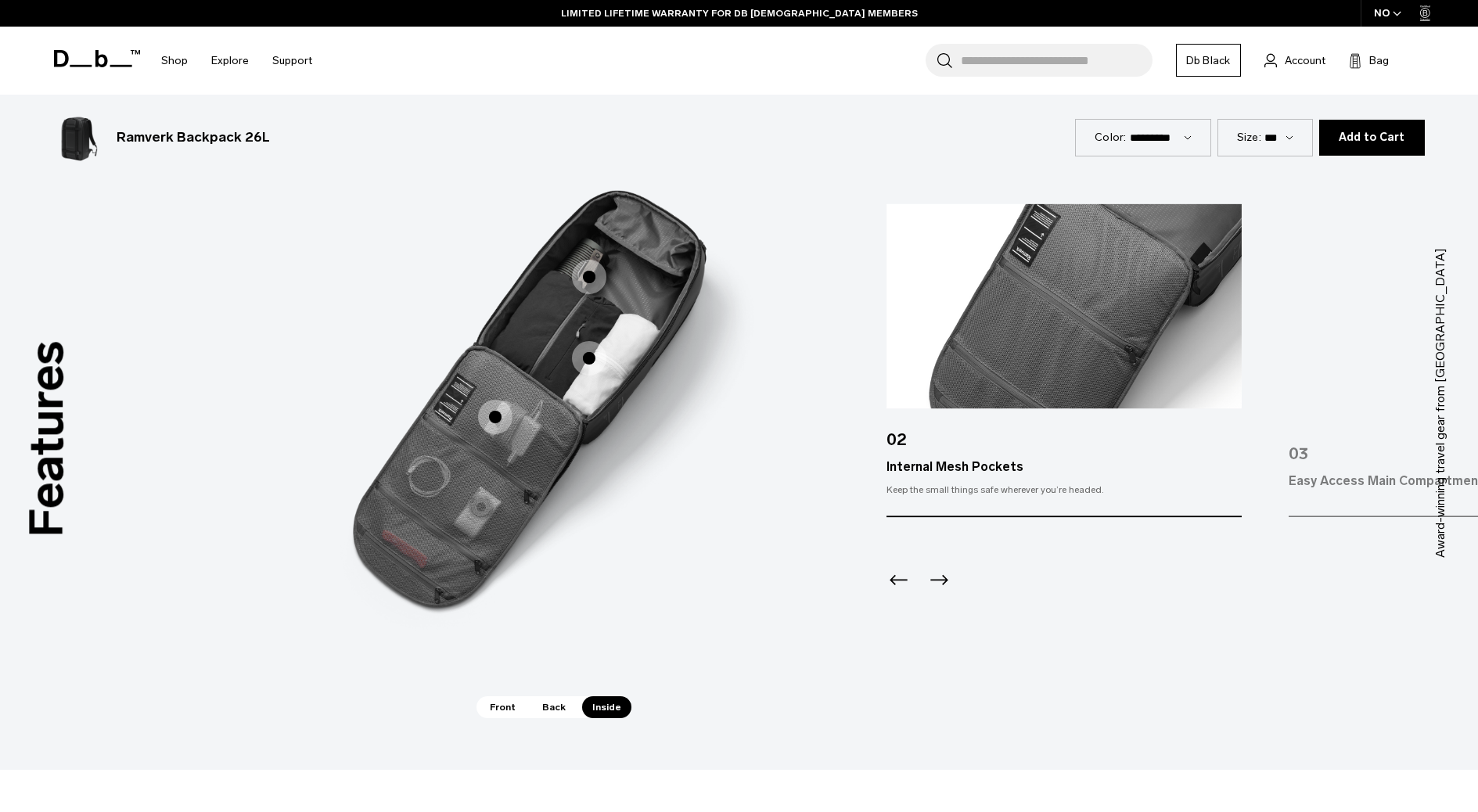 click 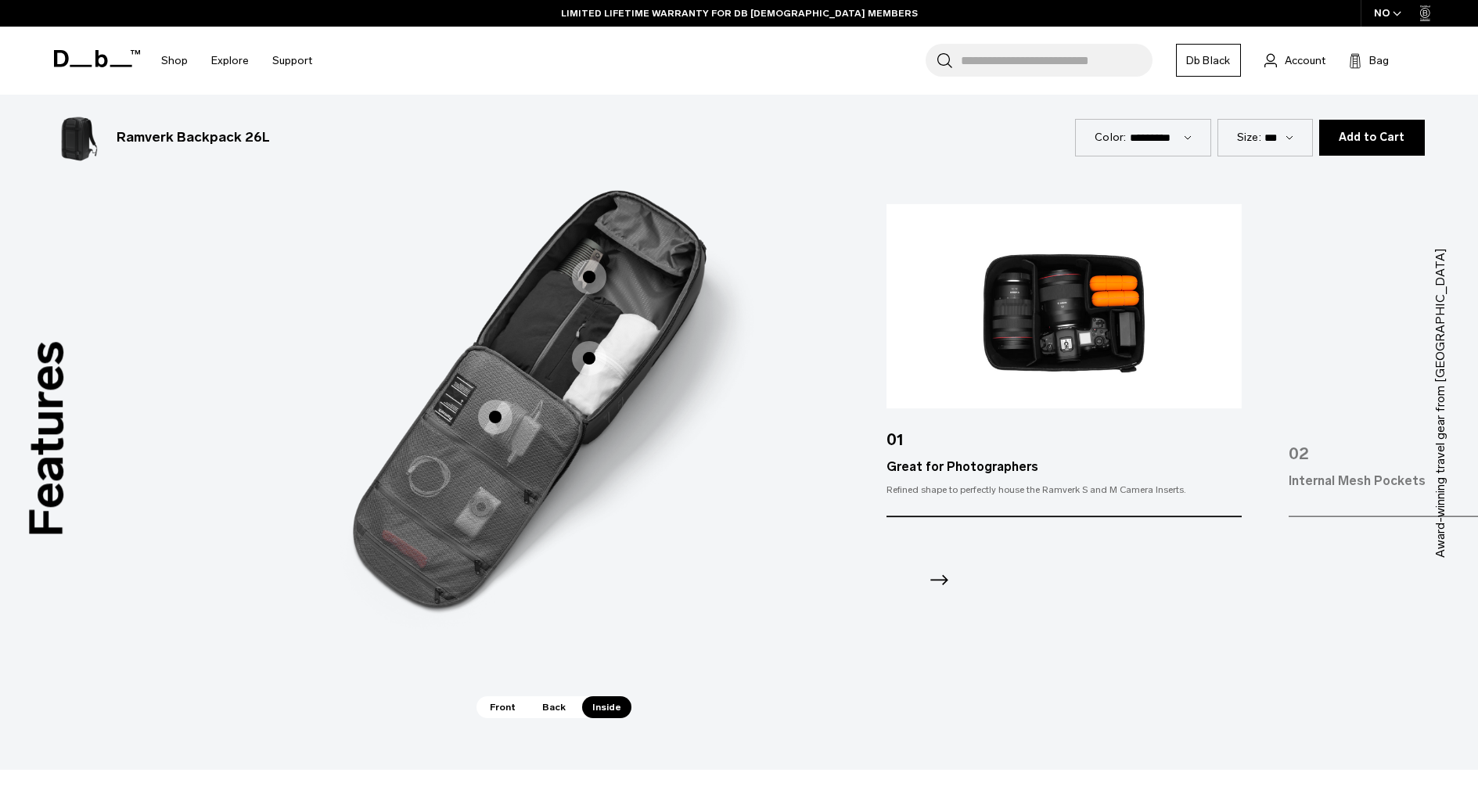 click 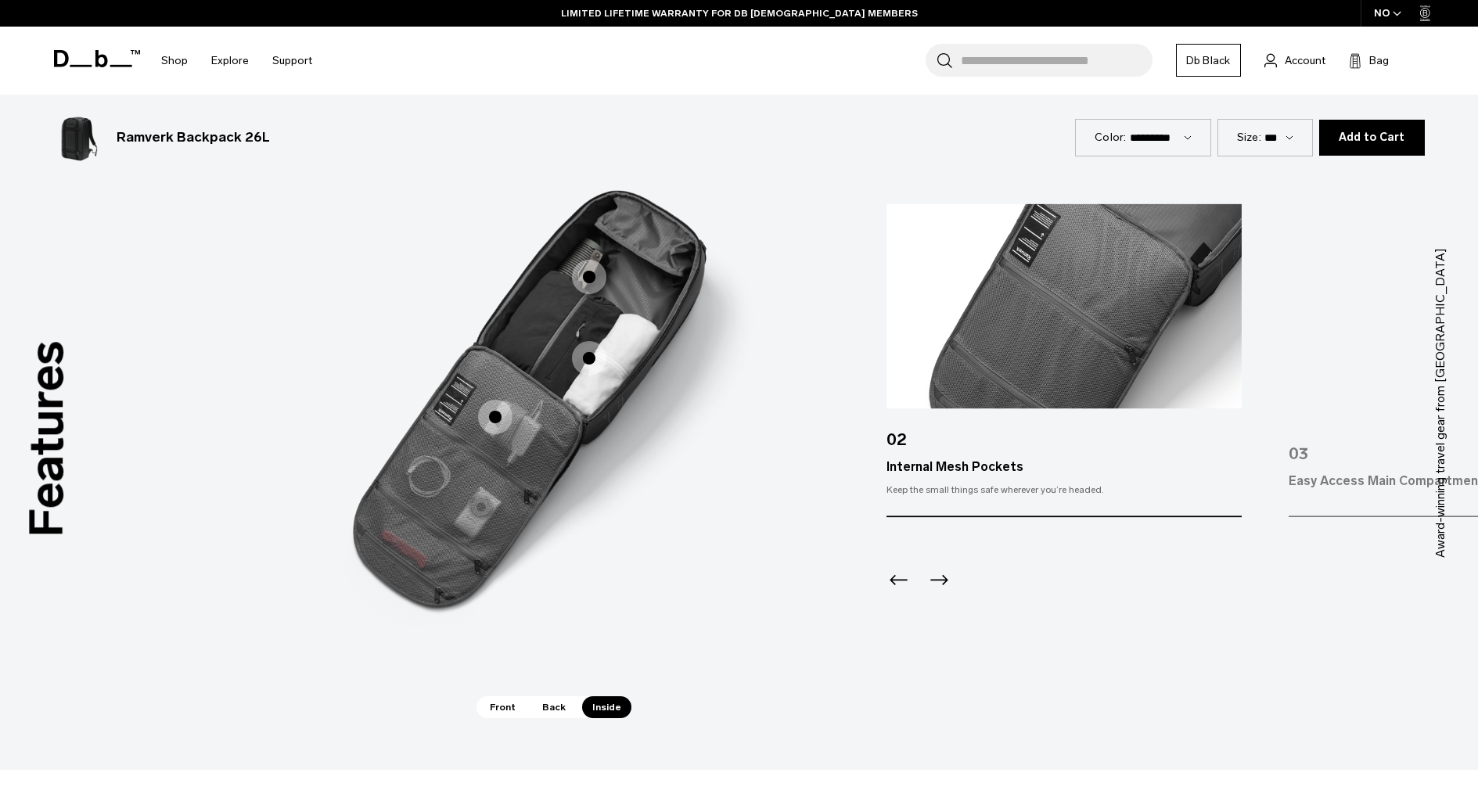 click 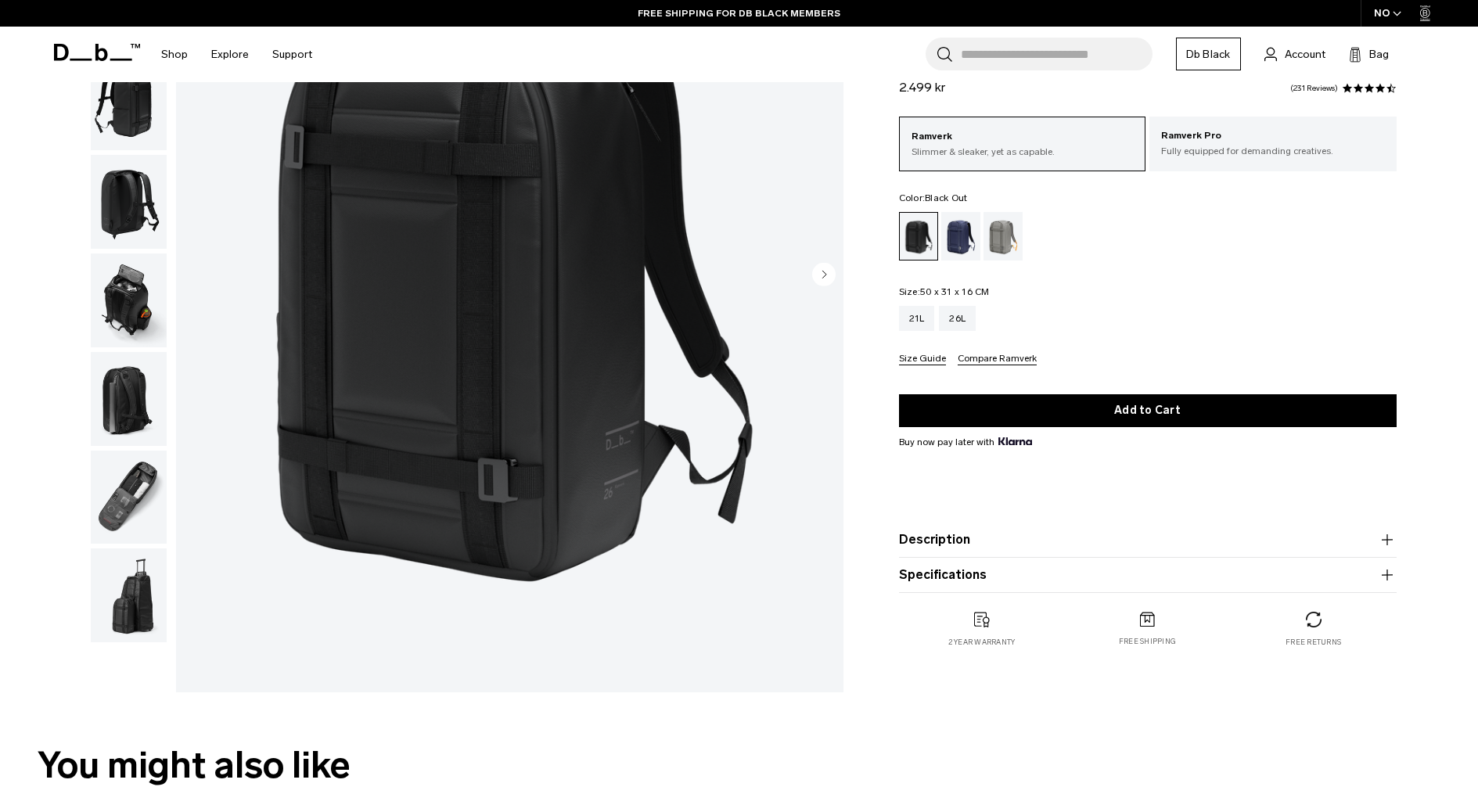 scroll, scrollTop: 0, scrollLeft: 0, axis: both 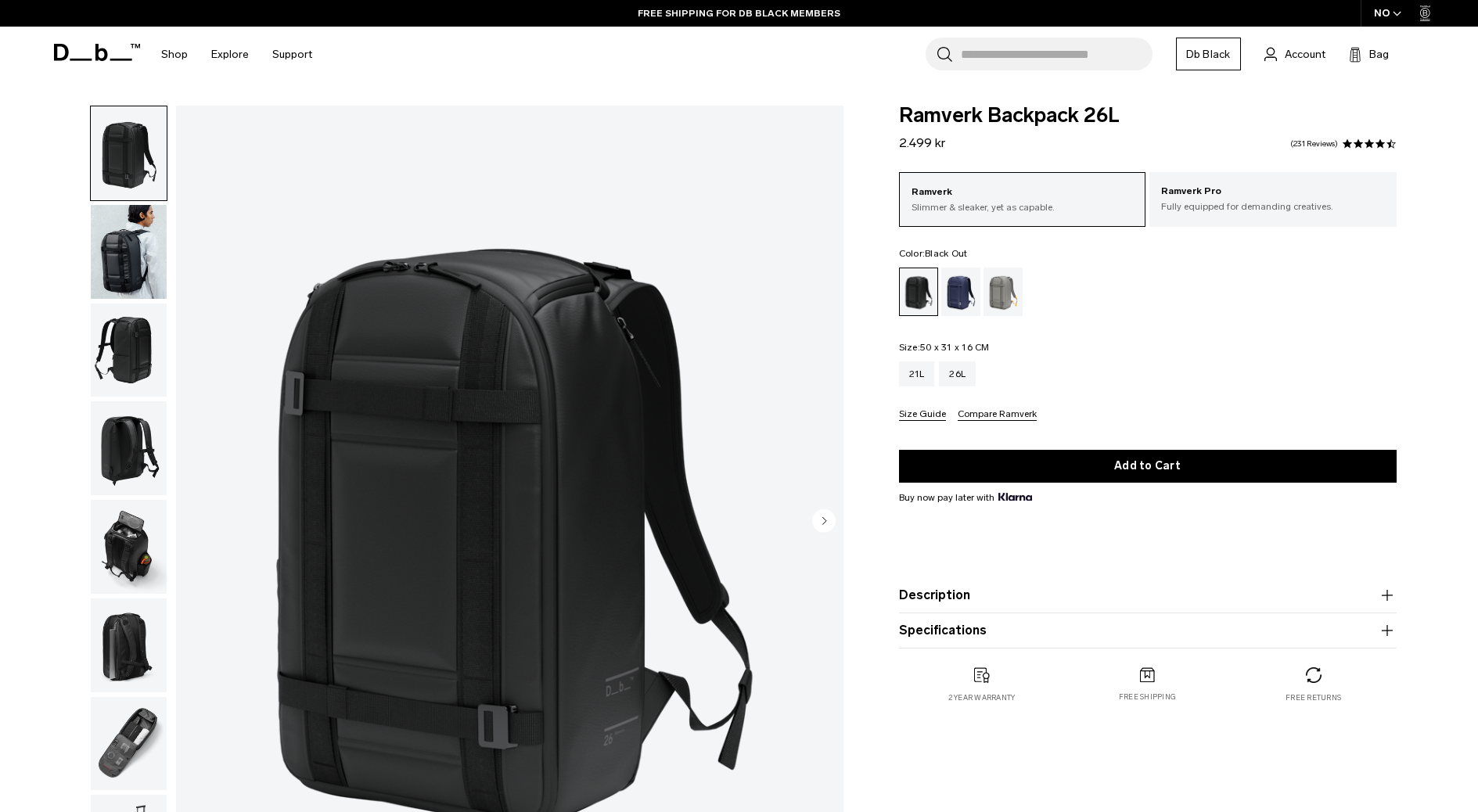click 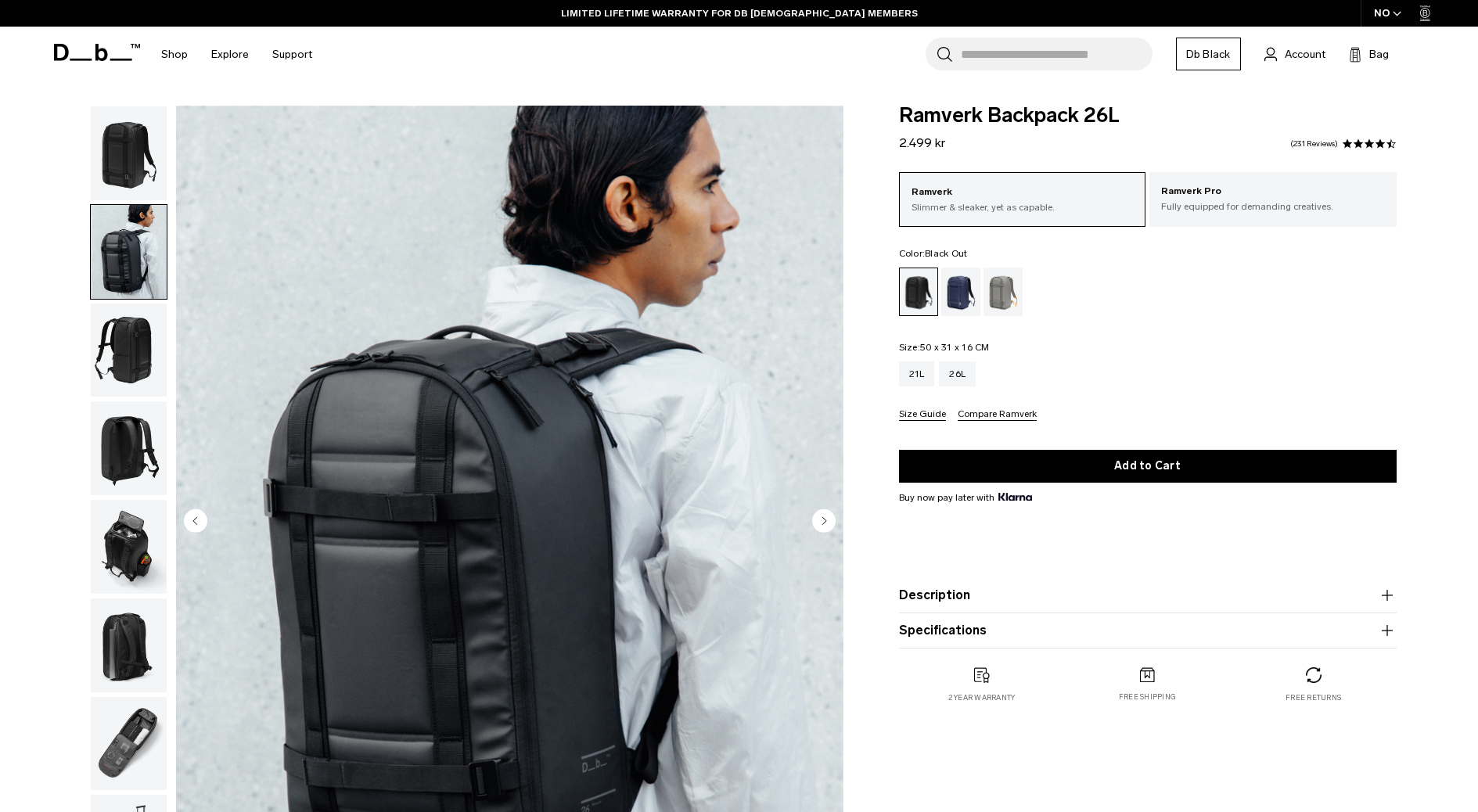 click 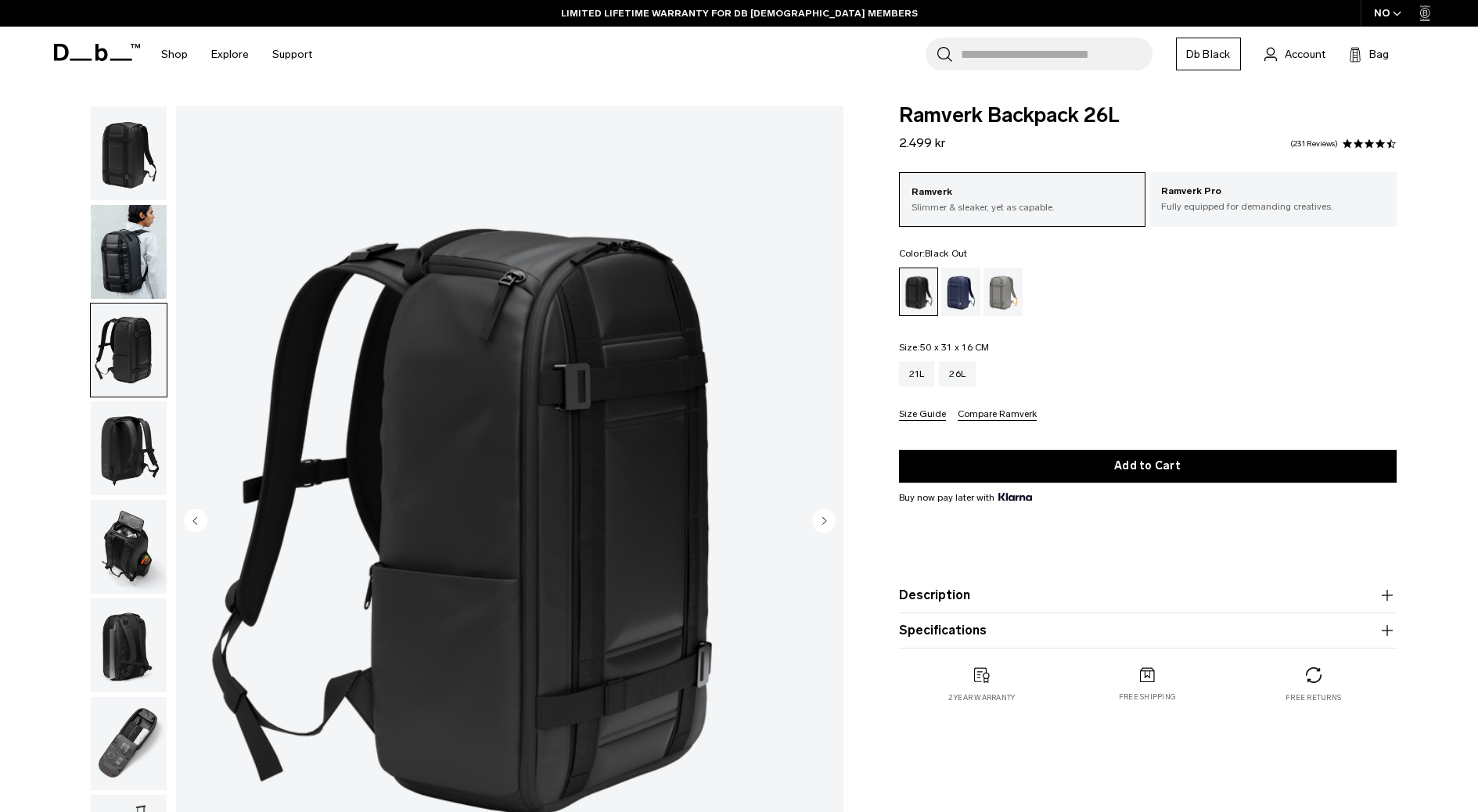 click 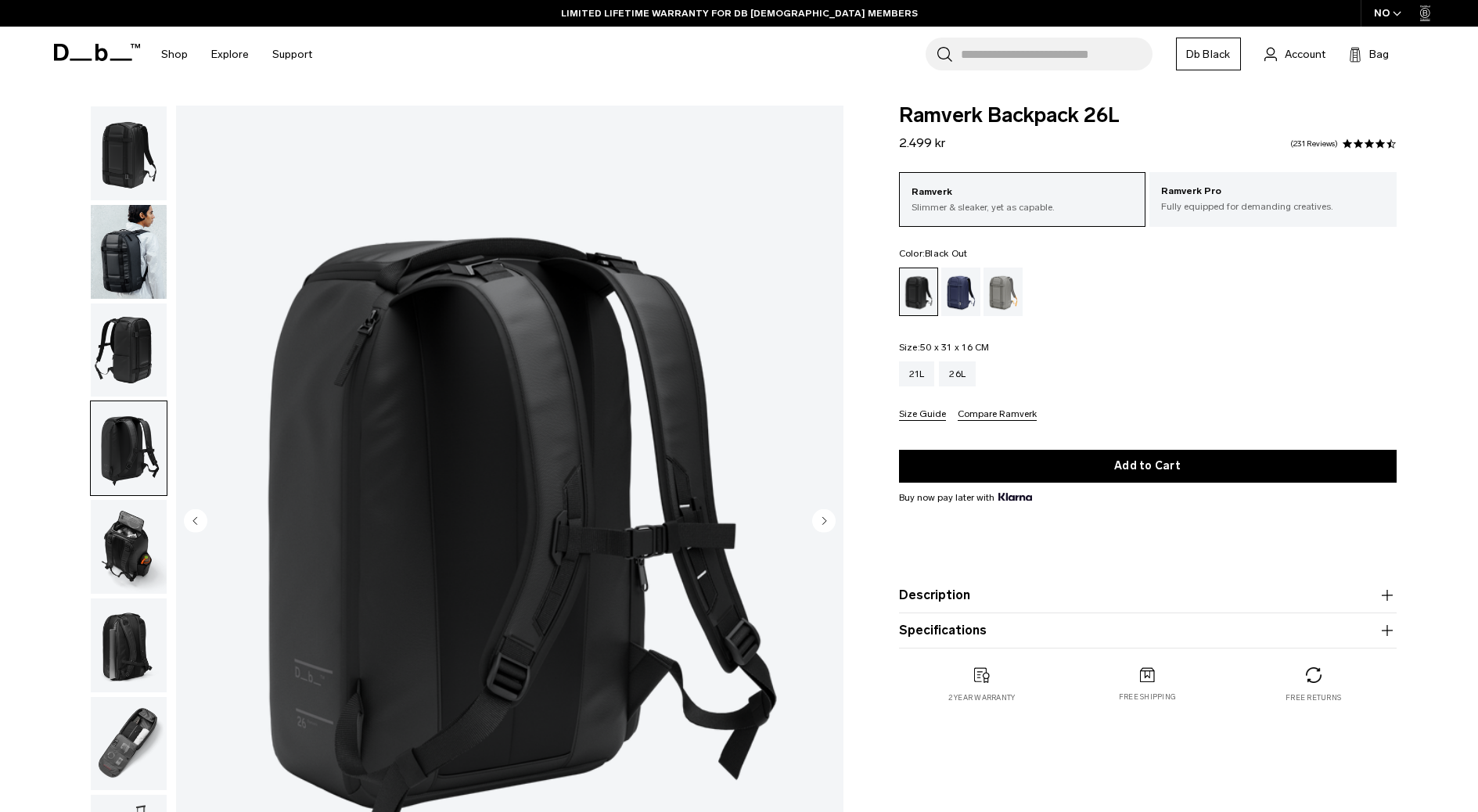 click 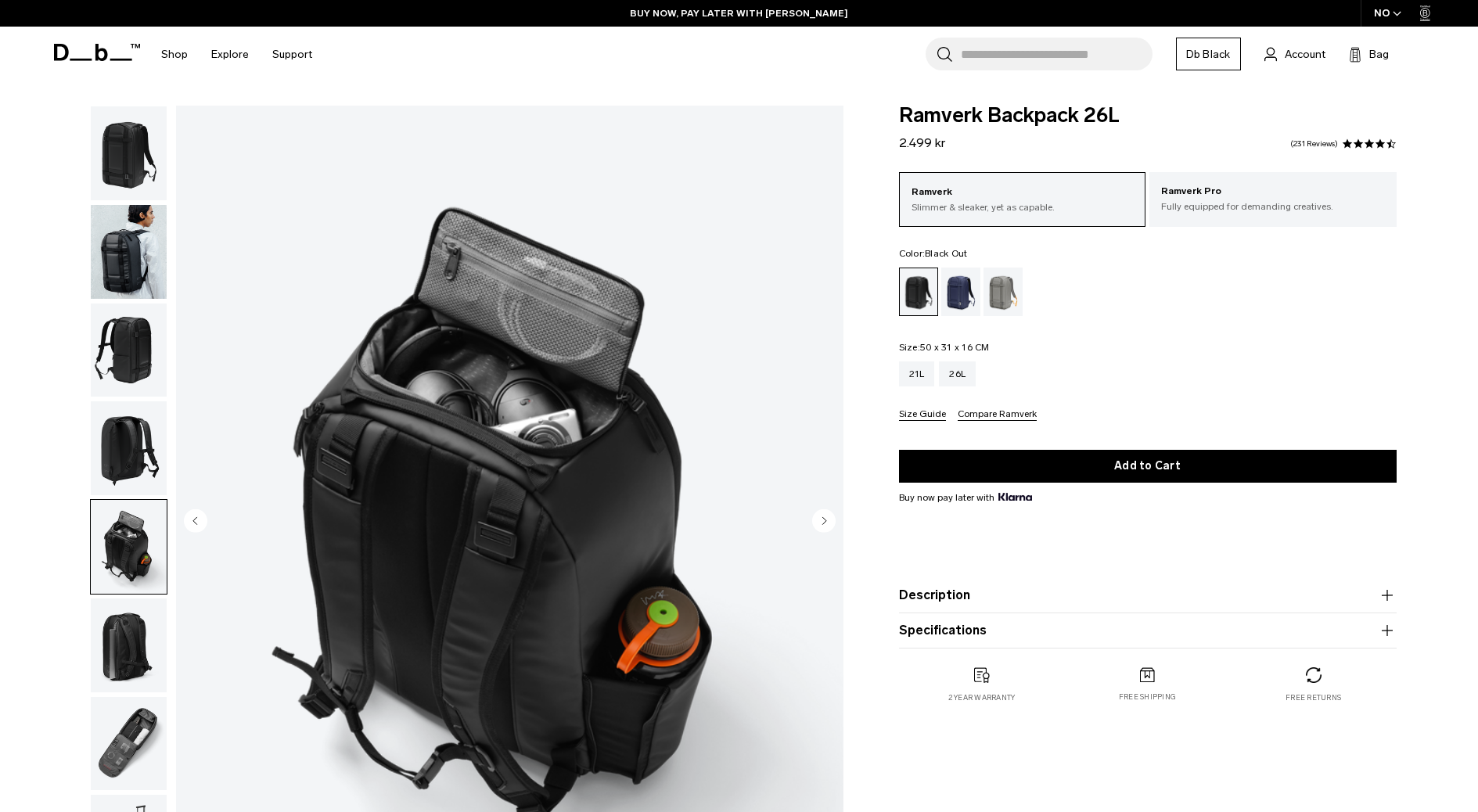click 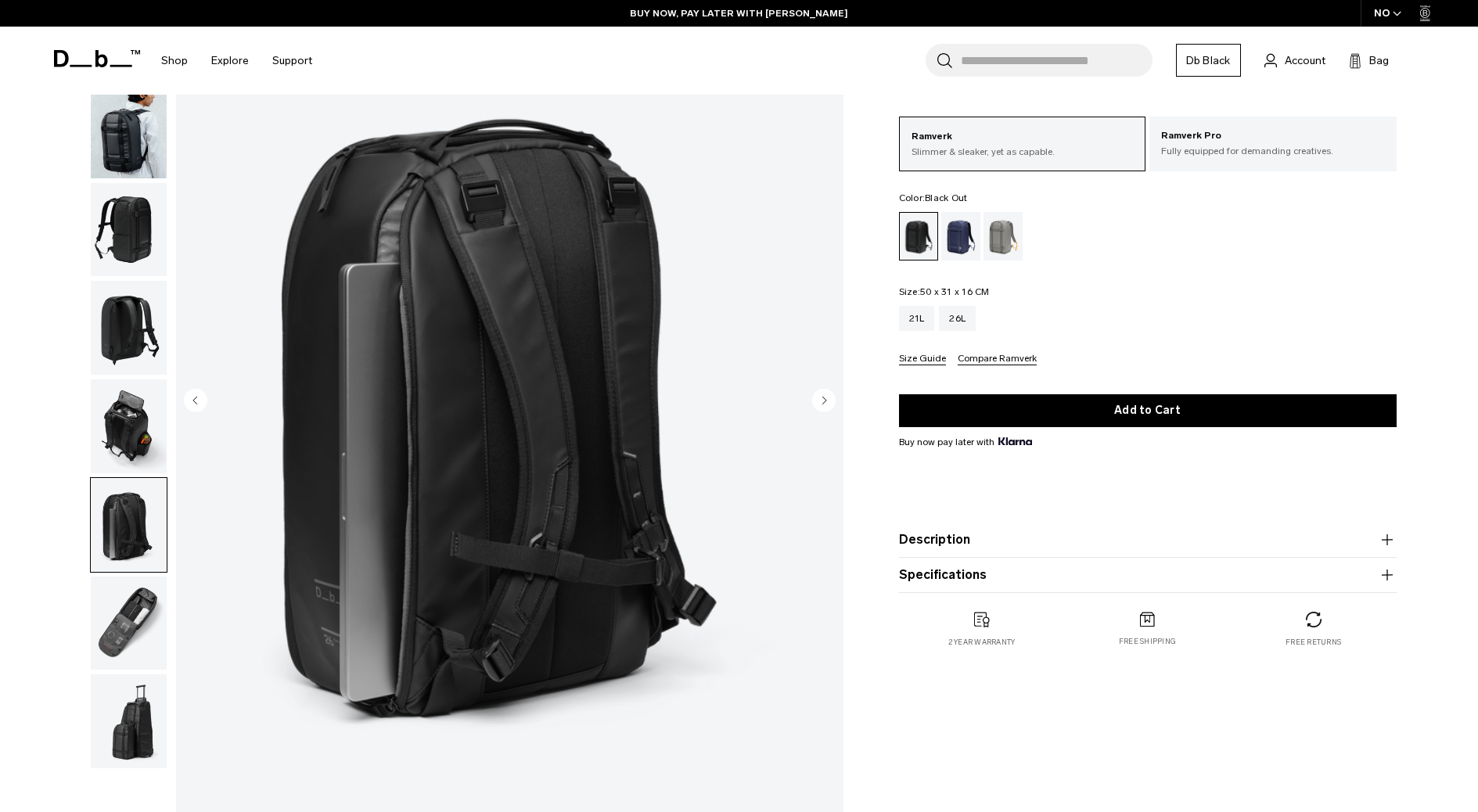 scroll, scrollTop: 146, scrollLeft: 0, axis: vertical 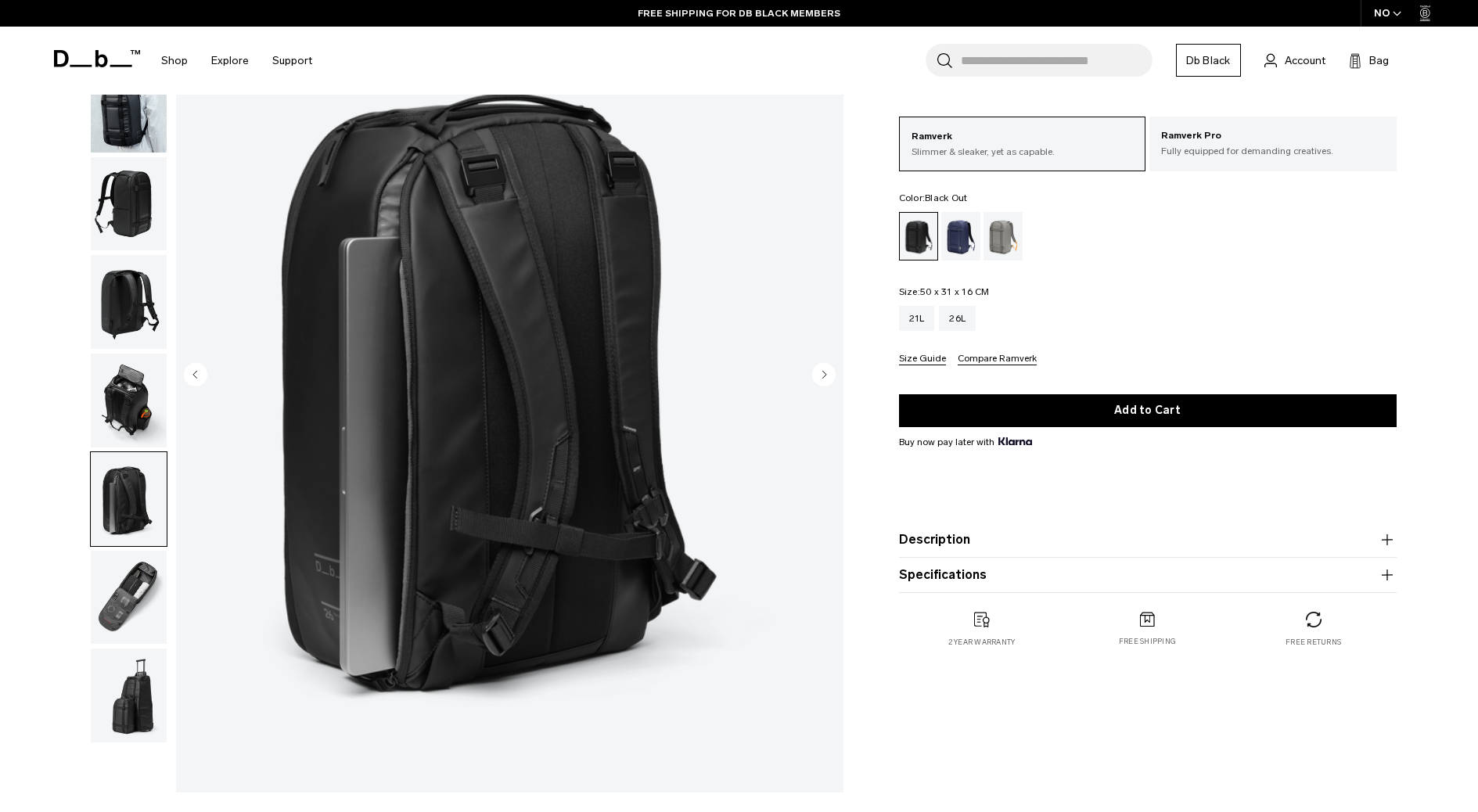 click 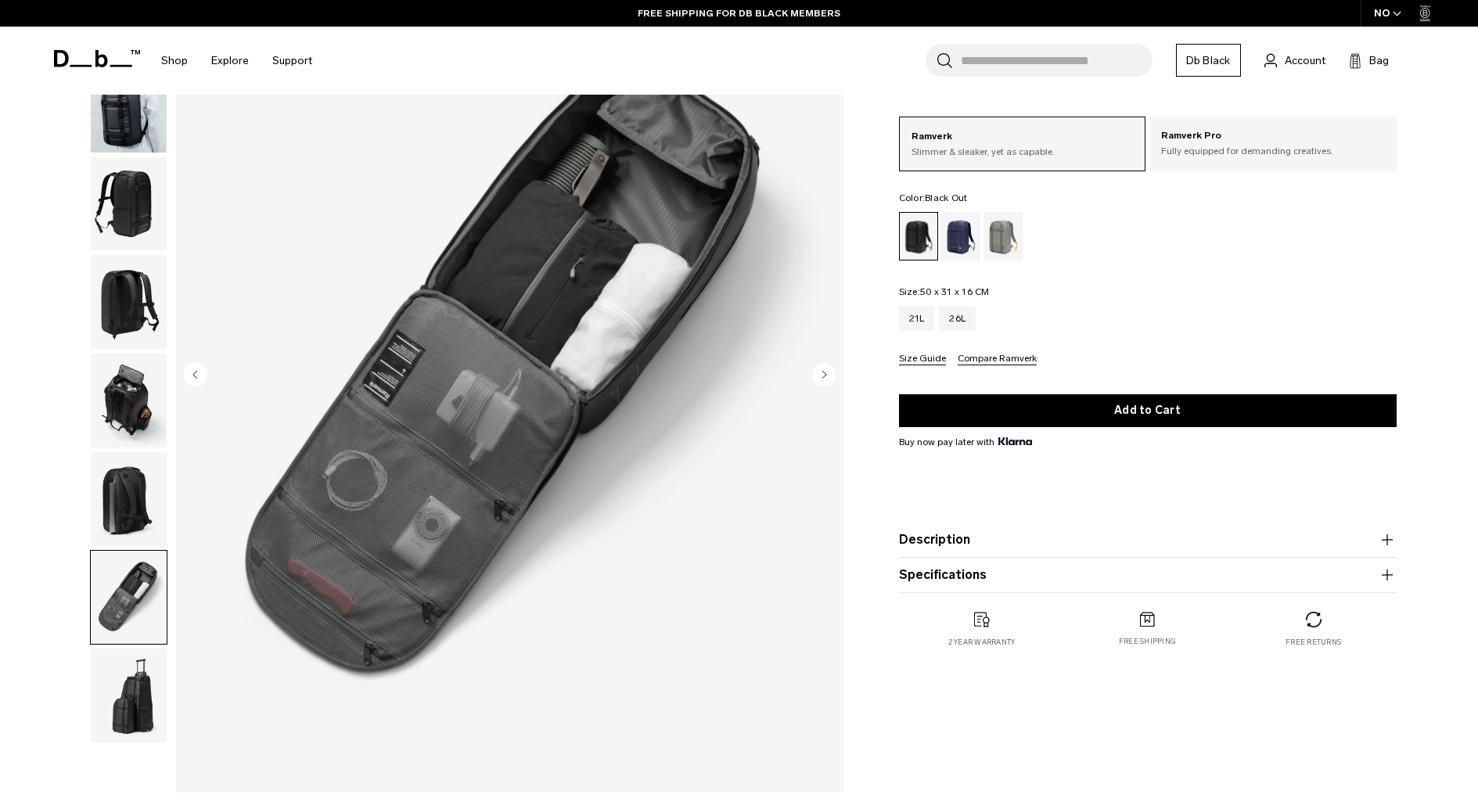 click 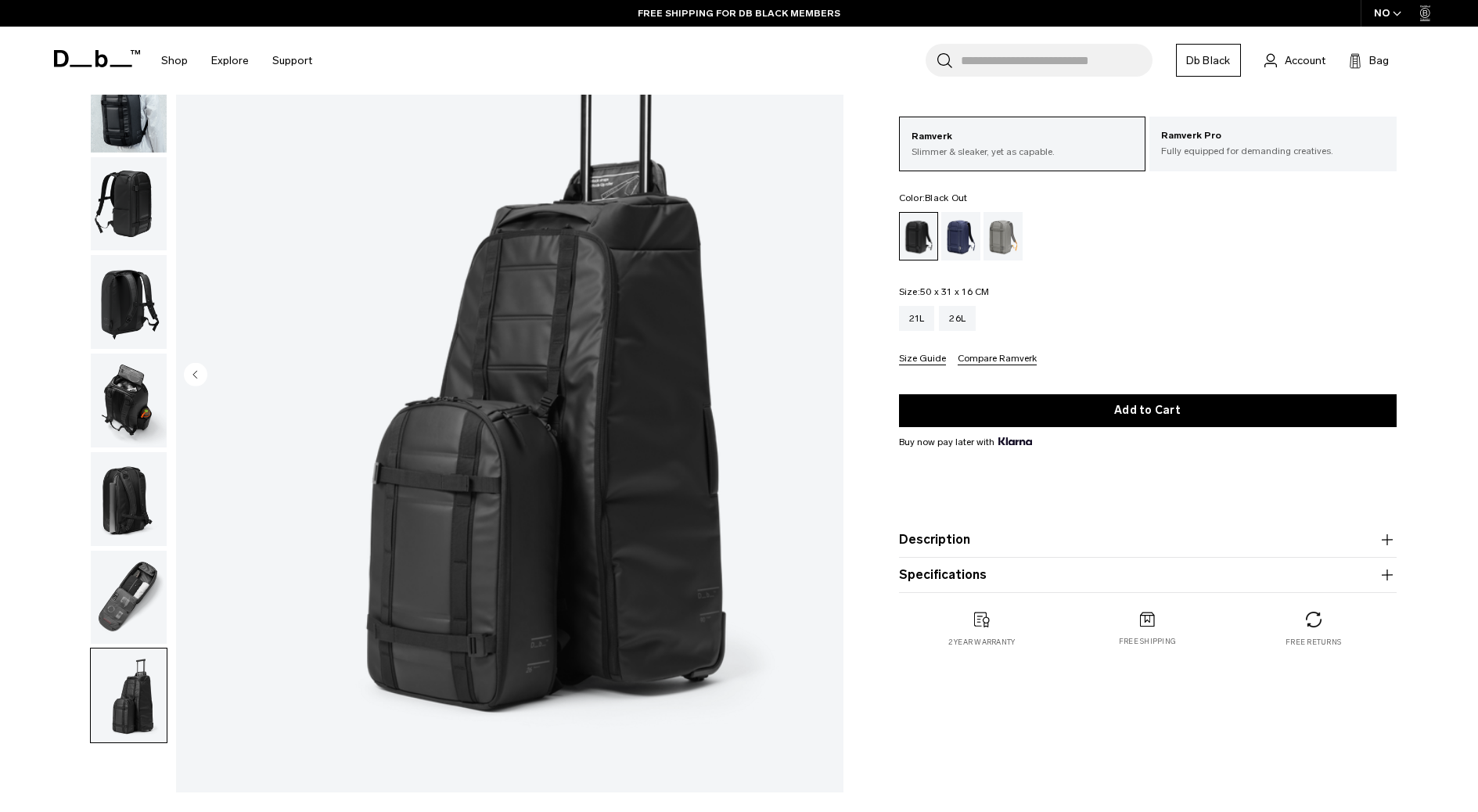 click at bounding box center [509, 375] 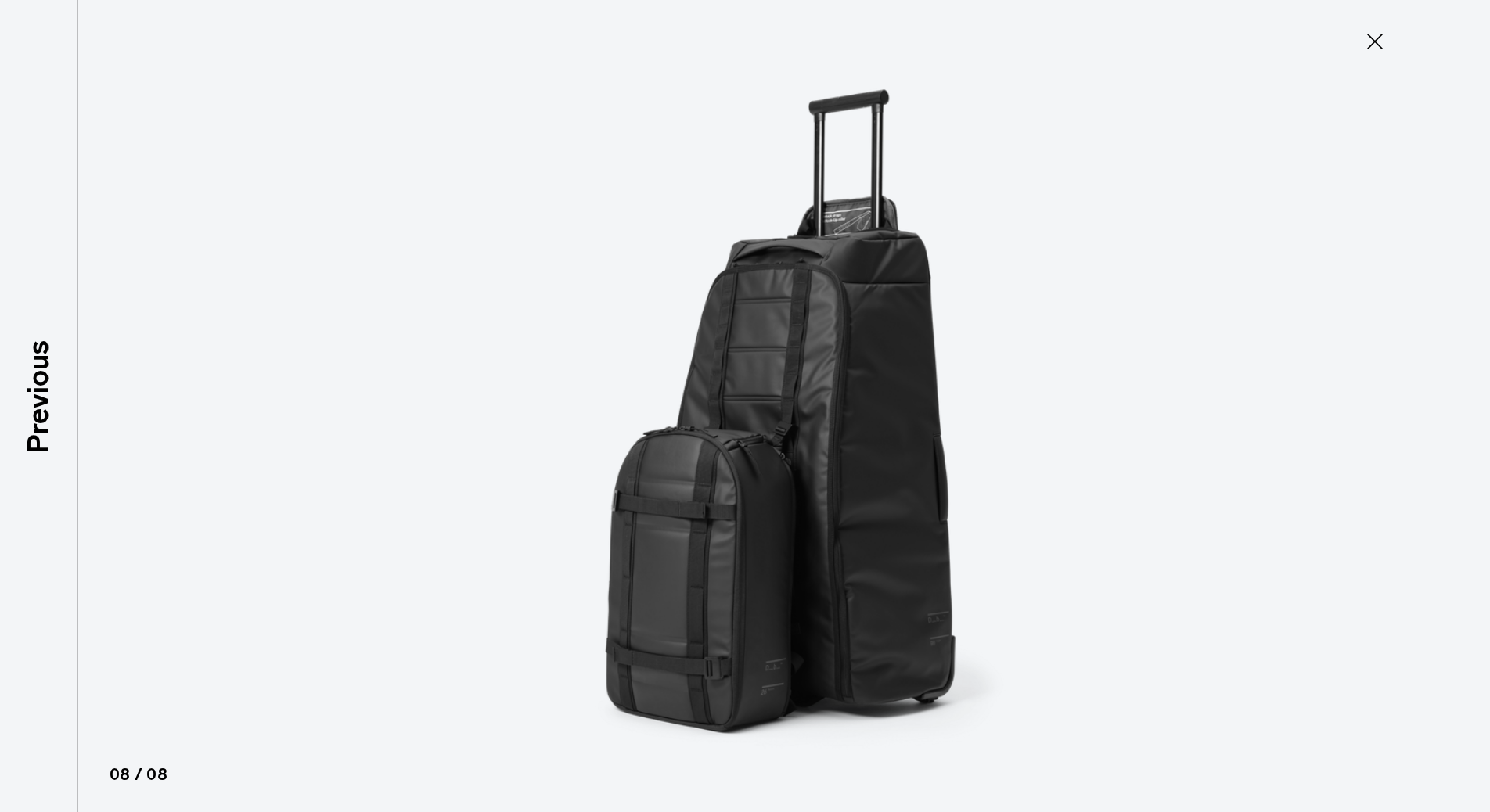 click 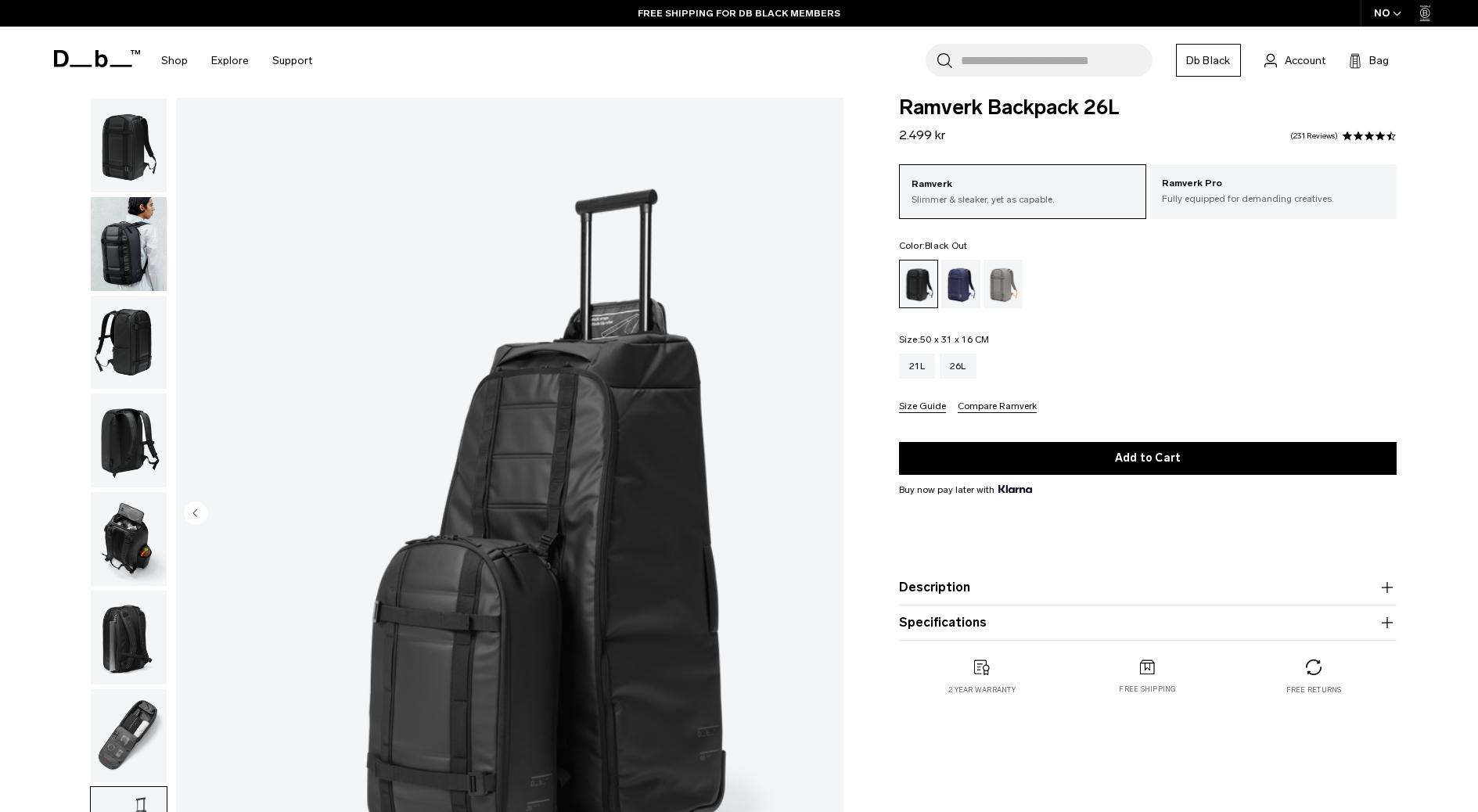 scroll, scrollTop: 0, scrollLeft: 0, axis: both 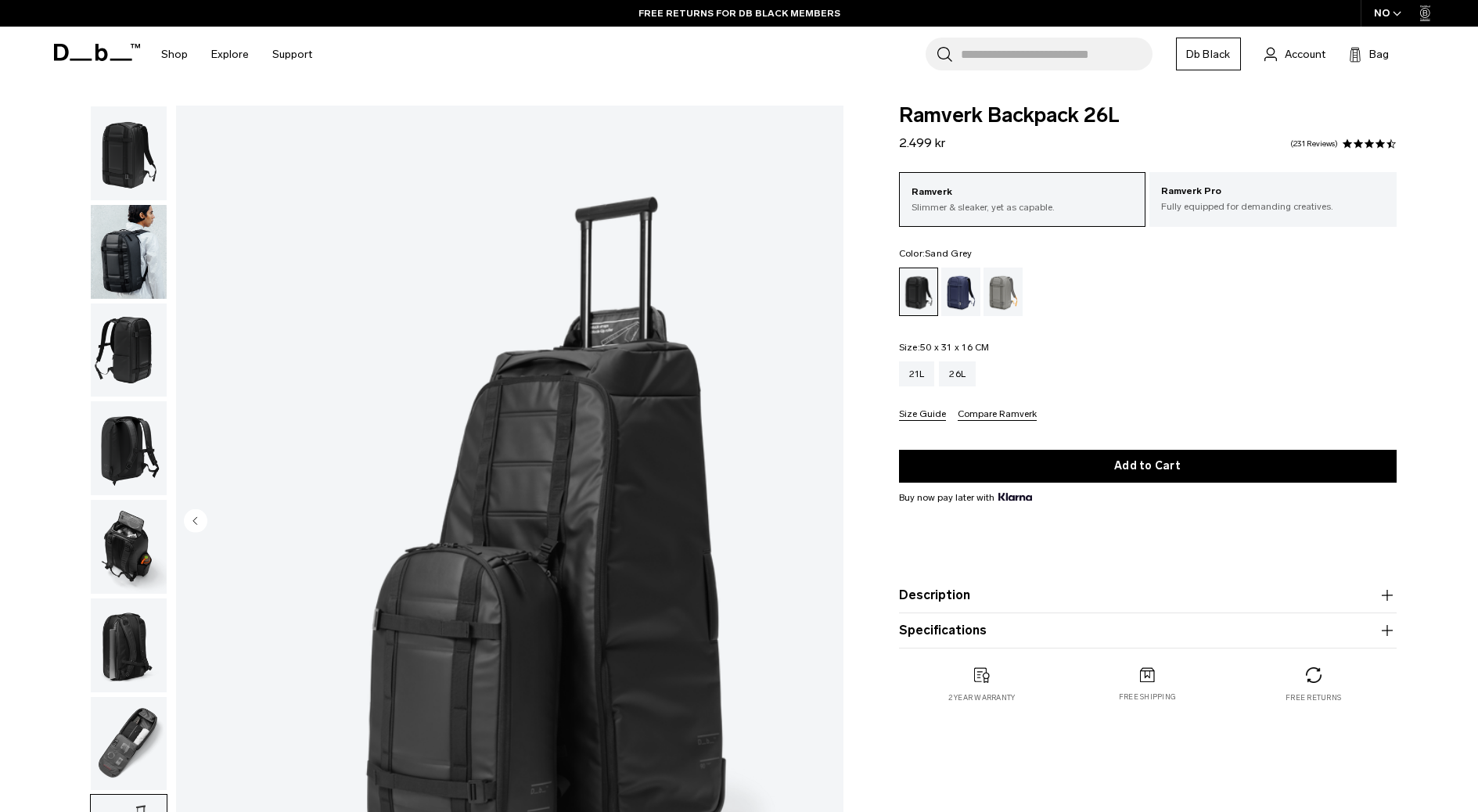 click at bounding box center (1003, 292) 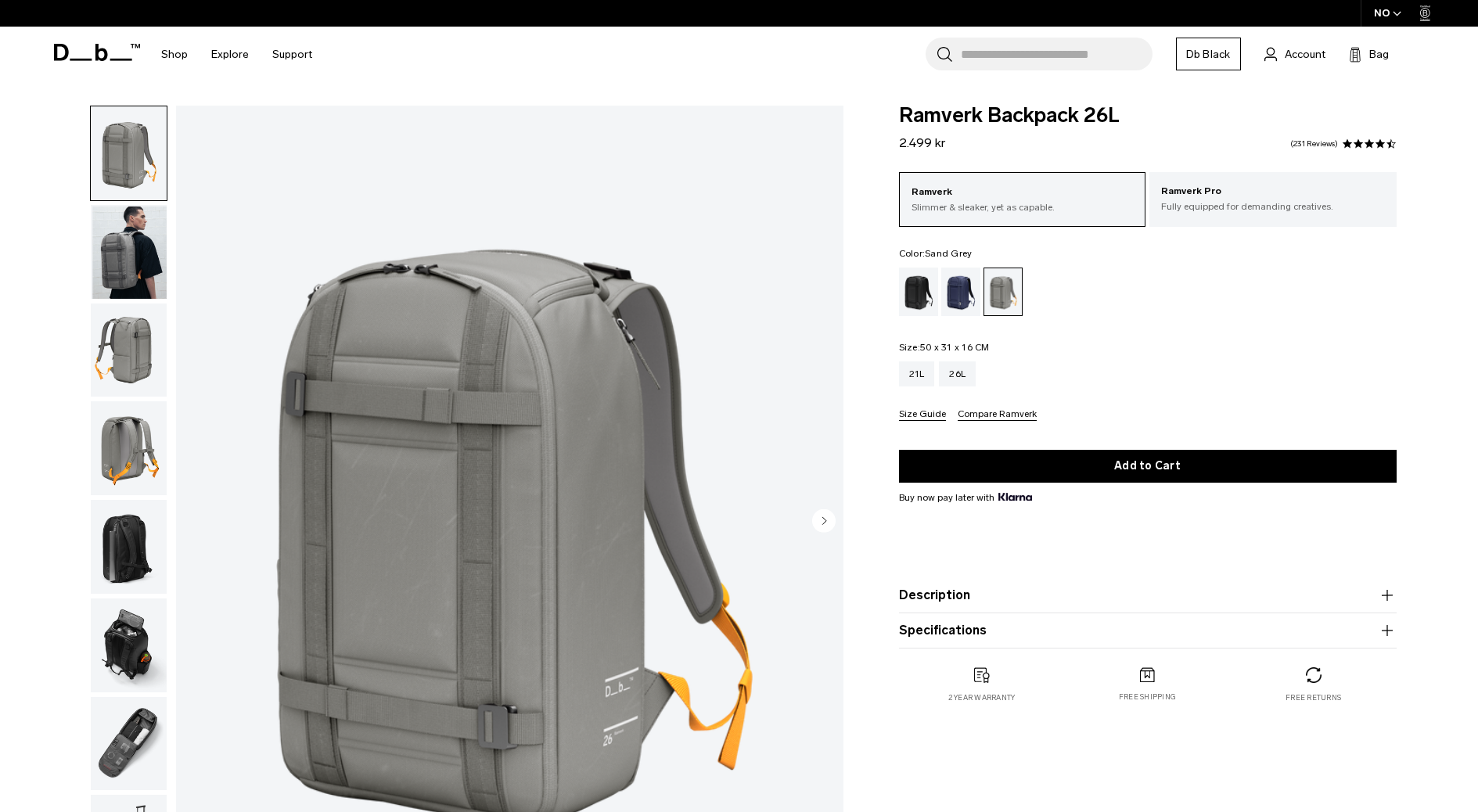 scroll, scrollTop: 0, scrollLeft: 0, axis: both 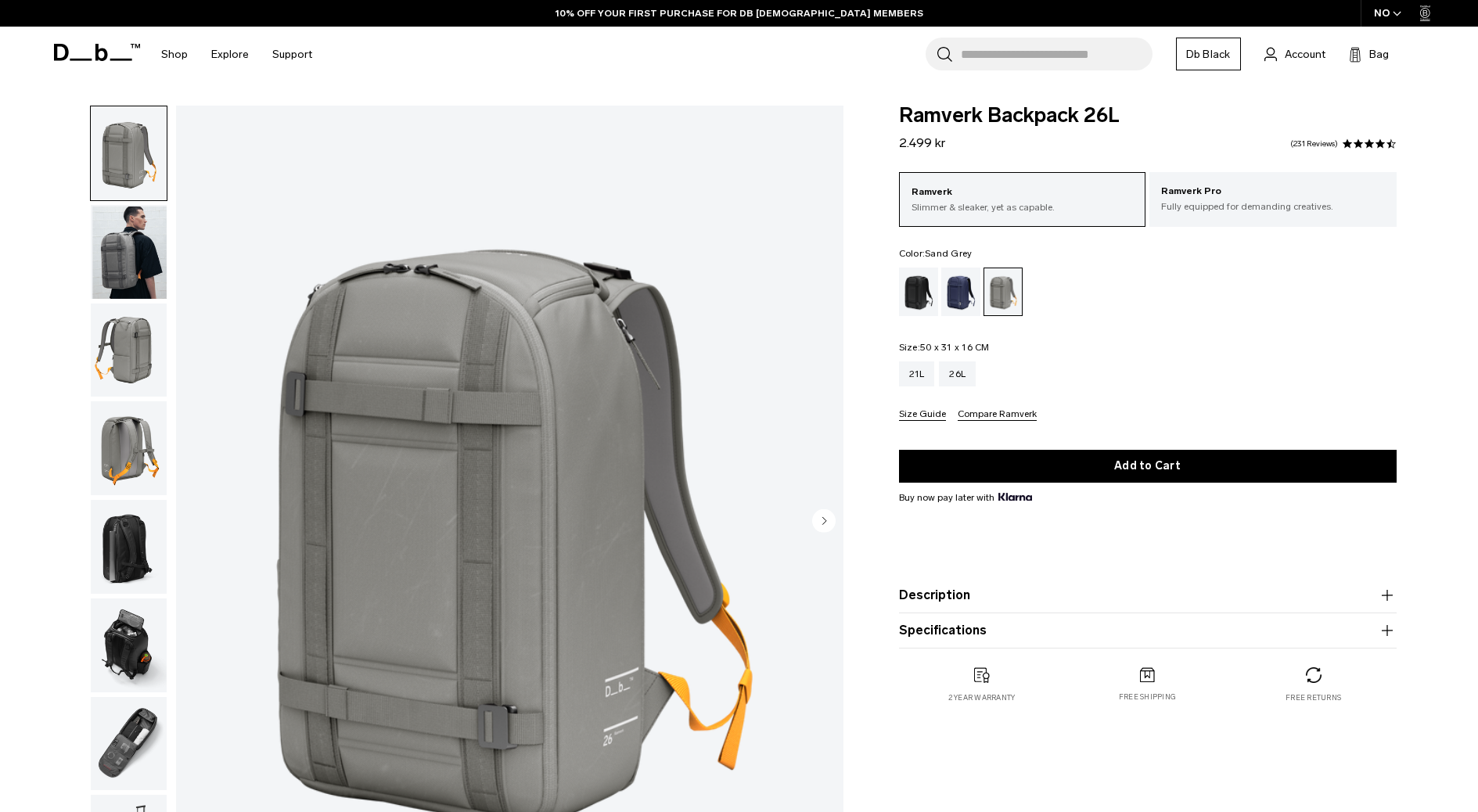 click at bounding box center [128, 252] 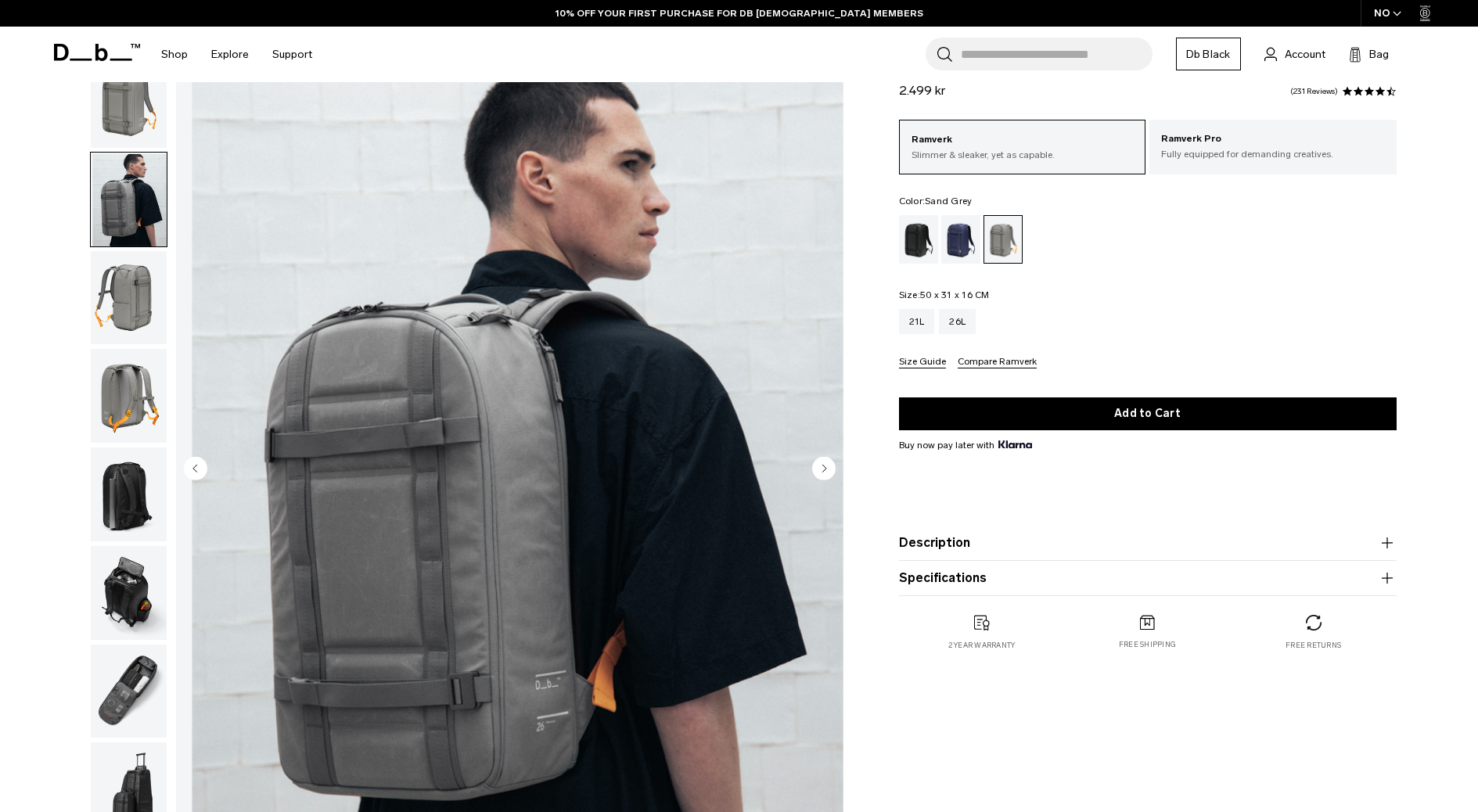 scroll, scrollTop: 56, scrollLeft: 0, axis: vertical 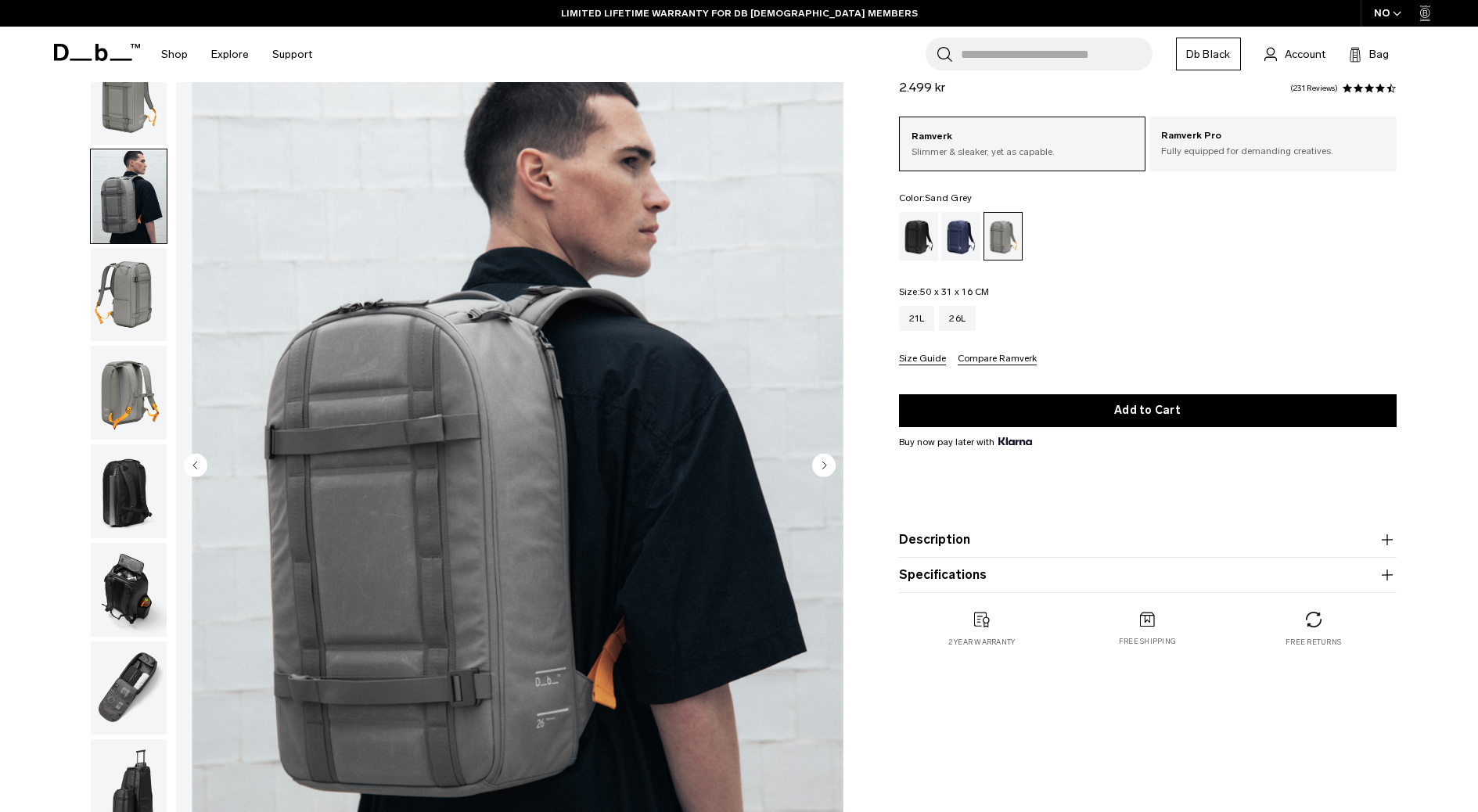 click at bounding box center [128, 295] 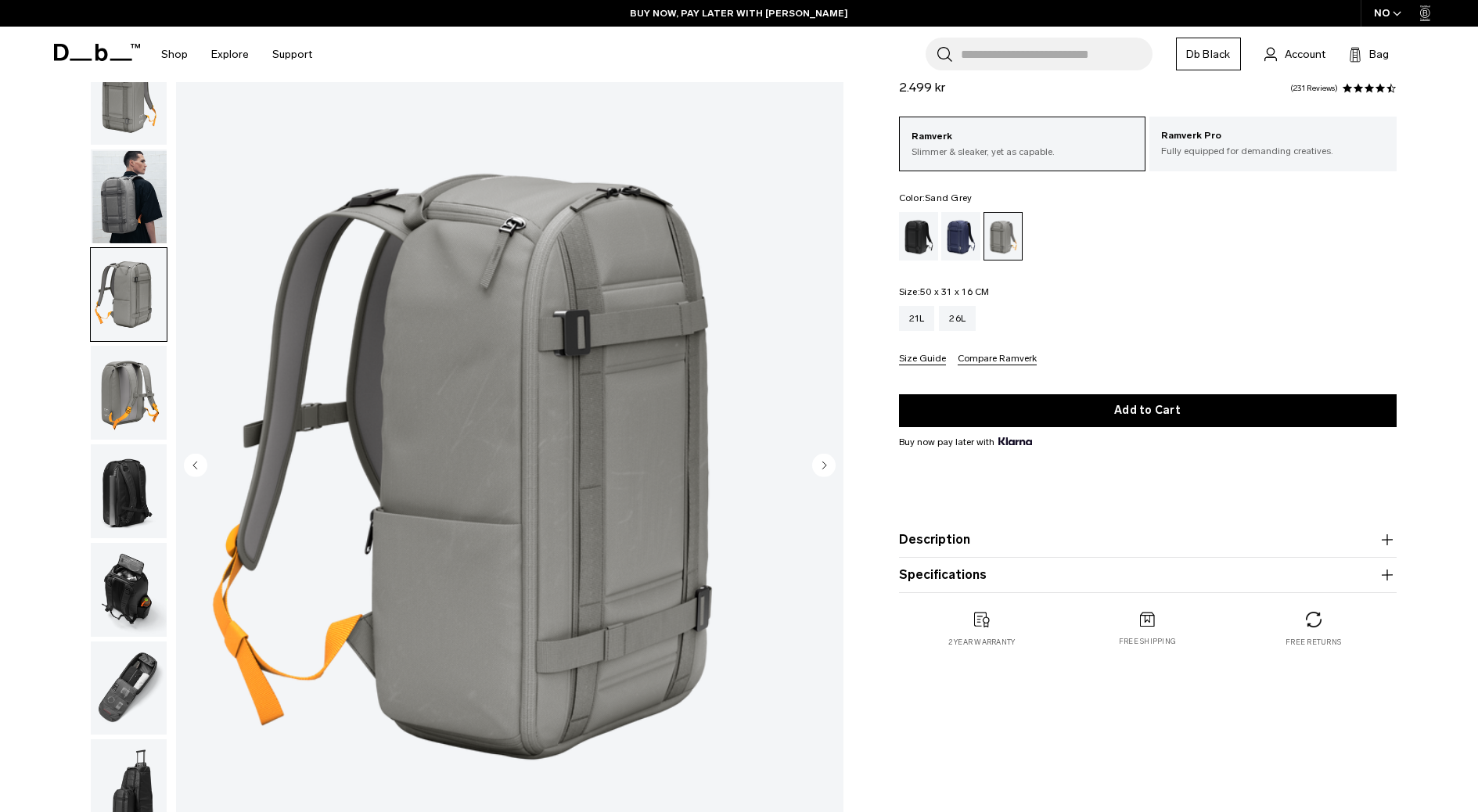 click at bounding box center [128, 393] 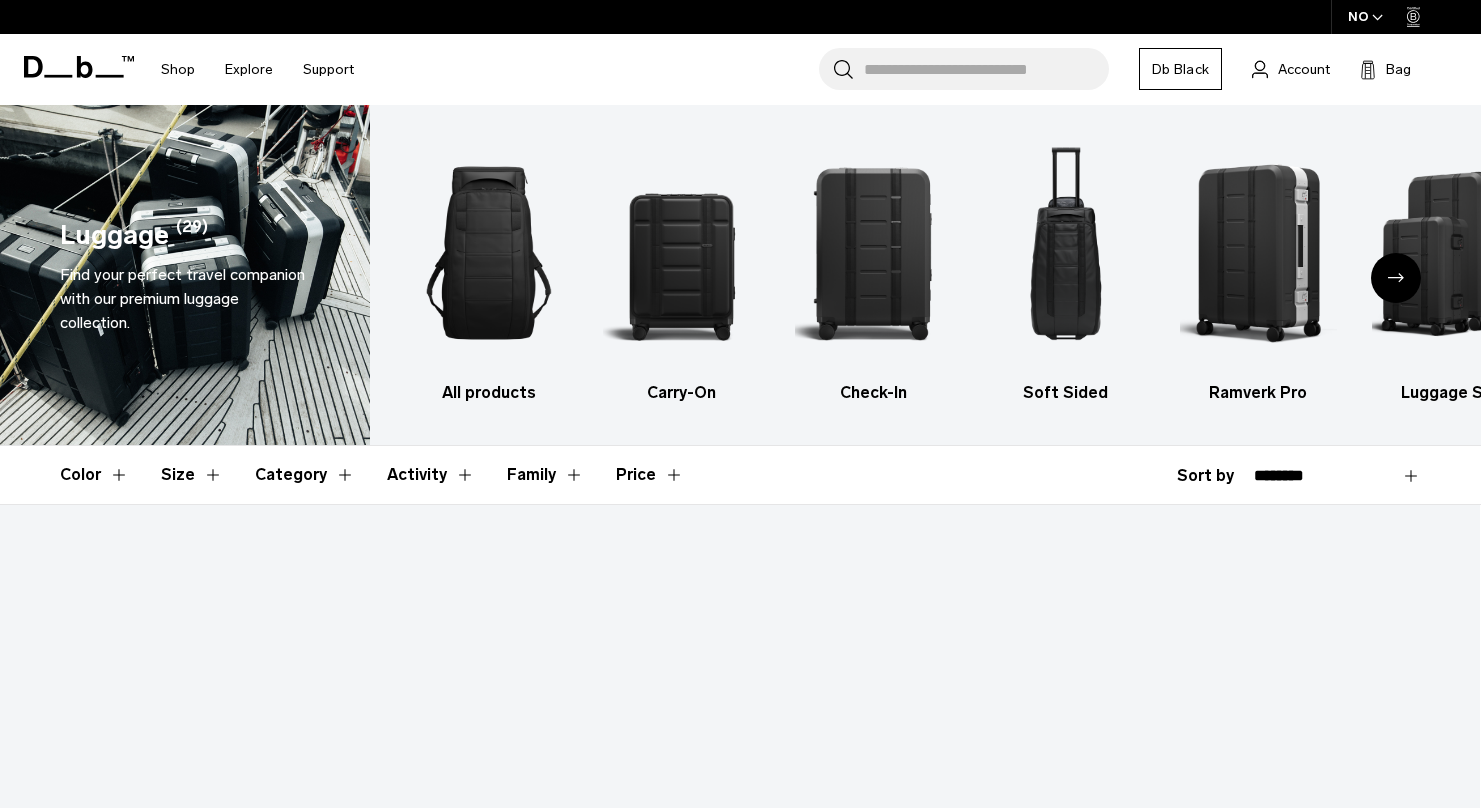 scroll, scrollTop: 0, scrollLeft: 0, axis: both 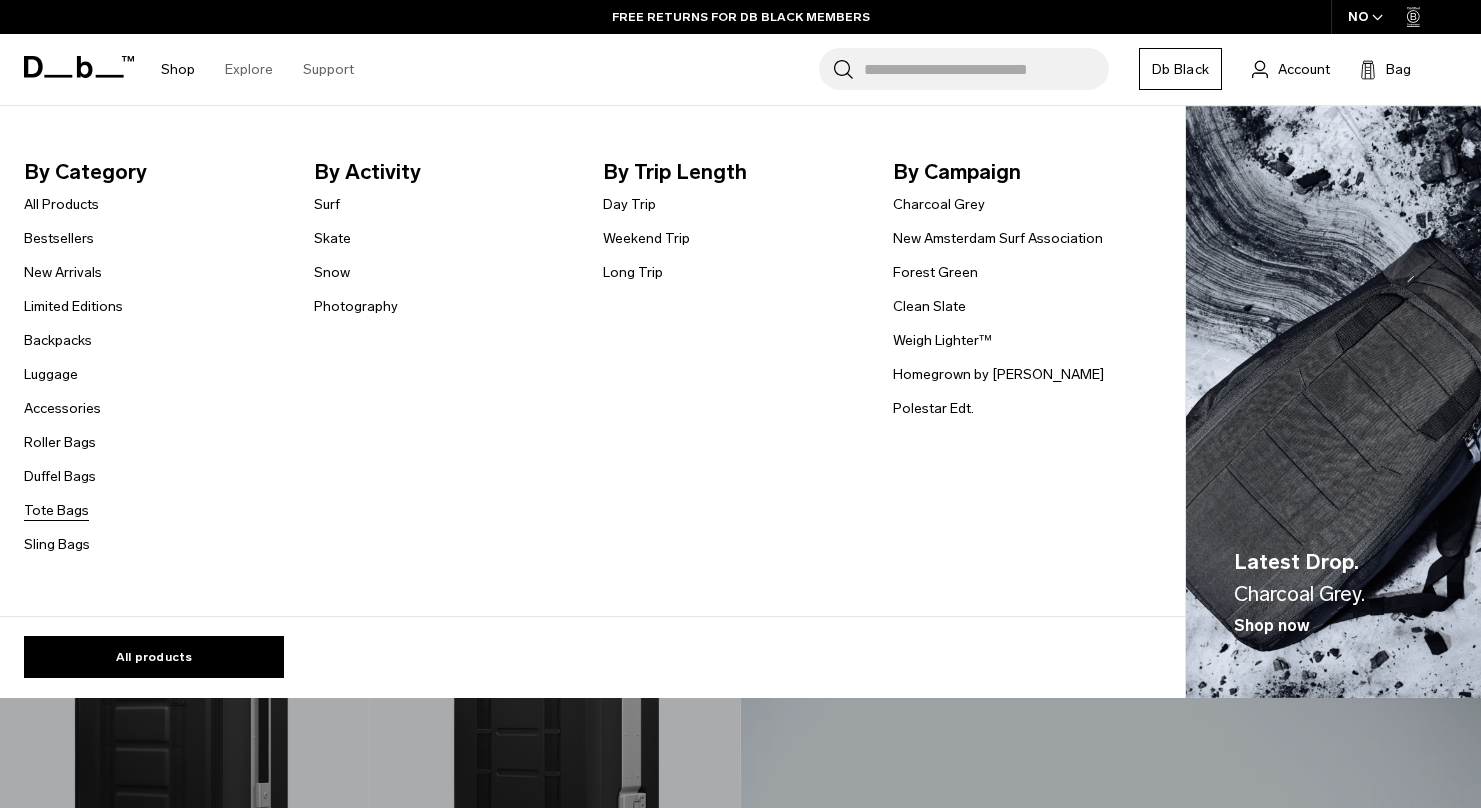 click on "Tote Bags" at bounding box center (56, 510) 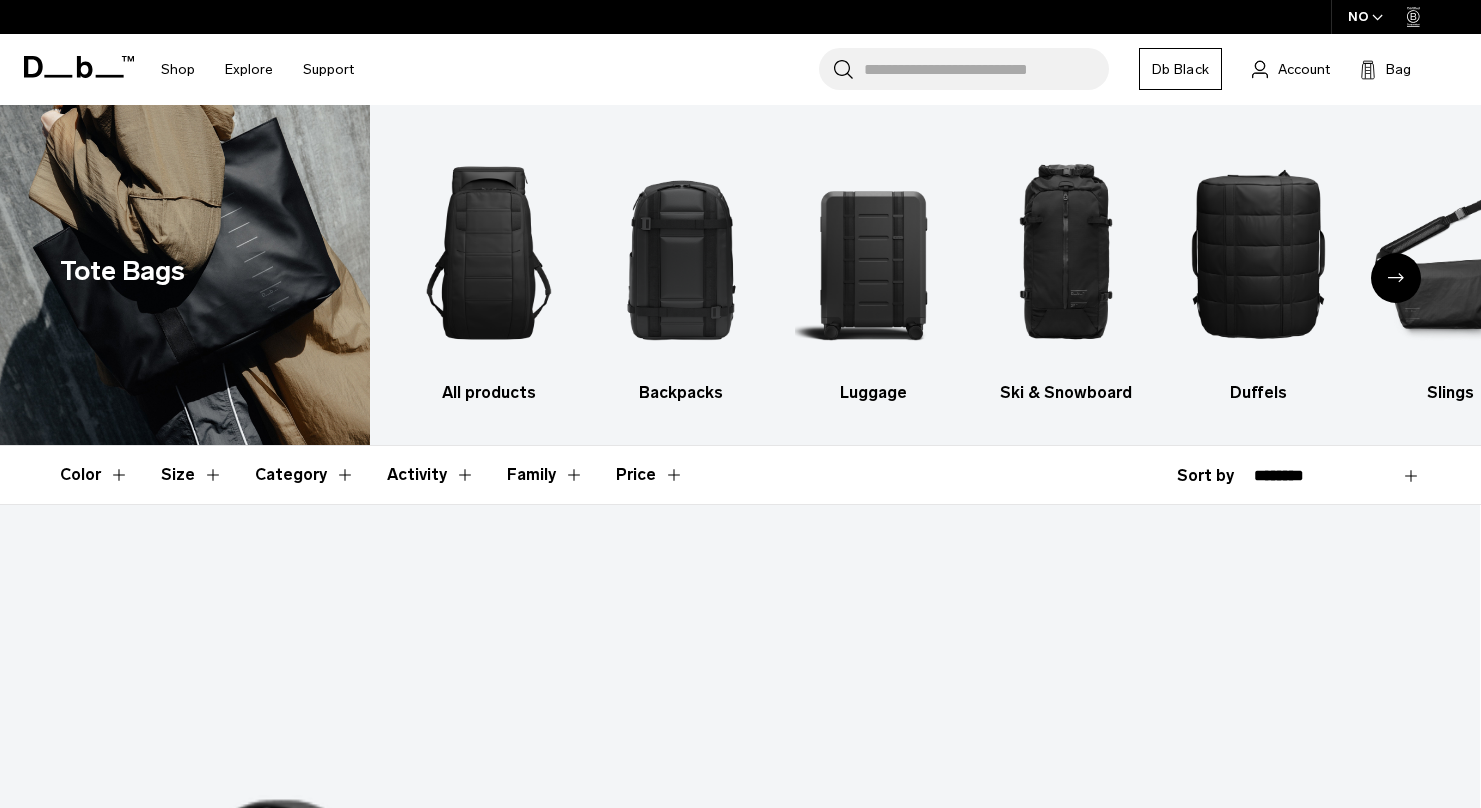 scroll, scrollTop: 0, scrollLeft: 0, axis: both 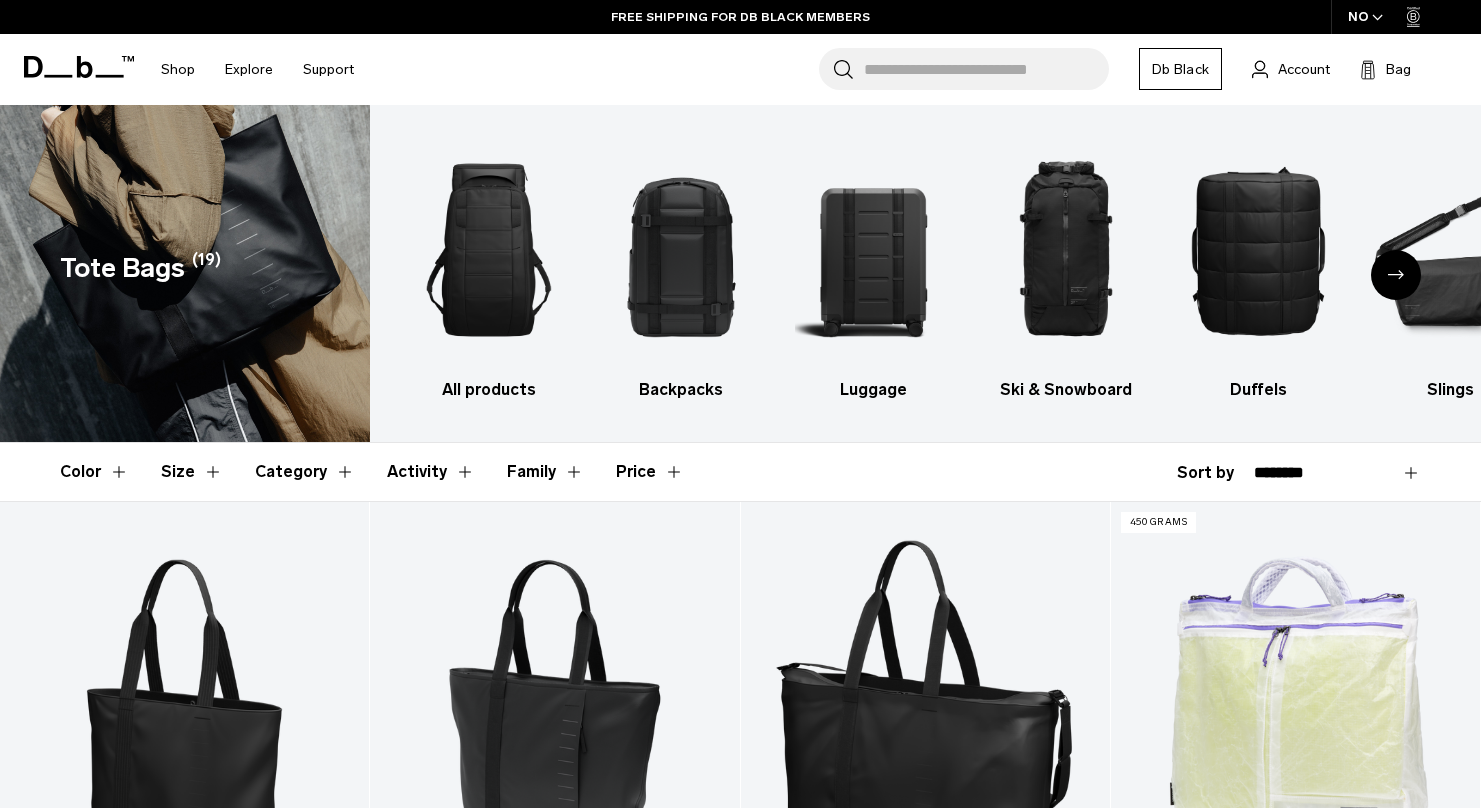 click 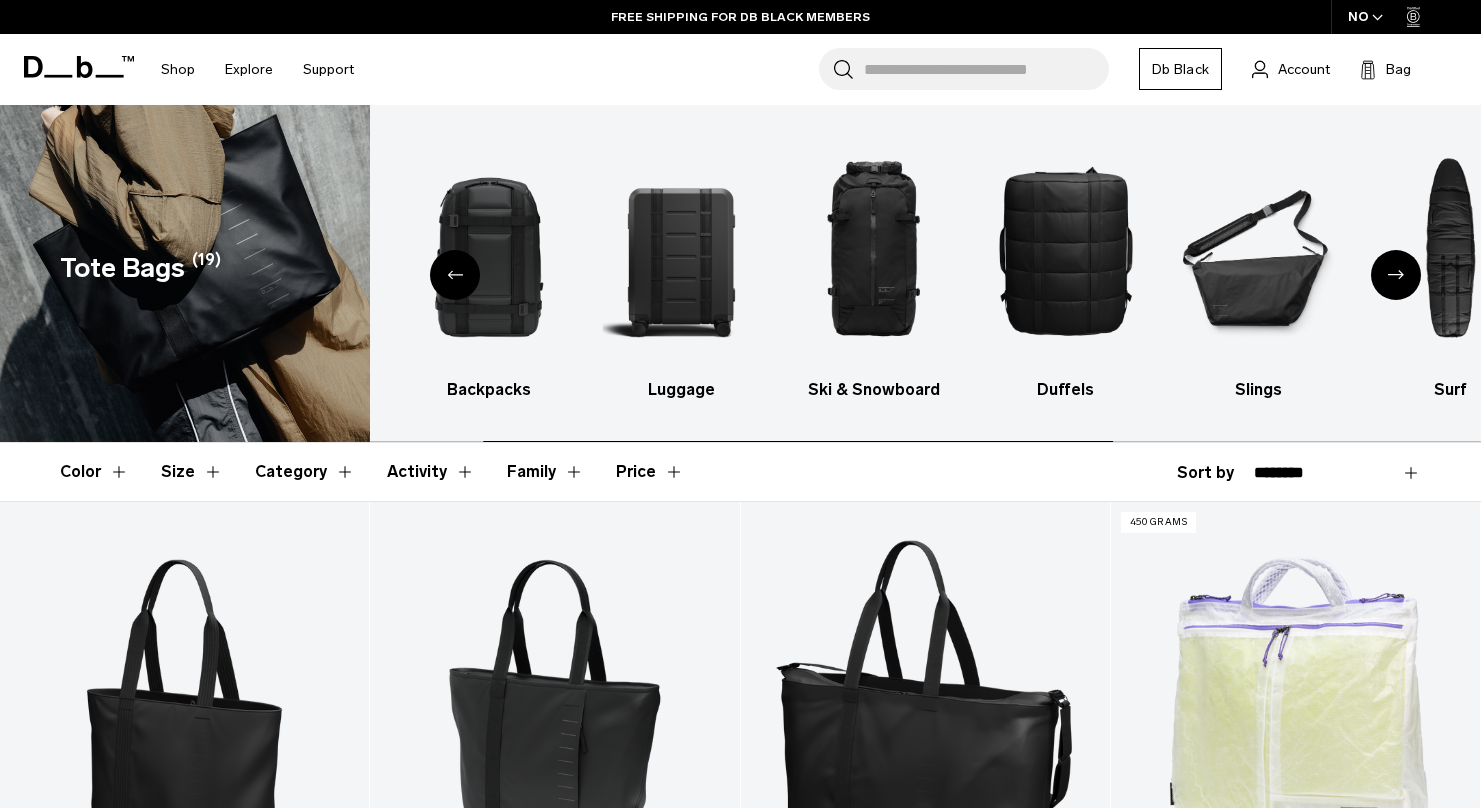click 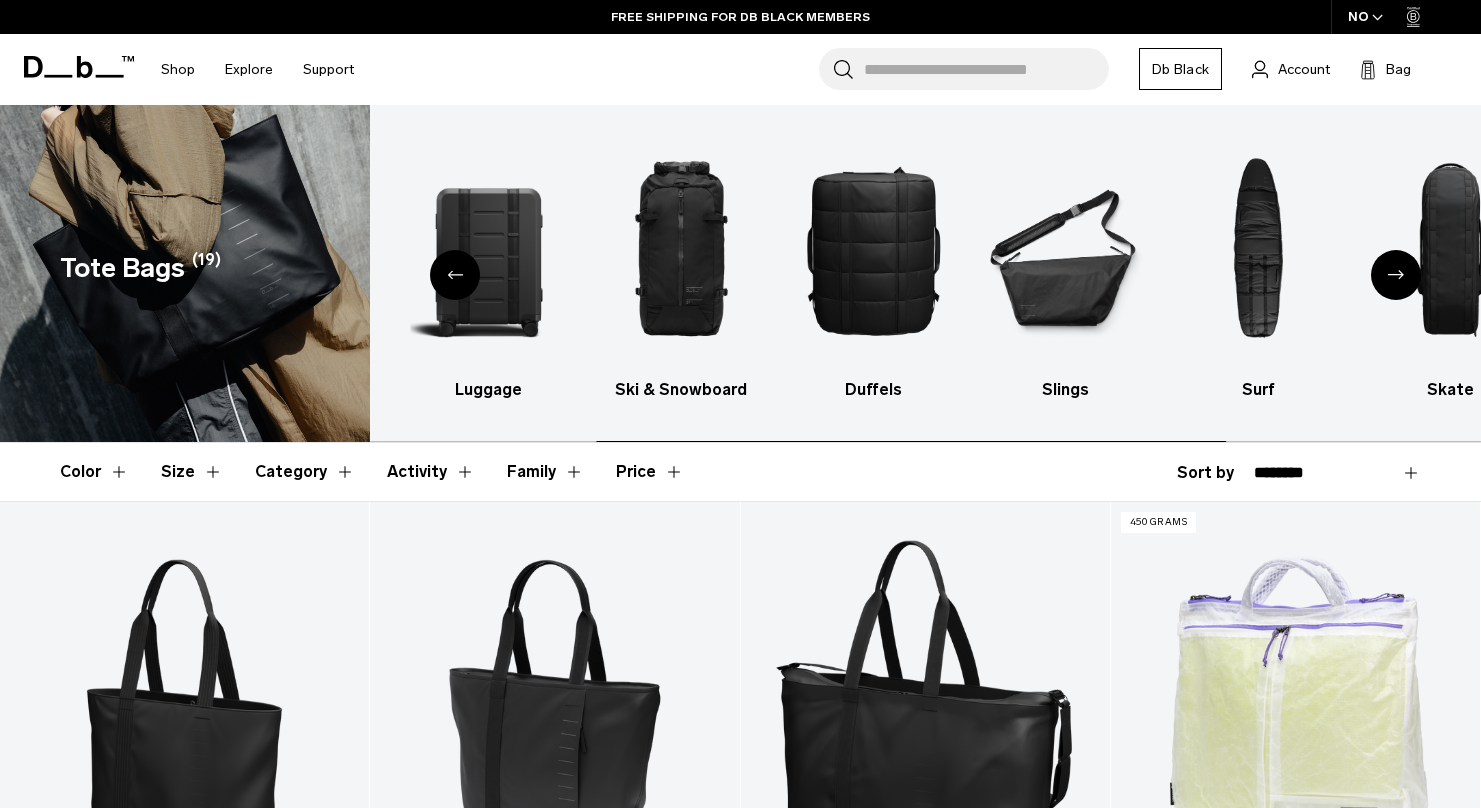 click 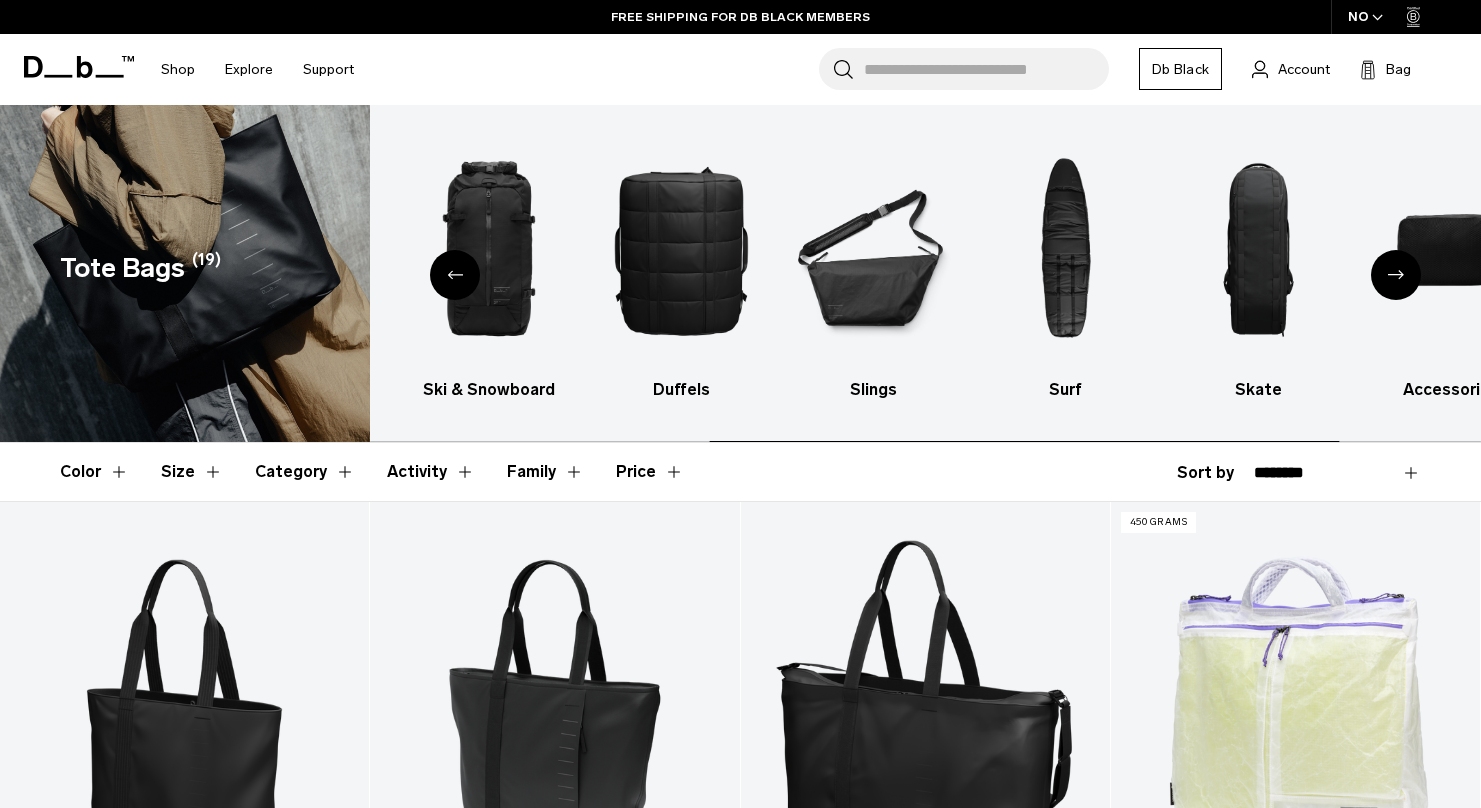 click 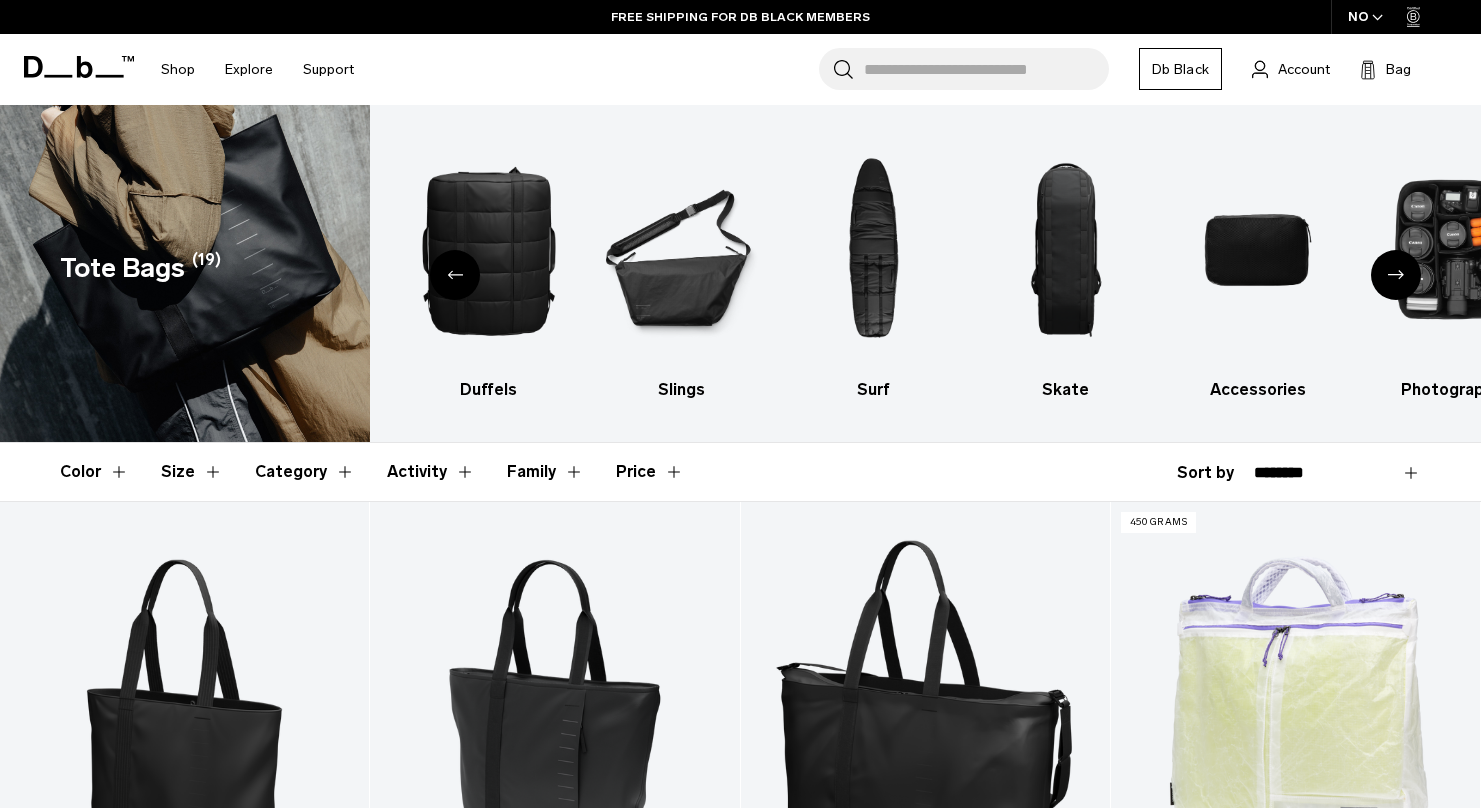 click 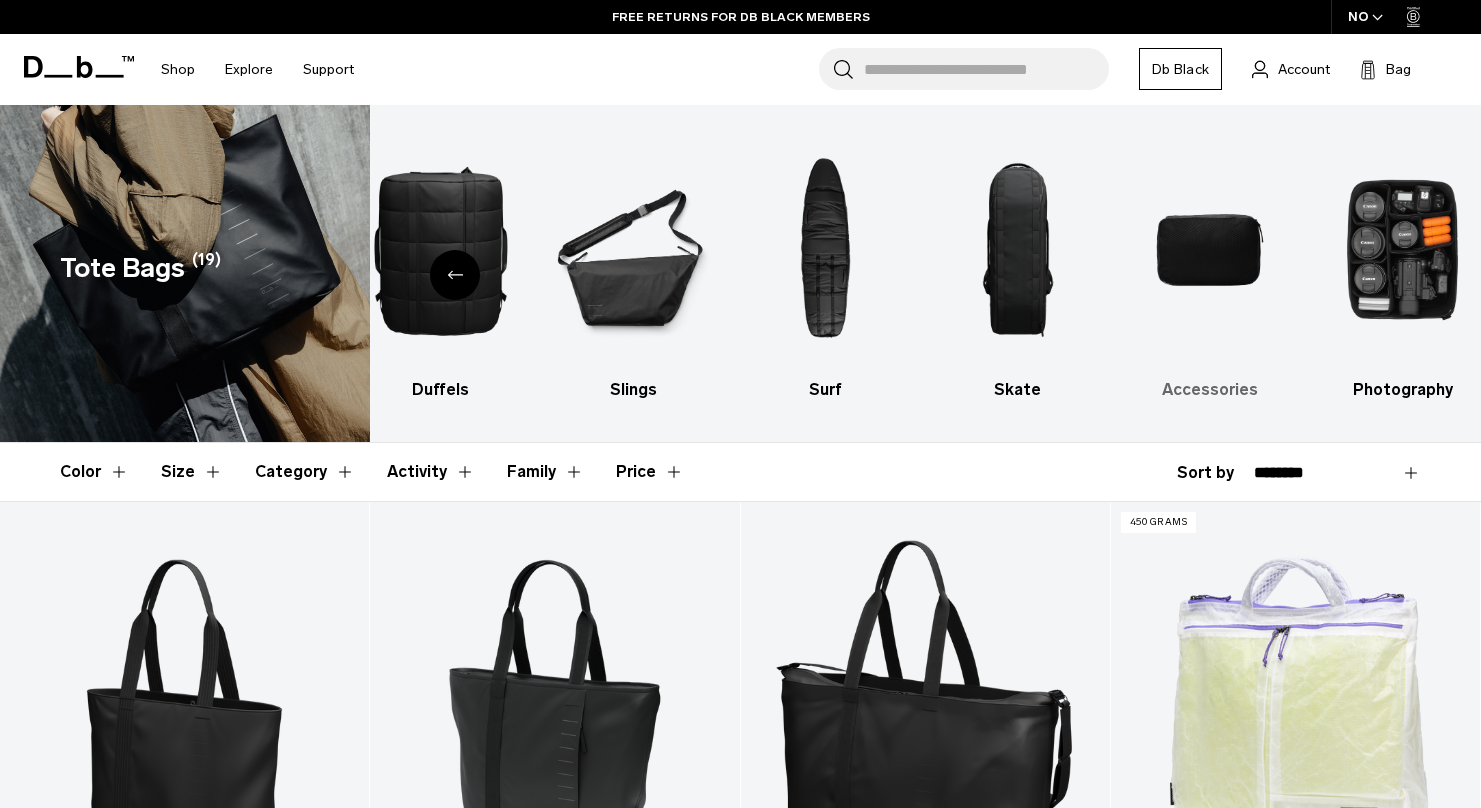 click at bounding box center (1210, 250) 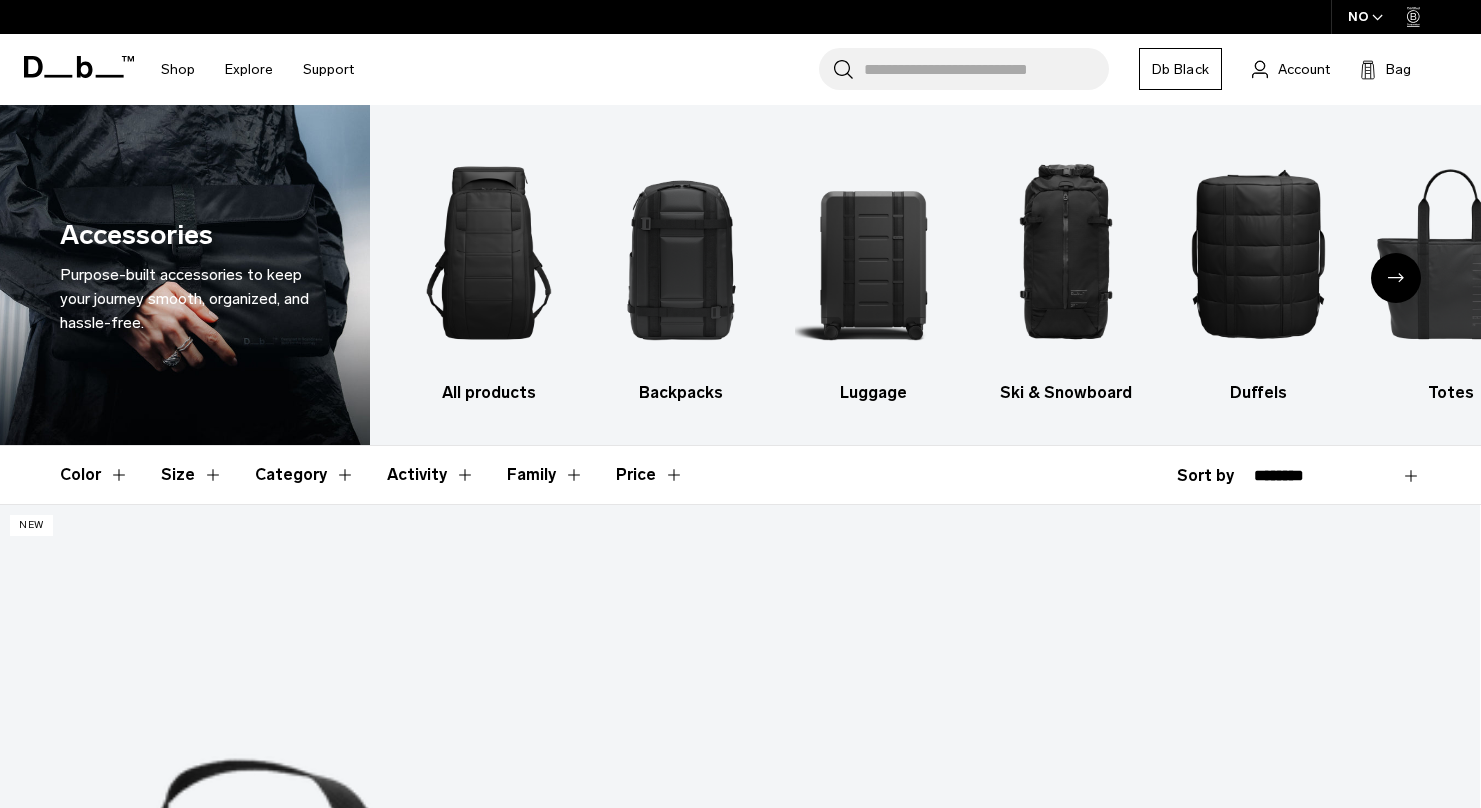 scroll, scrollTop: 0, scrollLeft: 0, axis: both 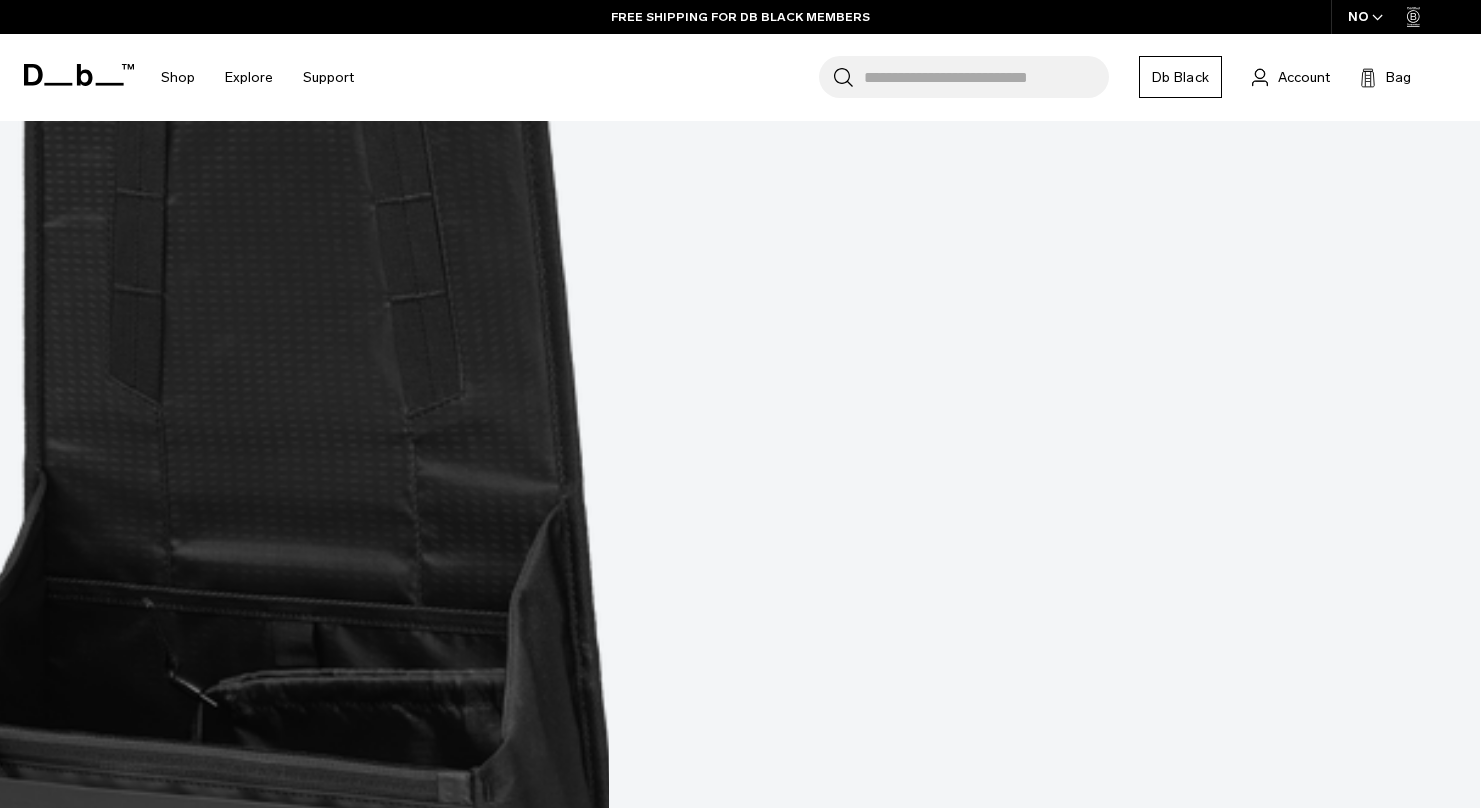 click at bounding box center (740, 10070) 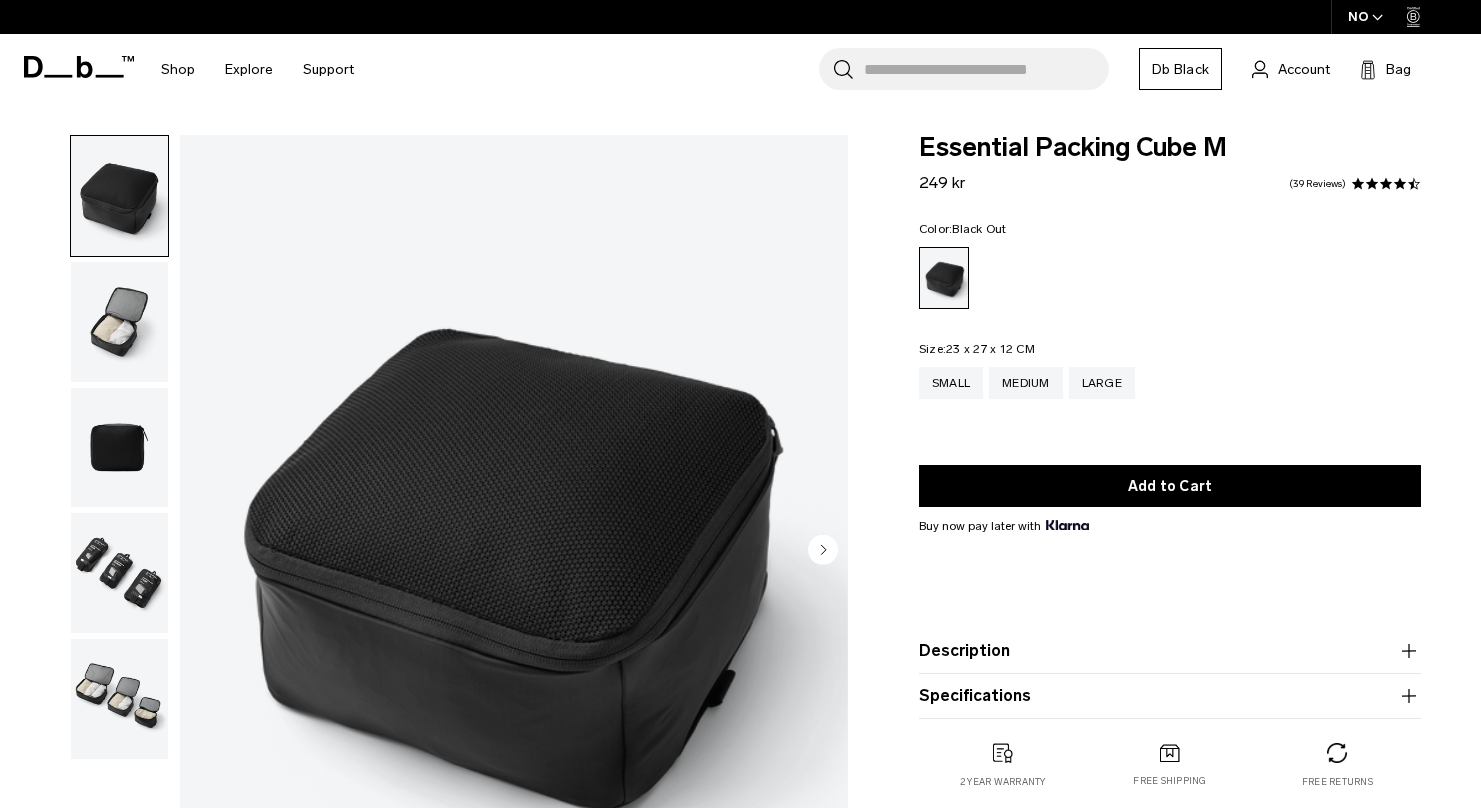 scroll, scrollTop: 0, scrollLeft: 0, axis: both 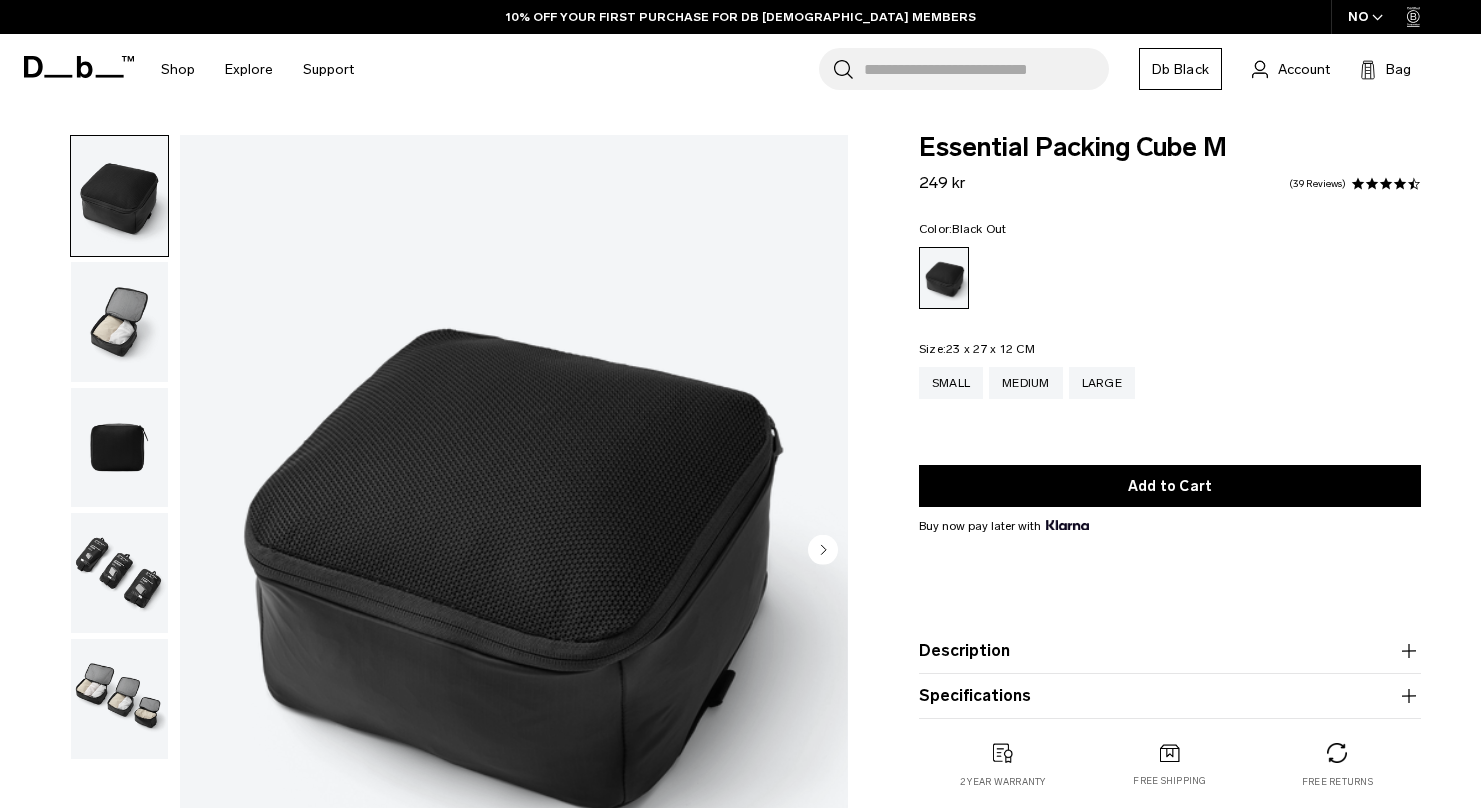 click 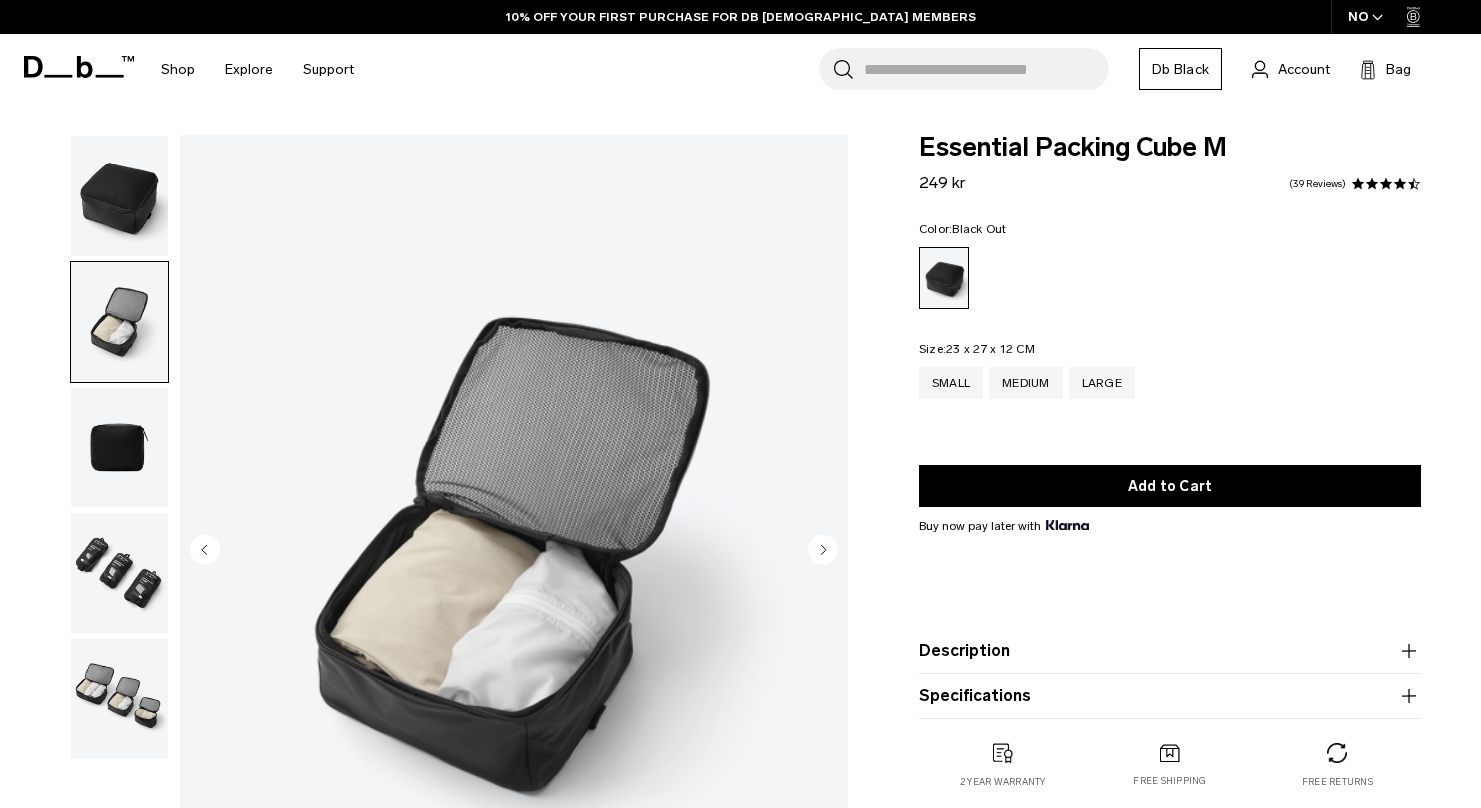 click 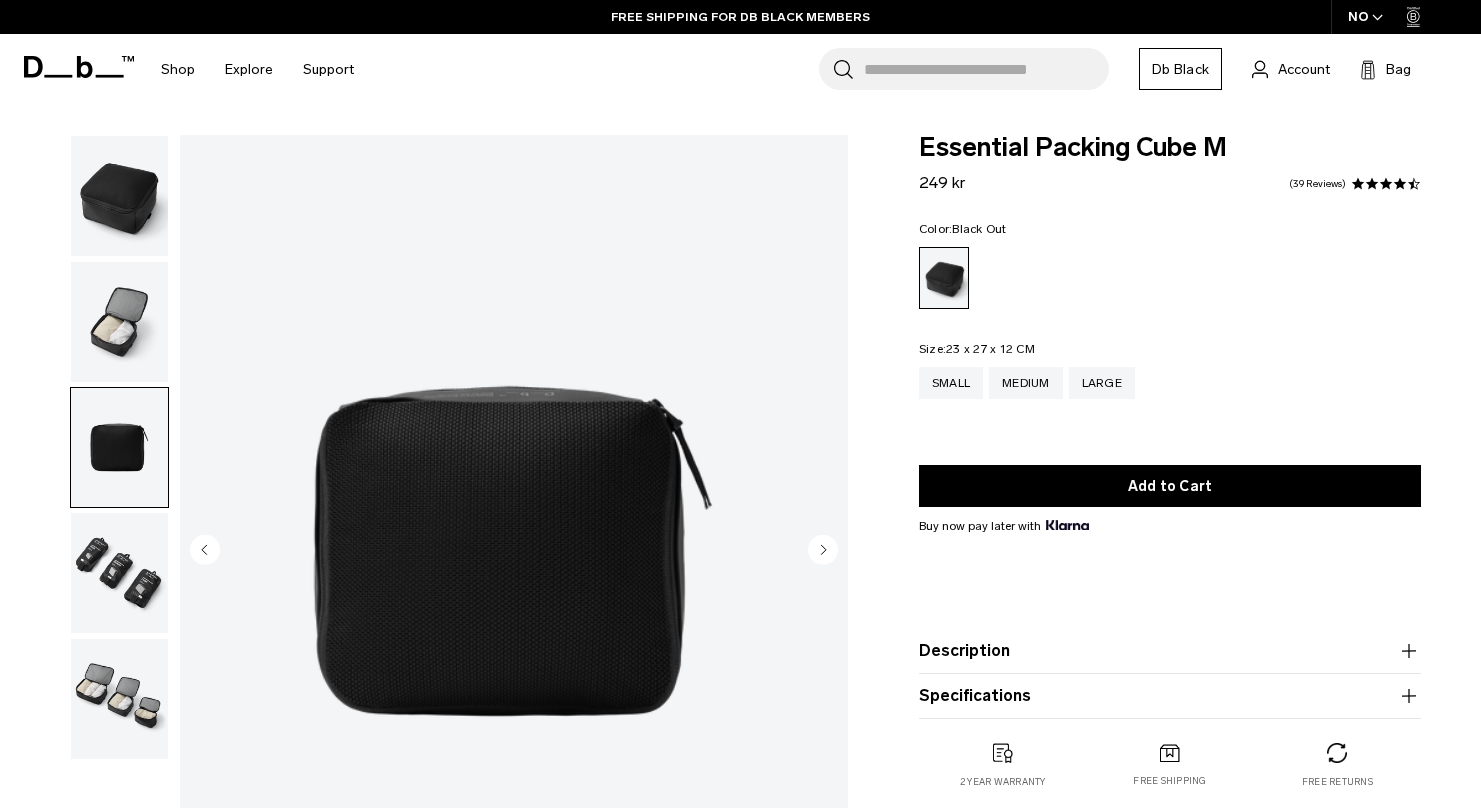click 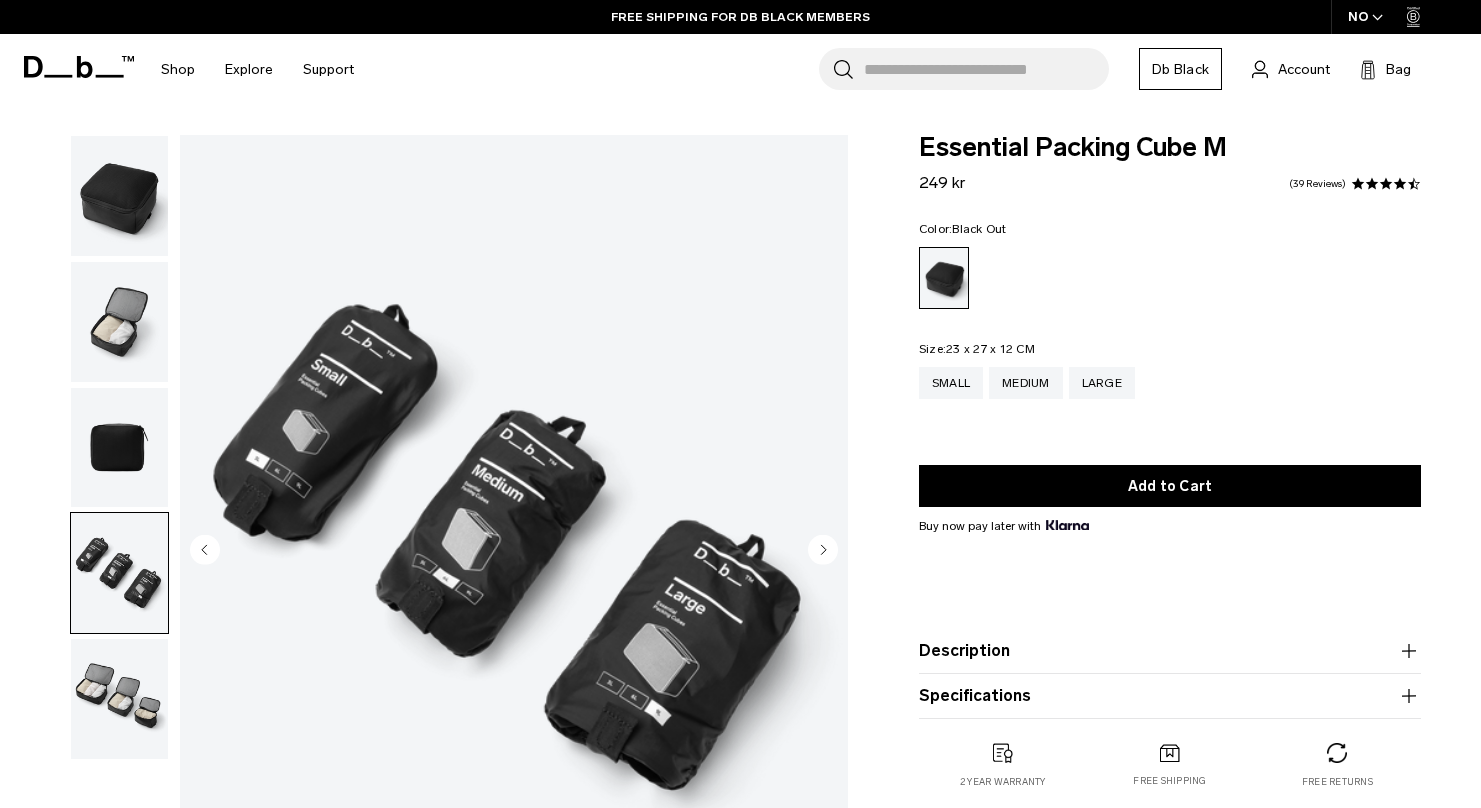click 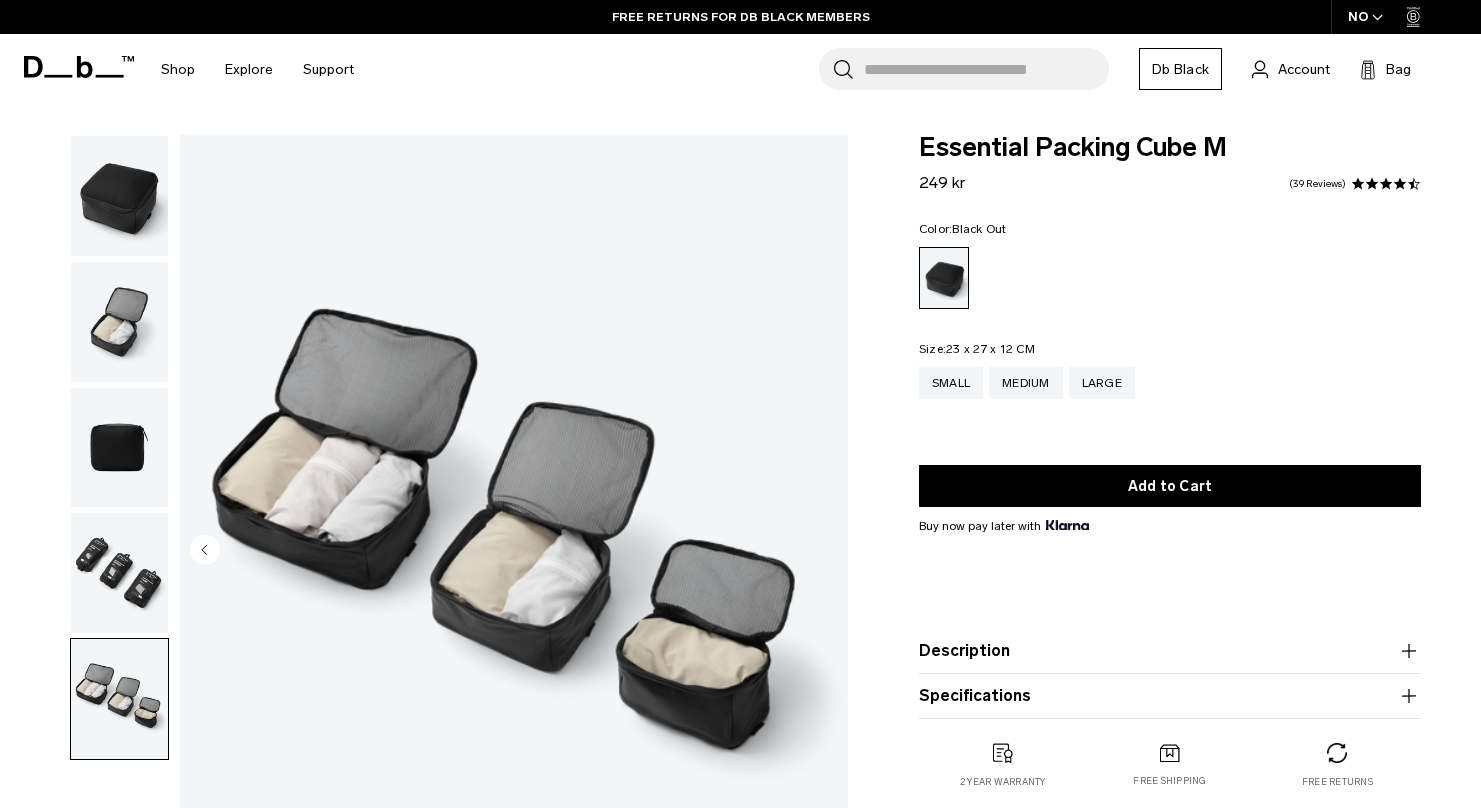 click 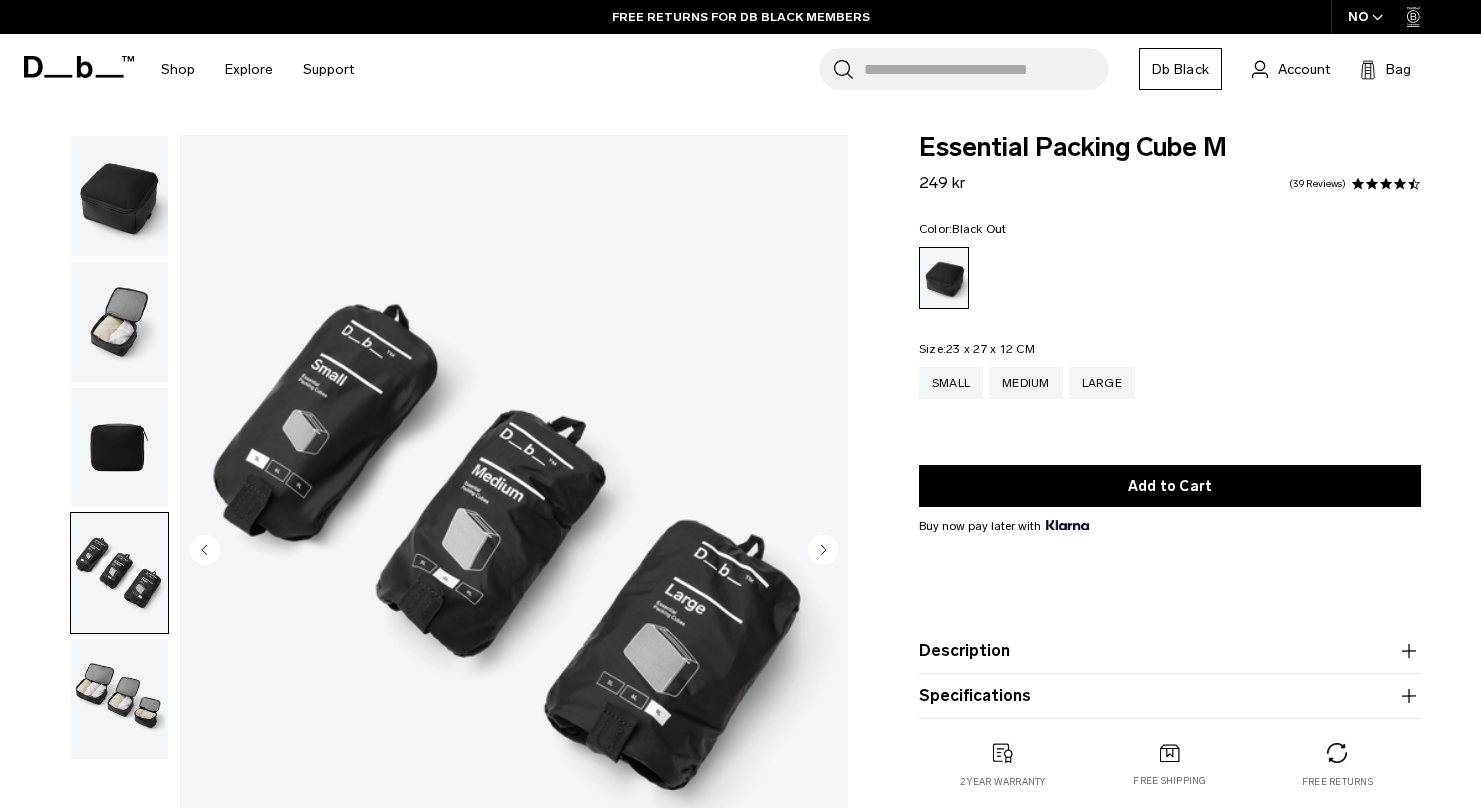 click 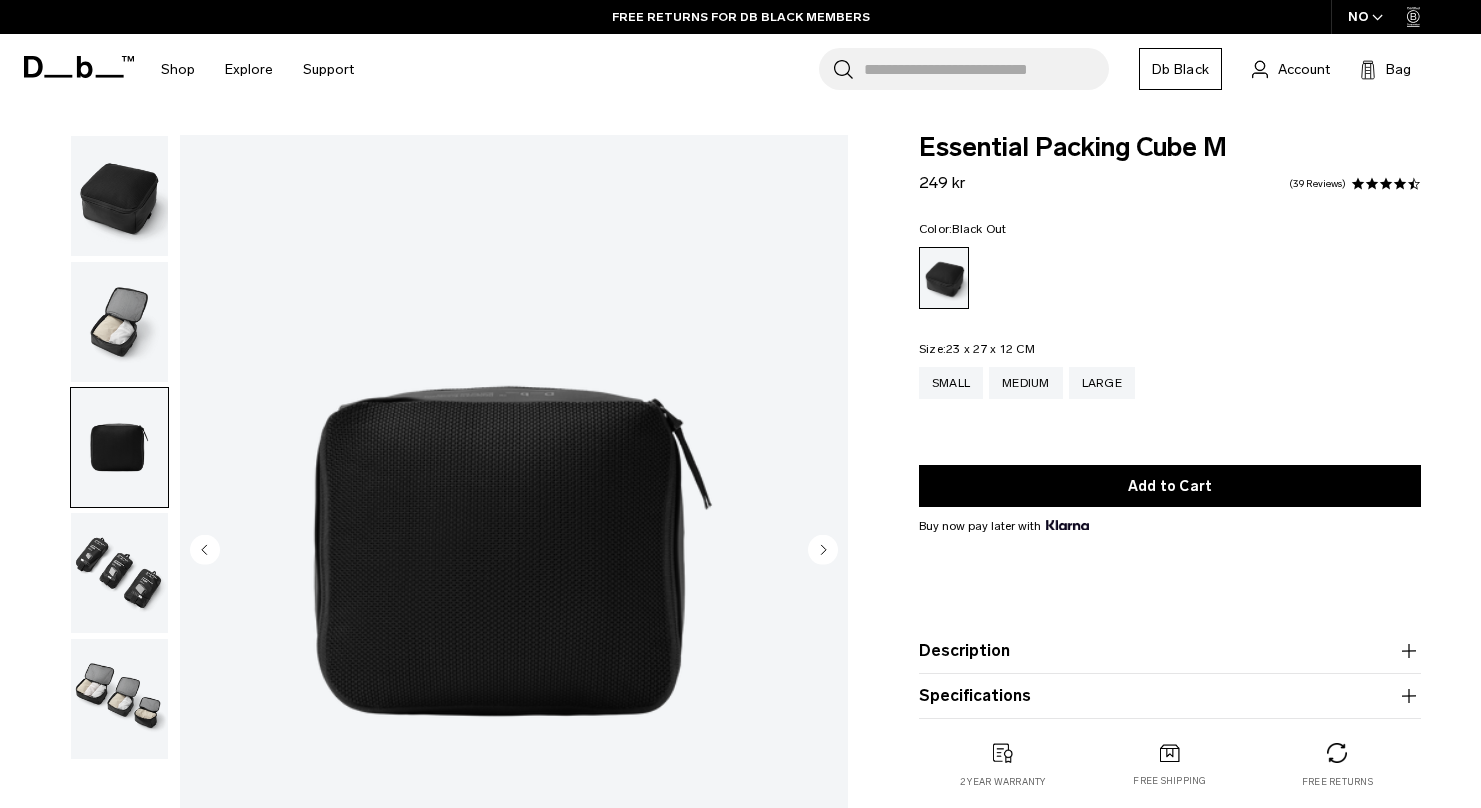 click 